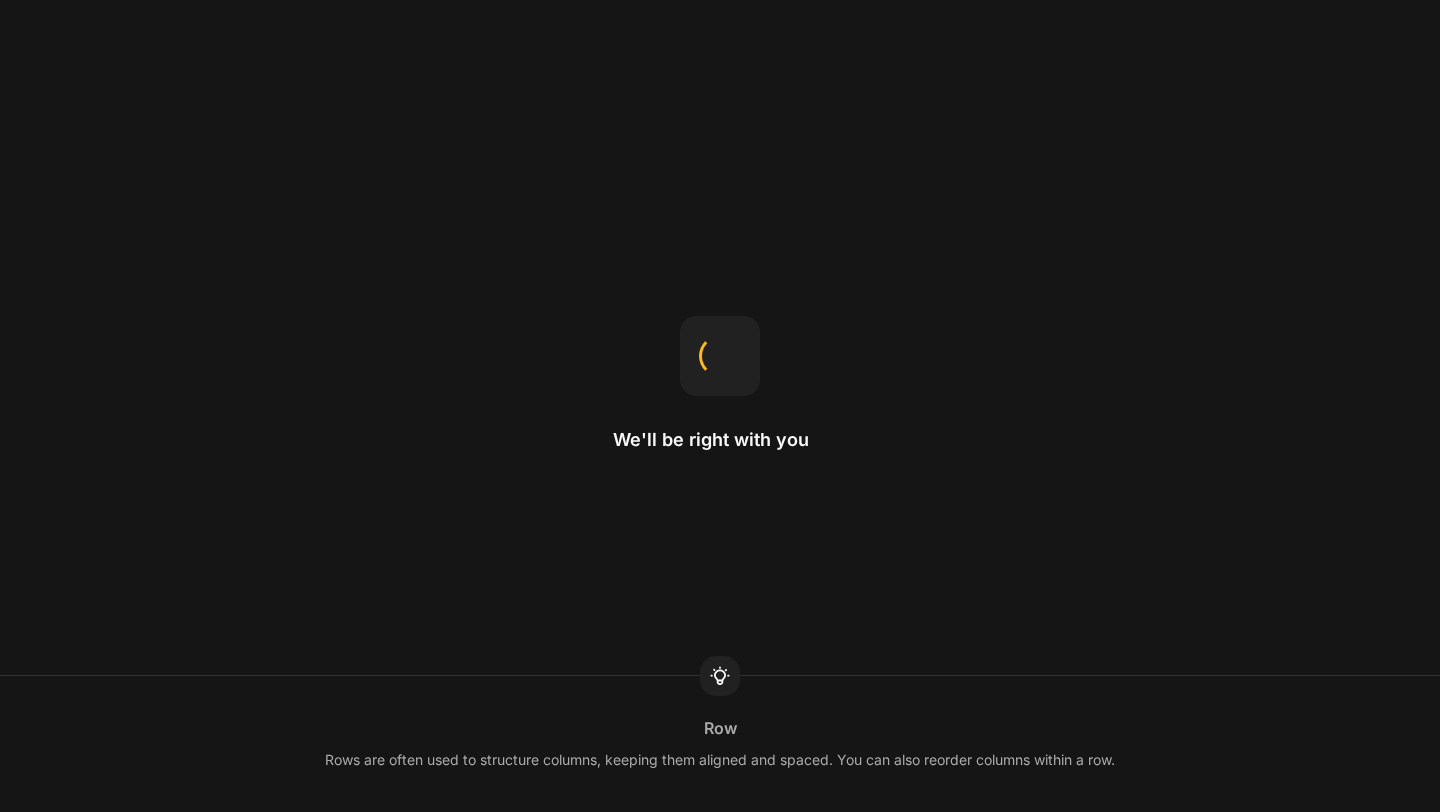 scroll, scrollTop: 0, scrollLeft: 0, axis: both 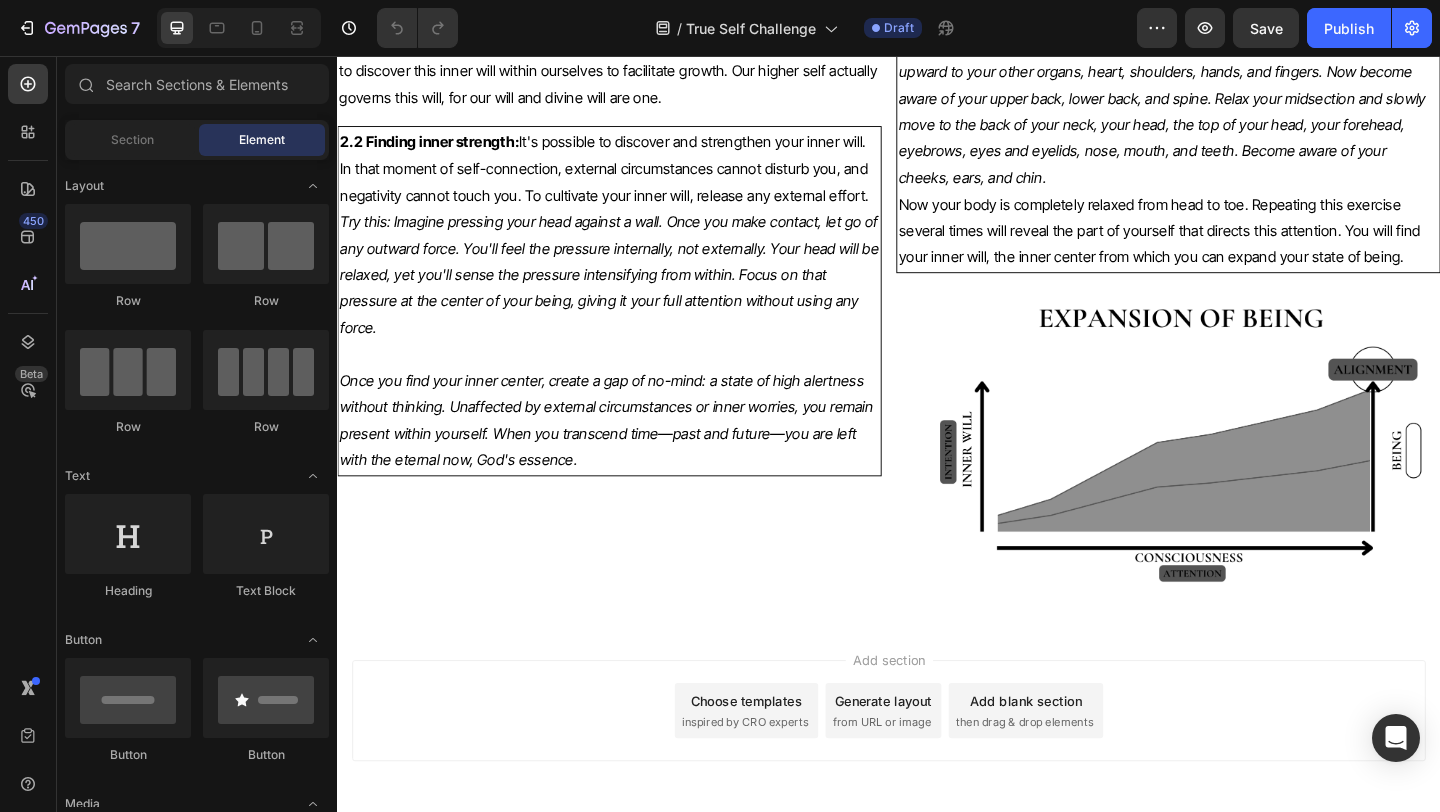 click on "then drag & drop elements" at bounding box center (1084, 781) 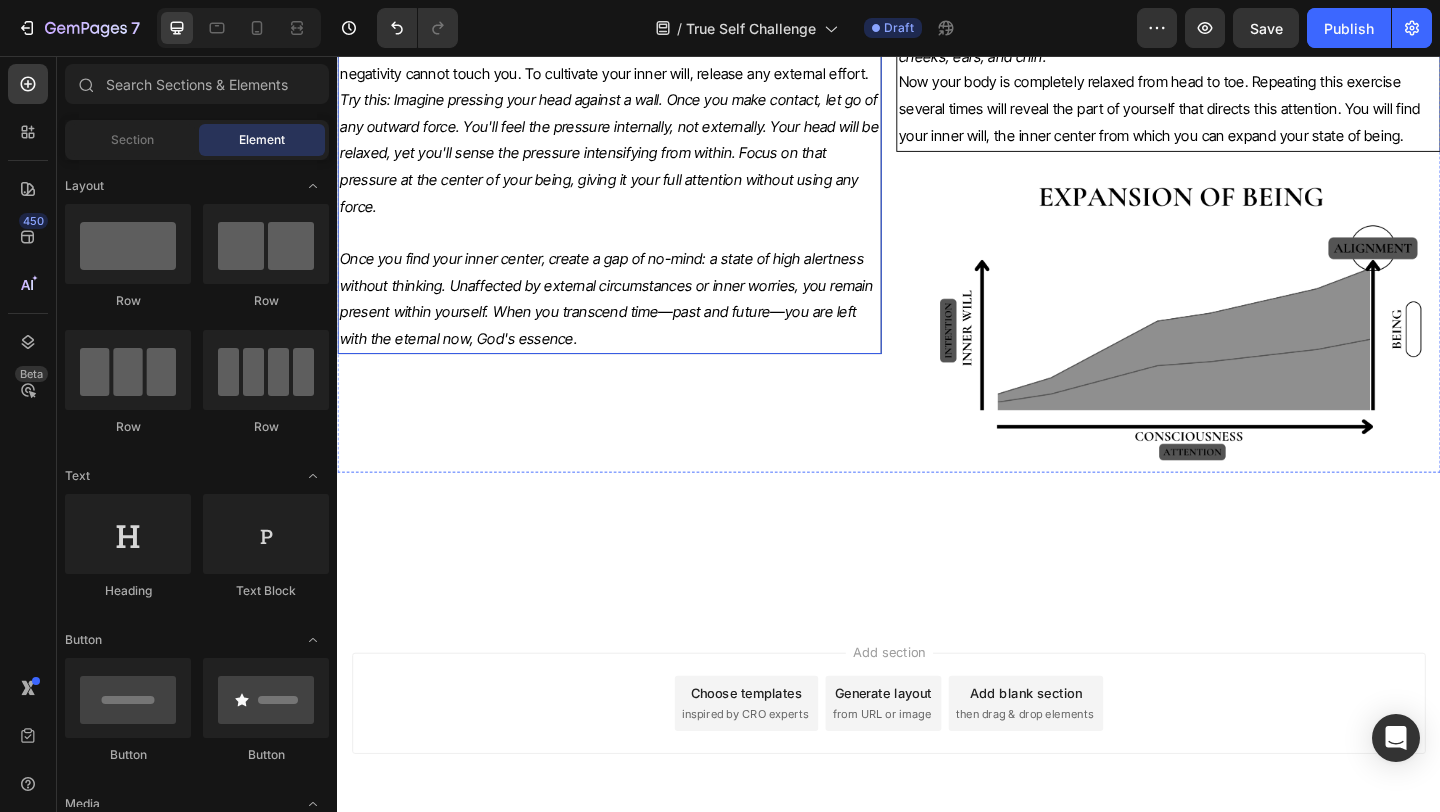 scroll, scrollTop: 5776, scrollLeft: 0, axis: vertical 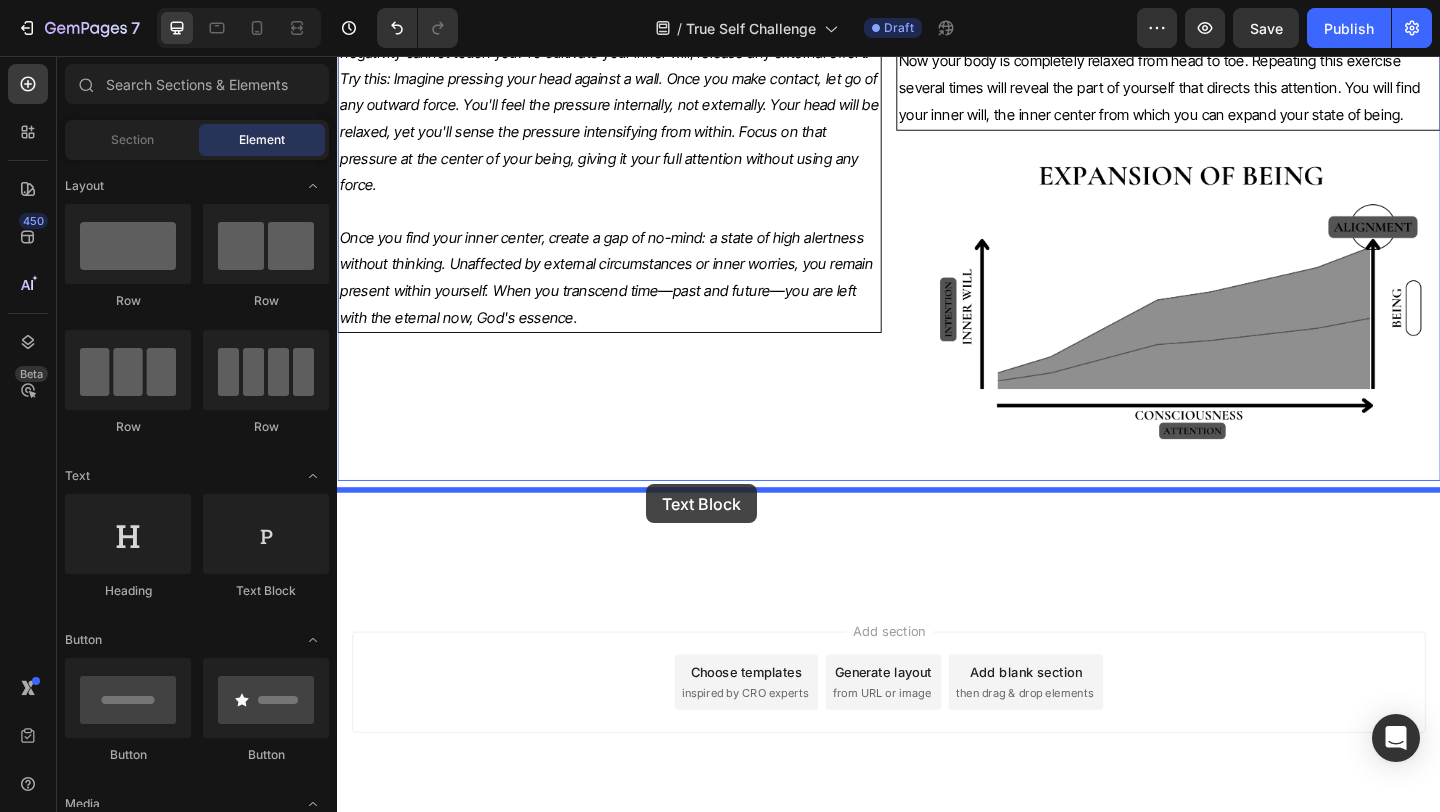 drag, startPoint x: 574, startPoint y: 597, endPoint x: 675, endPoint y: 522, distance: 125.80143 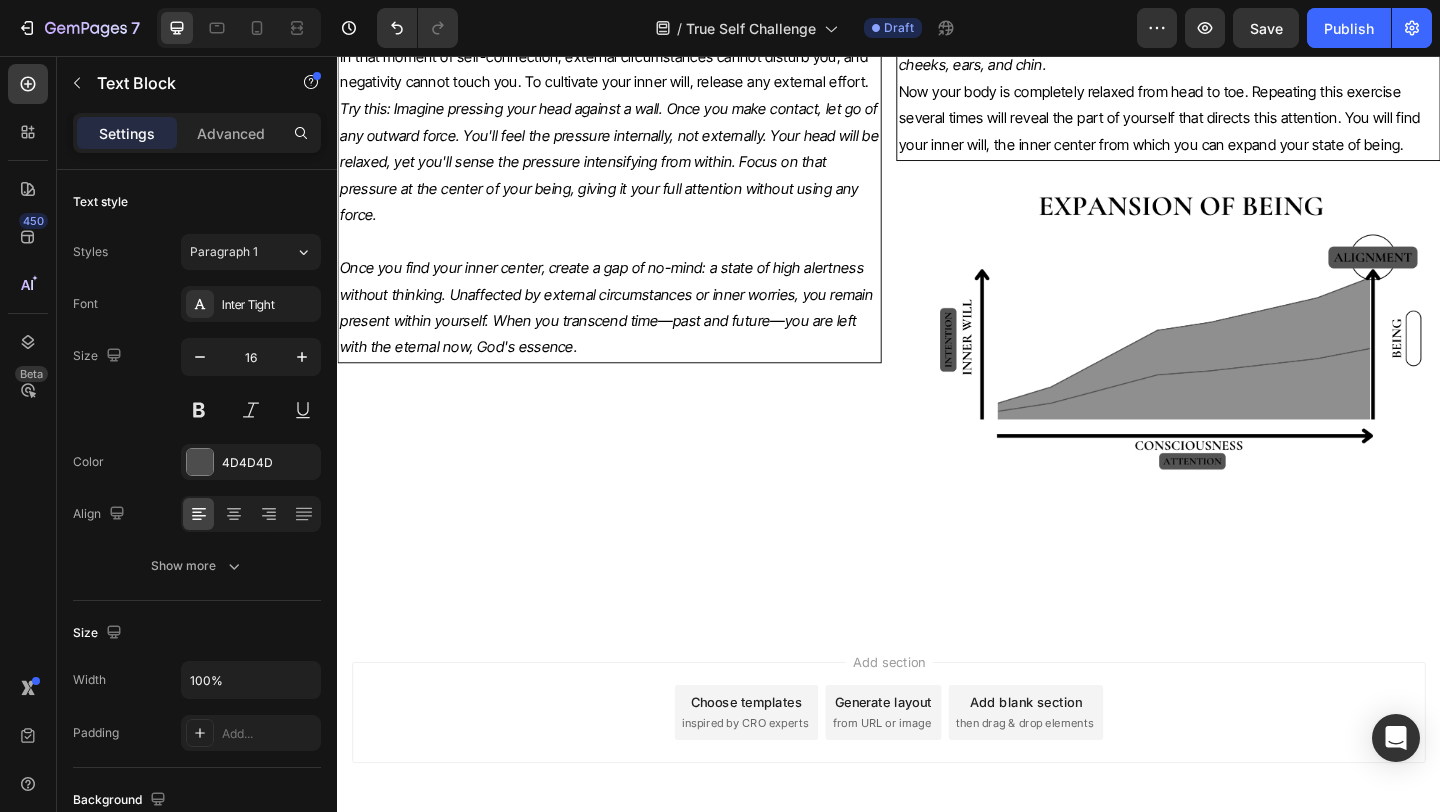 click on "Replace this text with your content" at bounding box center (937, -407) 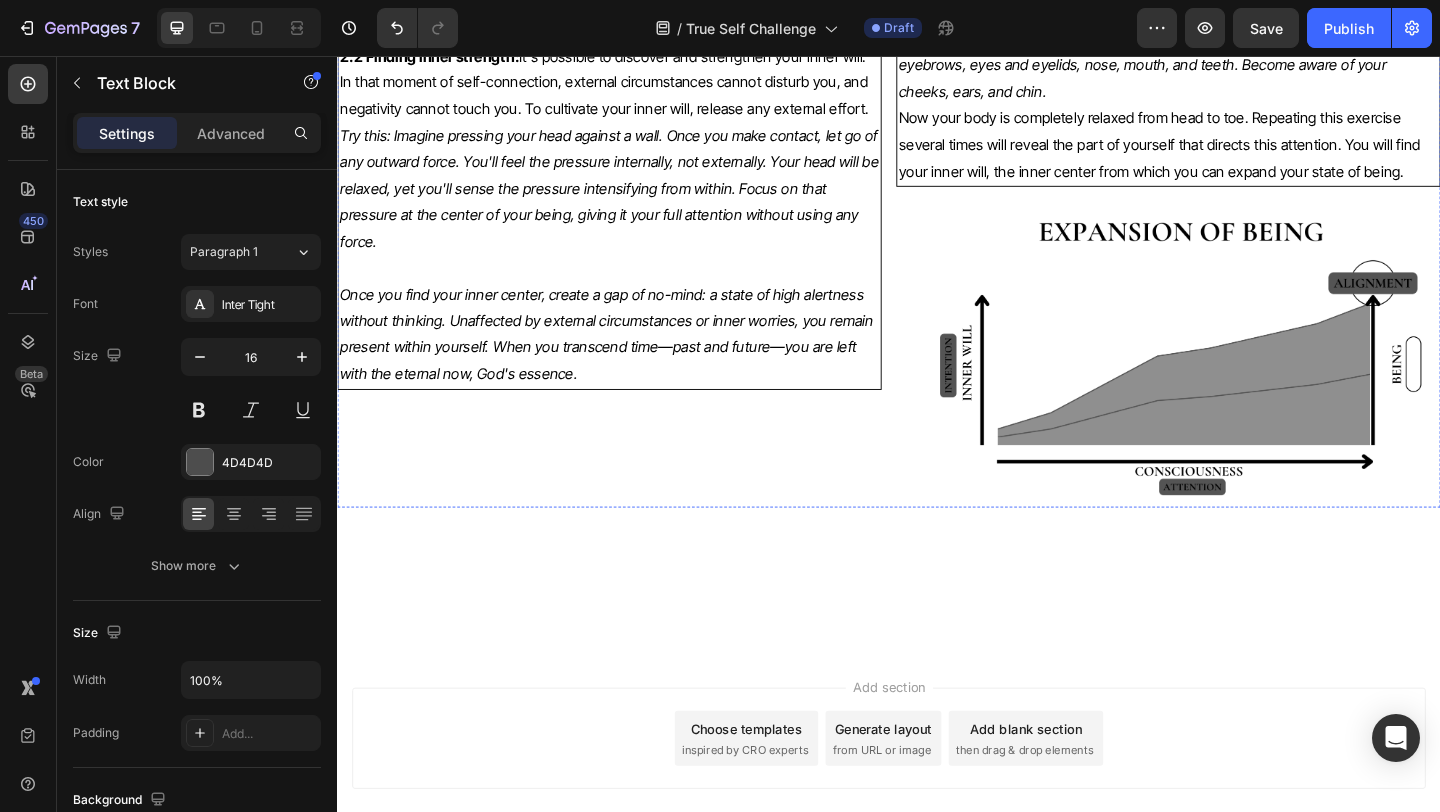 click on "Embody the truth with your whole being by following the highway manifesto. Realization is a matter of feeling as a result of knowing. We must first experience our internal truth to get a realization of who we really are." at bounding box center [633, -252] 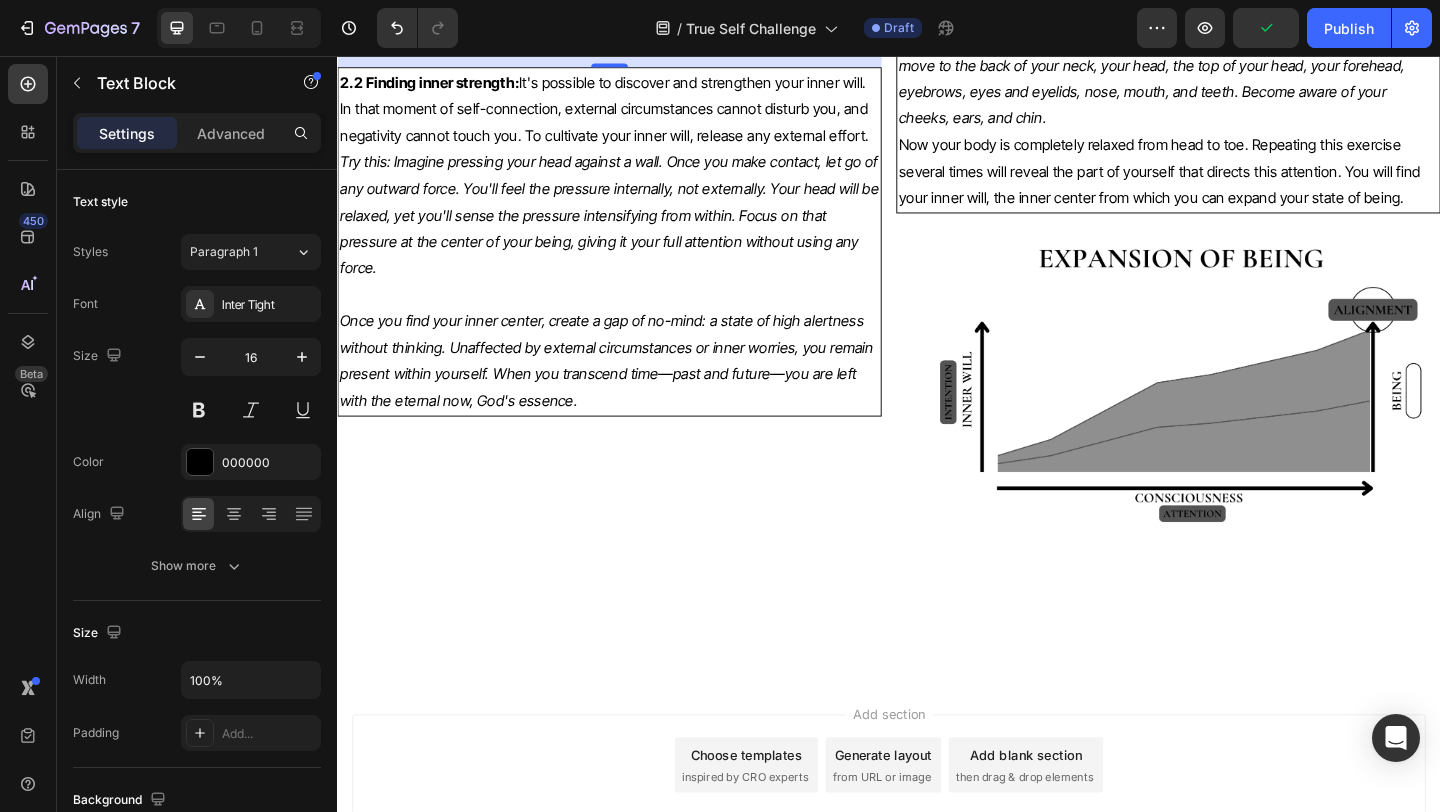 scroll, scrollTop: 5746, scrollLeft: 0, axis: vertical 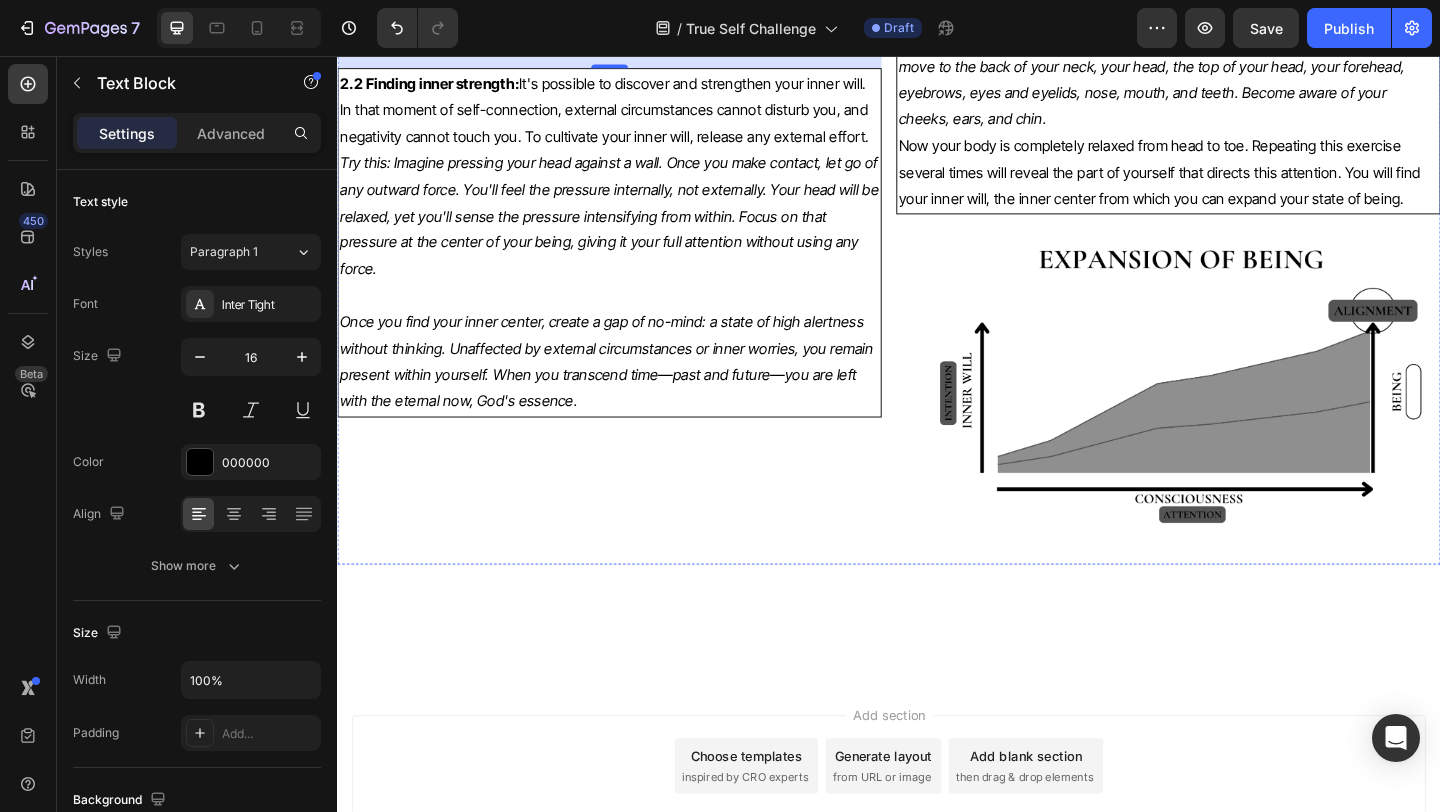 click on "If you distrust others, you may cause them to become untrustworthy. People are merely a reflection of yourself. If you distrust others, you distrust yourself. The perceived distrust from others is a reflection of your own self-doubt." at bounding box center [927, -363] 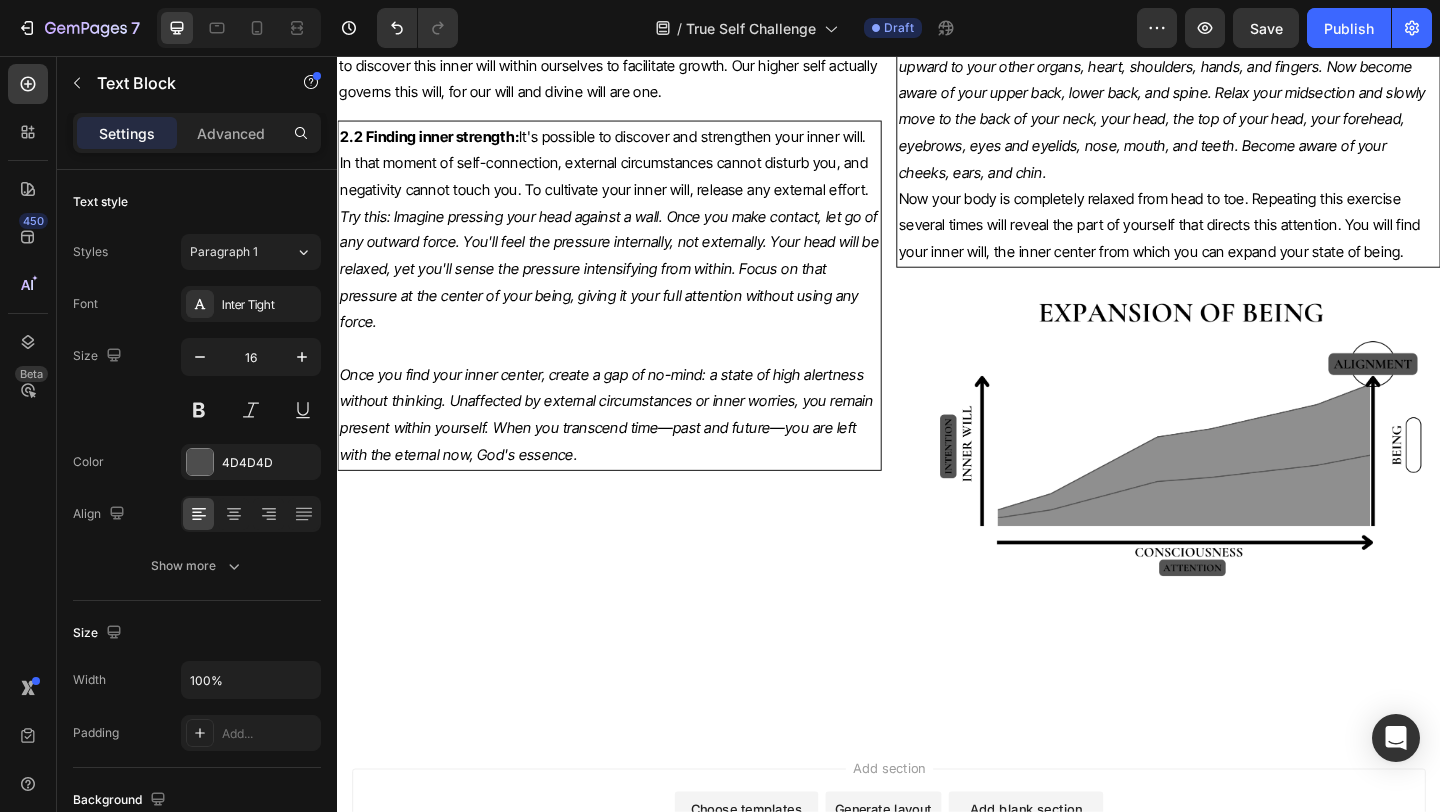 click at bounding box center (937, -377) 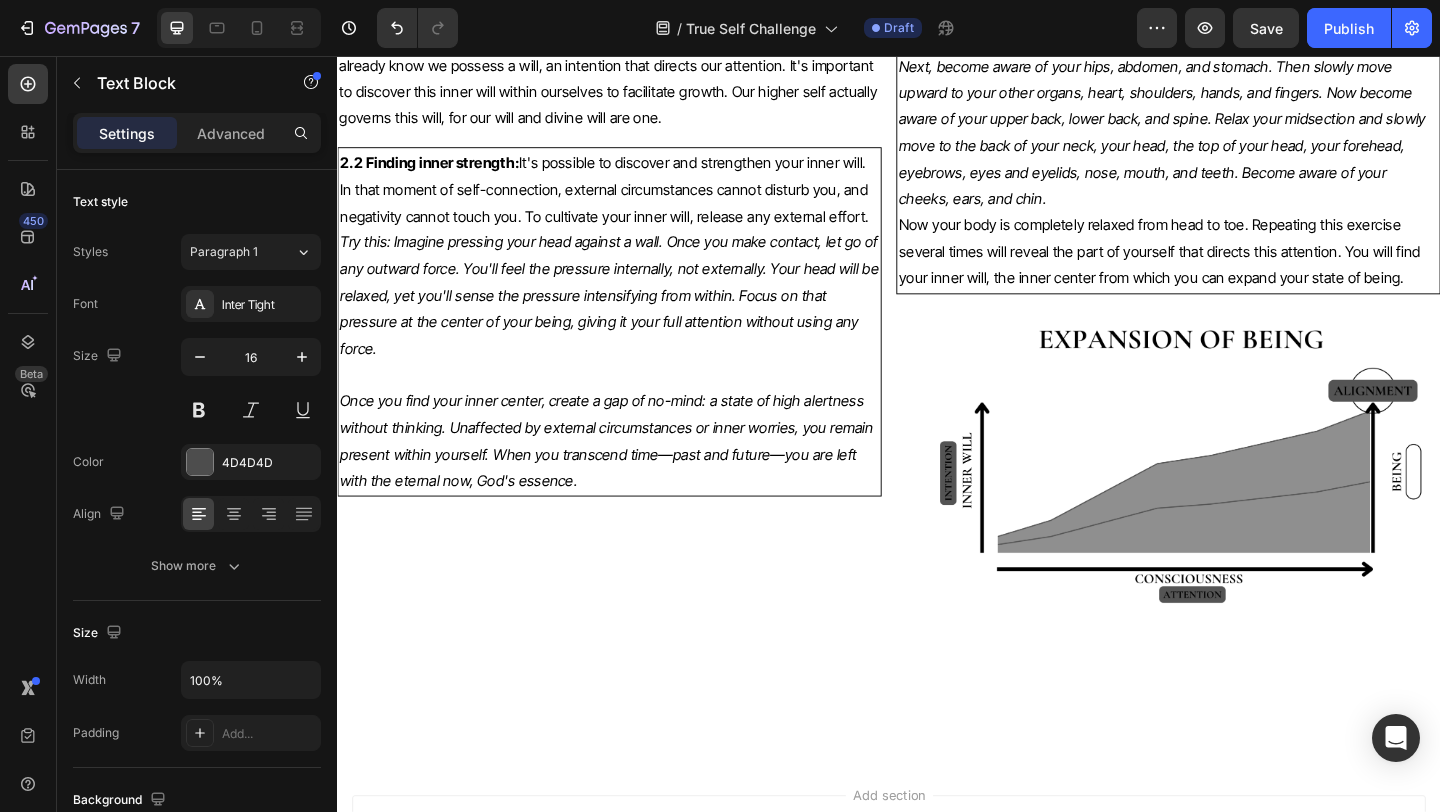 click on "When we start to shift towards a higher perspective by realizing many things about our true nature, as a result we expand our consciousness." at bounding box center (937, -377) 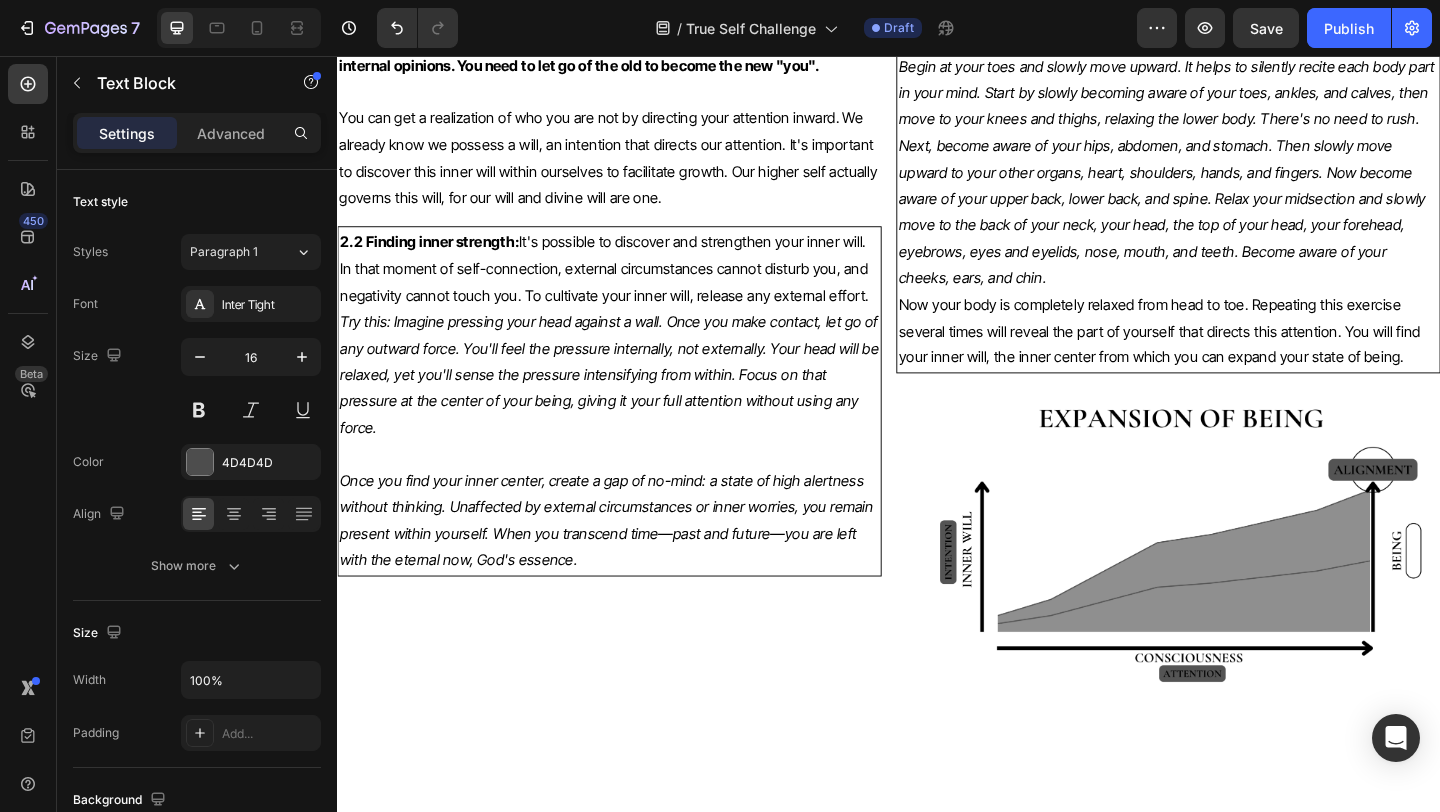 click on "When we start to shift towards a higher perspective by realizing many things about our true nature, as a result we expand our consciousness.  Realization is a matter of feeling that results from knowing. We must possess prior knowledge of our true selves to even intend to embody them. We must know our inner qualities to experience them from our unique perspective. Once we realize many things about ourselves, this understanding becomes ingrained in our being. It becomes our internal knowing and inner conviction of who we are." at bounding box center (930, -334) 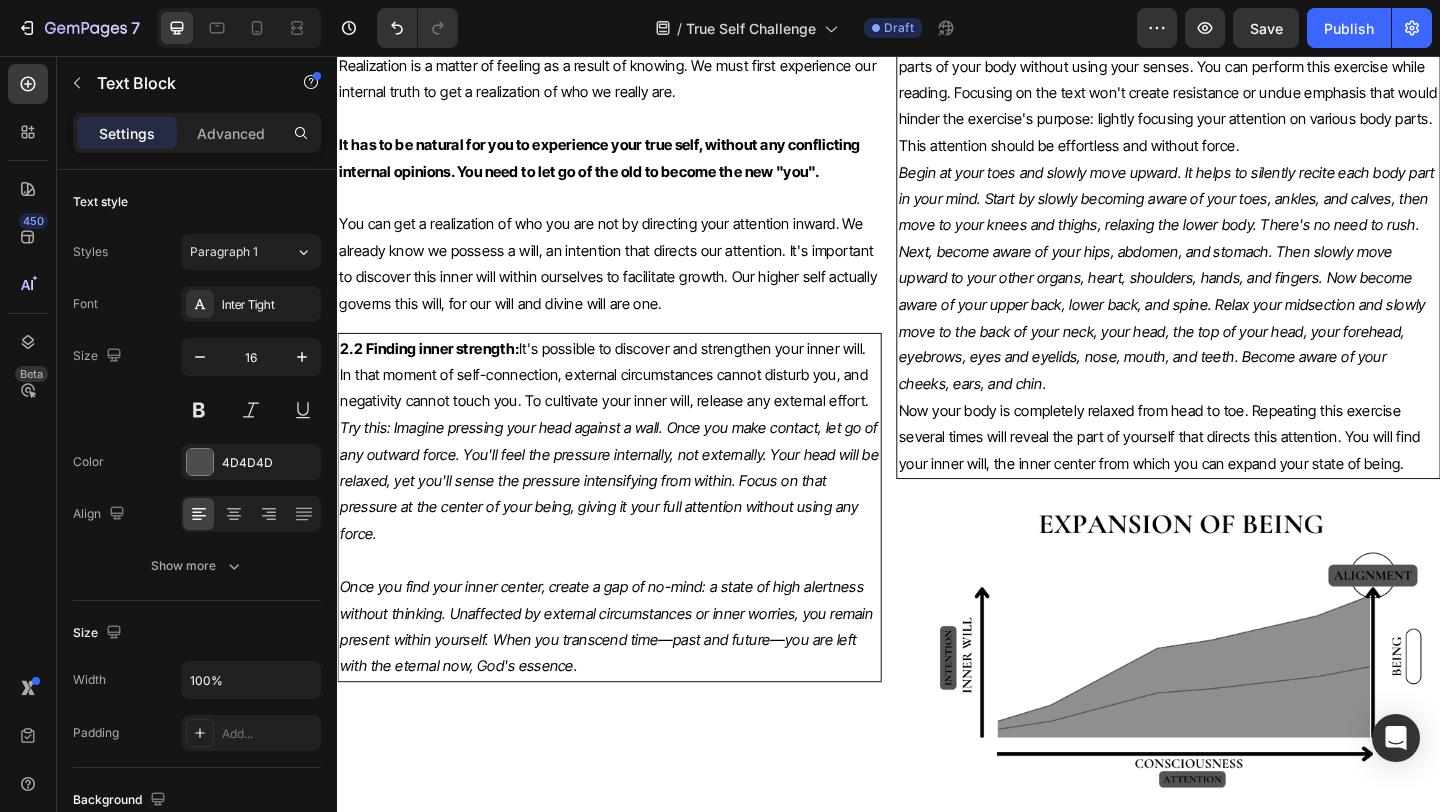 click on "When we start to shift towards a higher perspective by realizing many things about our true nature, as a result we expand our consciousness. Realization is a matter of feeling that results from knowing. We must possess prior knowledge of our true selves to even intend to embody them. We must know our inner qualities to experience them from our unique perspective. Once we realize many things about ourselves, this understanding becomes ingrained in our being. It becomes our internal knowing and inner conviction of who we are." at bounding box center (930, -334) 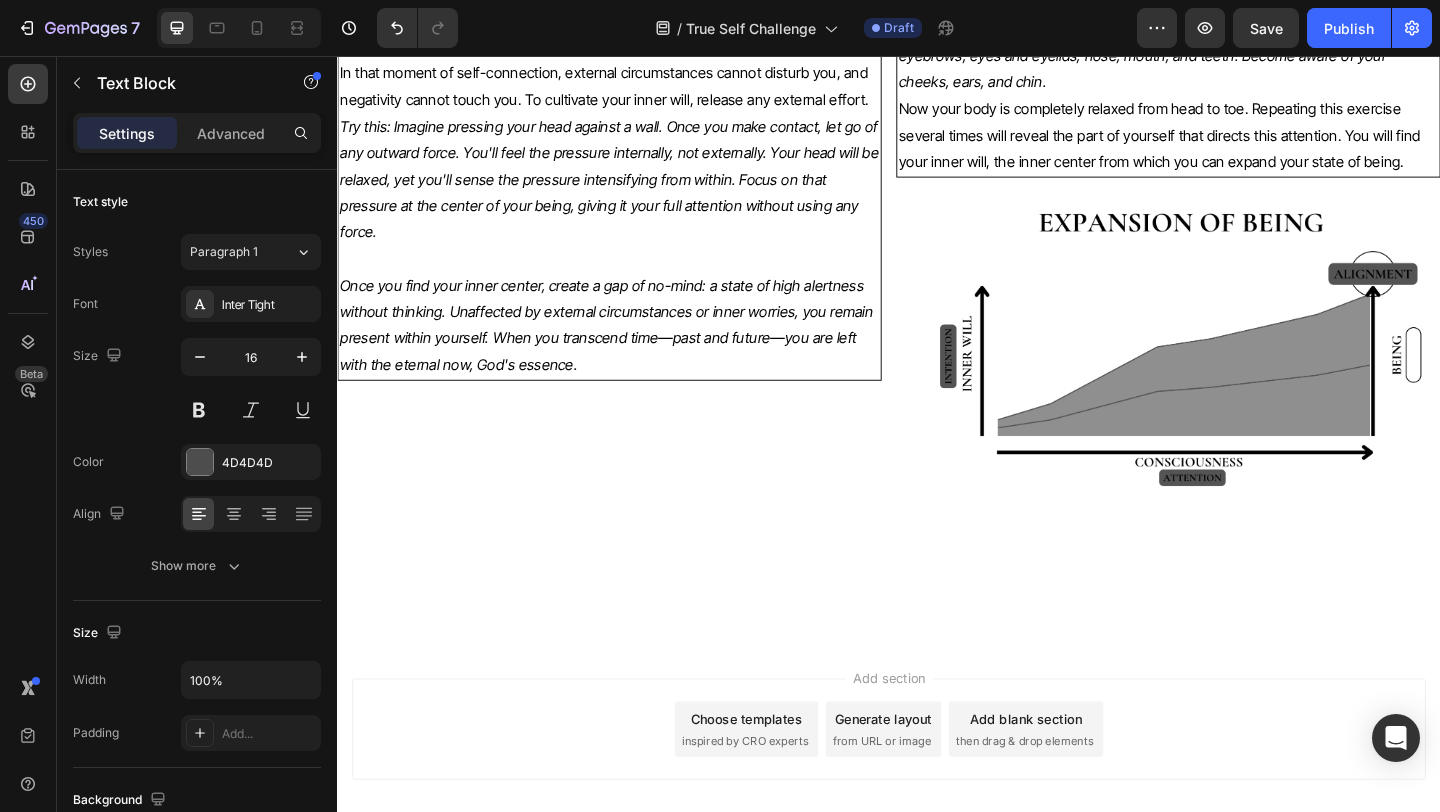 scroll, scrollTop: 6086, scrollLeft: 0, axis: vertical 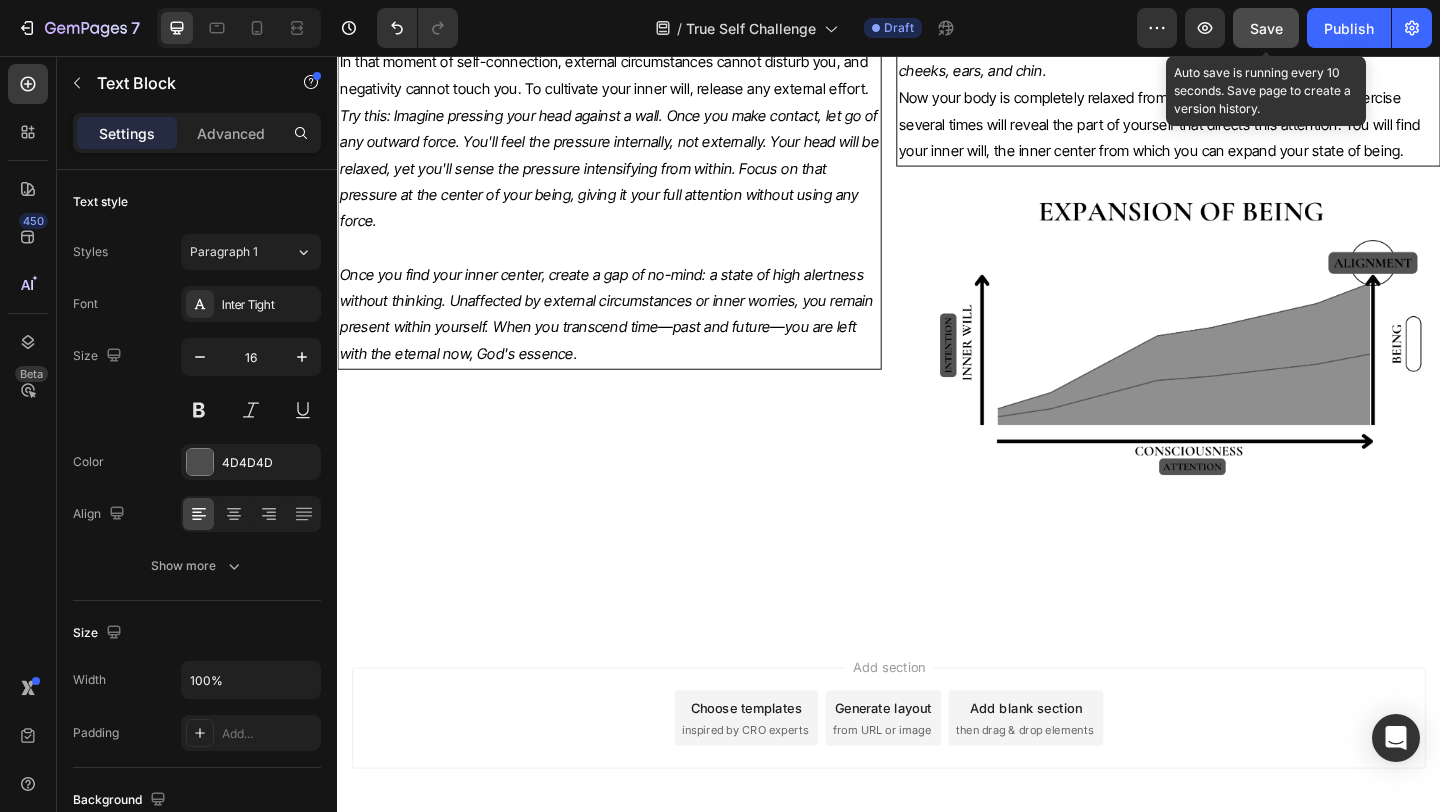 click on "Save" at bounding box center (1266, 28) 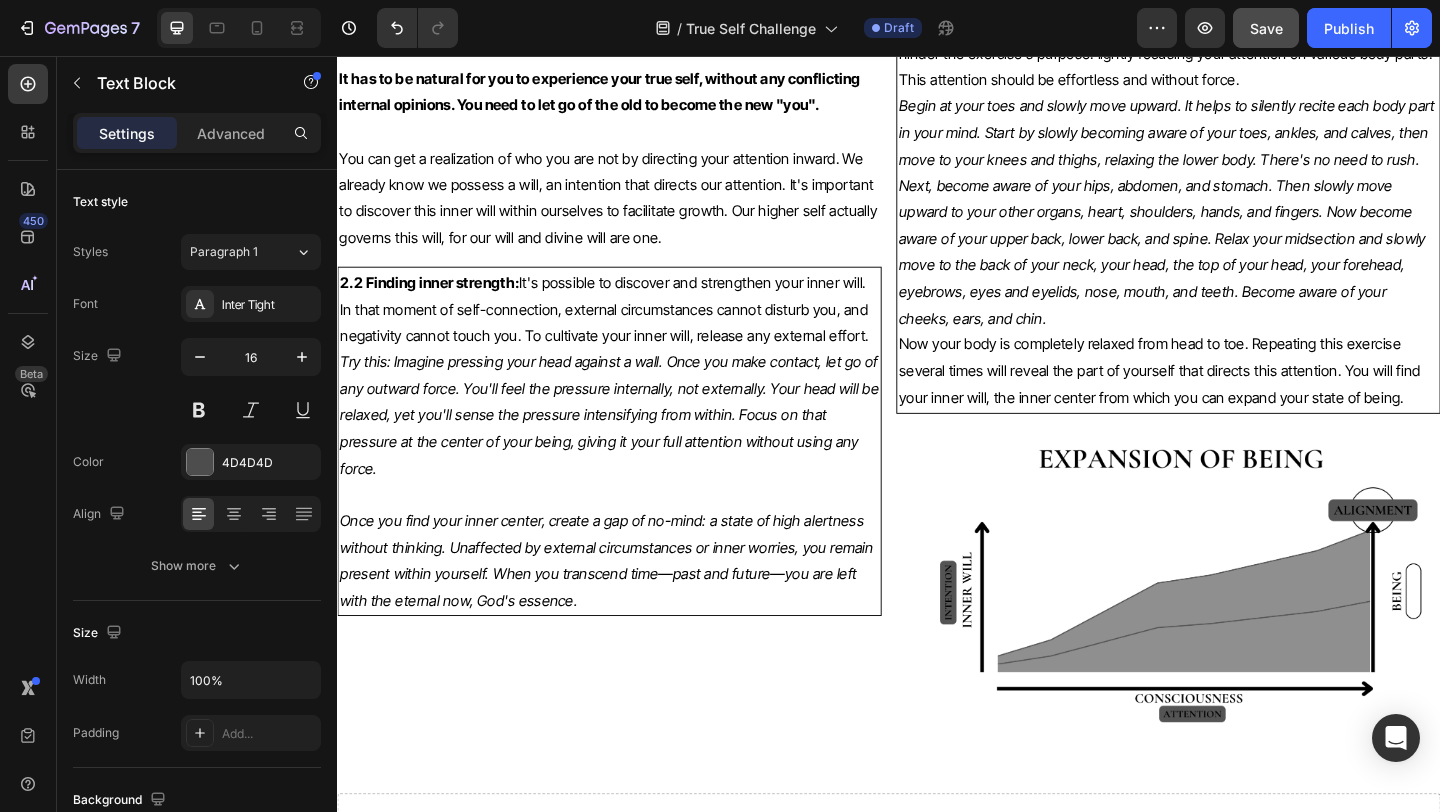 scroll, scrollTop: 6771, scrollLeft: 0, axis: vertical 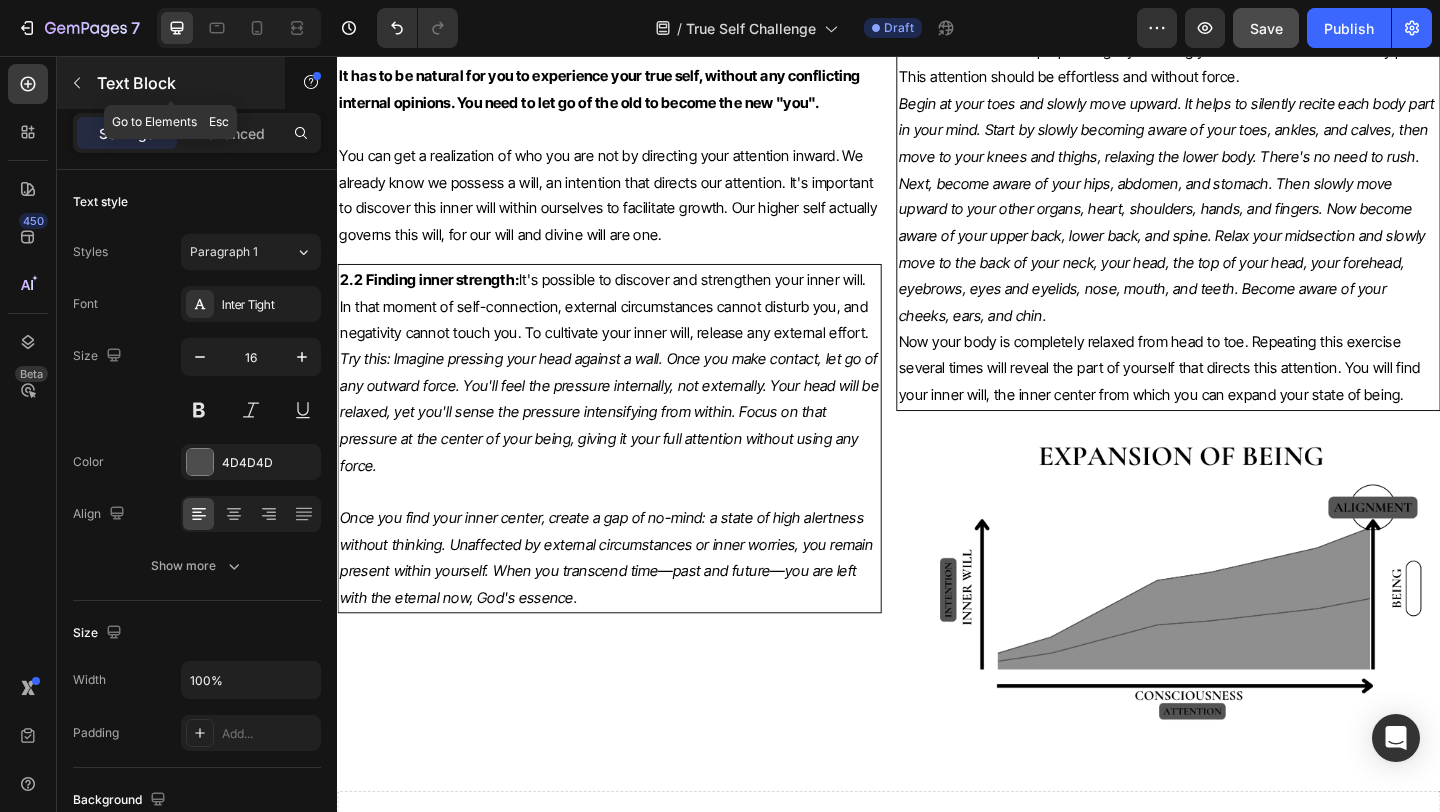 click 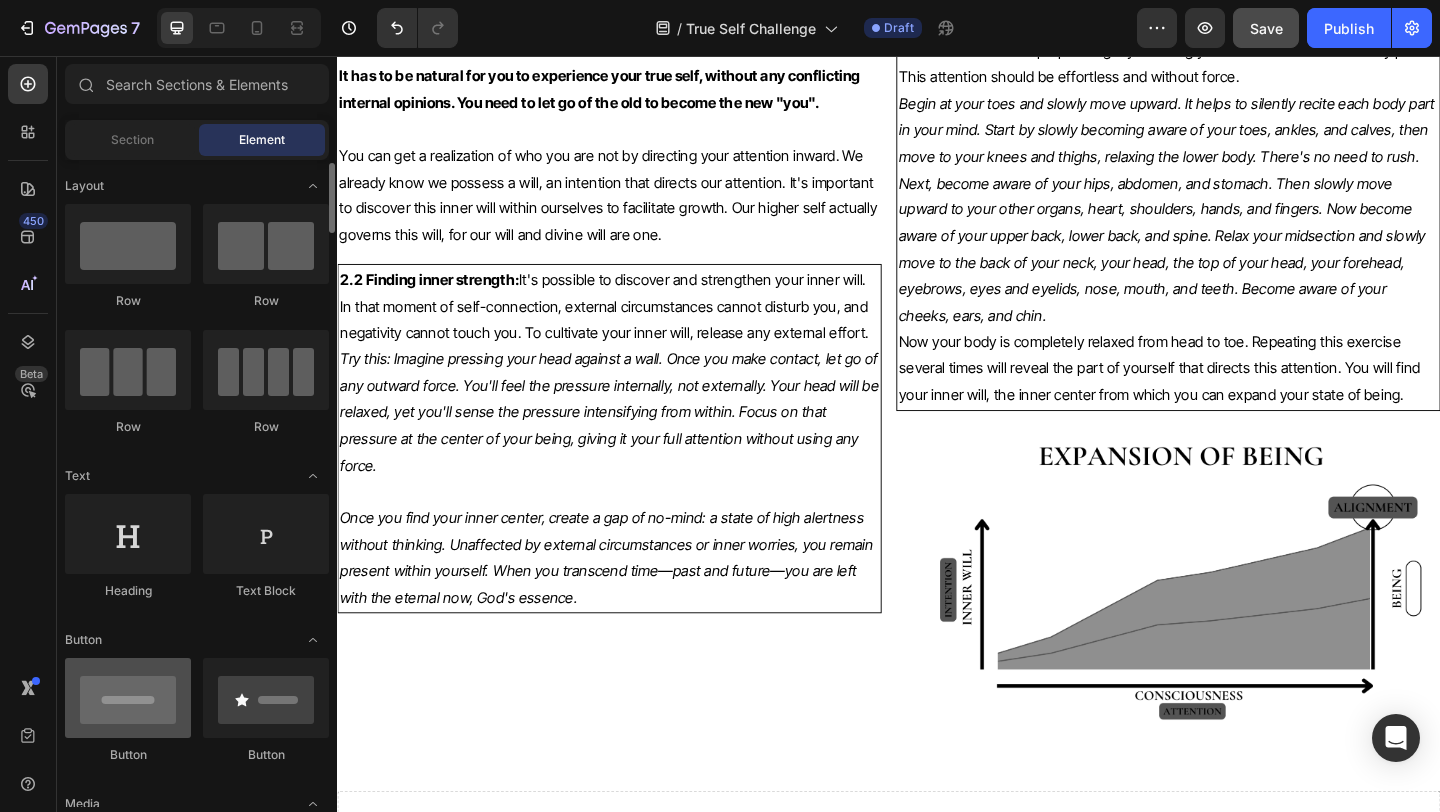 scroll, scrollTop: 12, scrollLeft: 0, axis: vertical 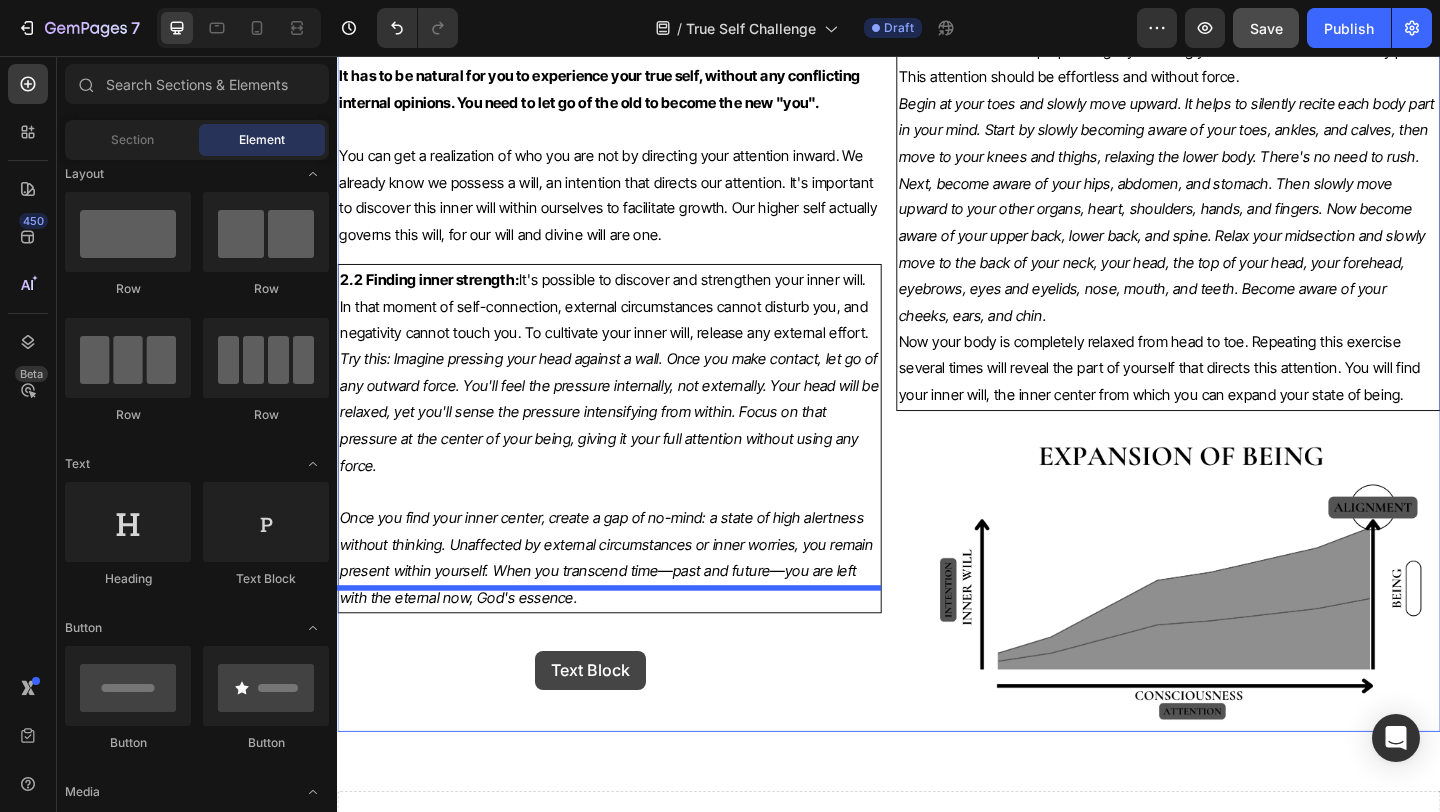drag, startPoint x: 601, startPoint y: 586, endPoint x: 552, endPoint y: 703, distance: 126.84637 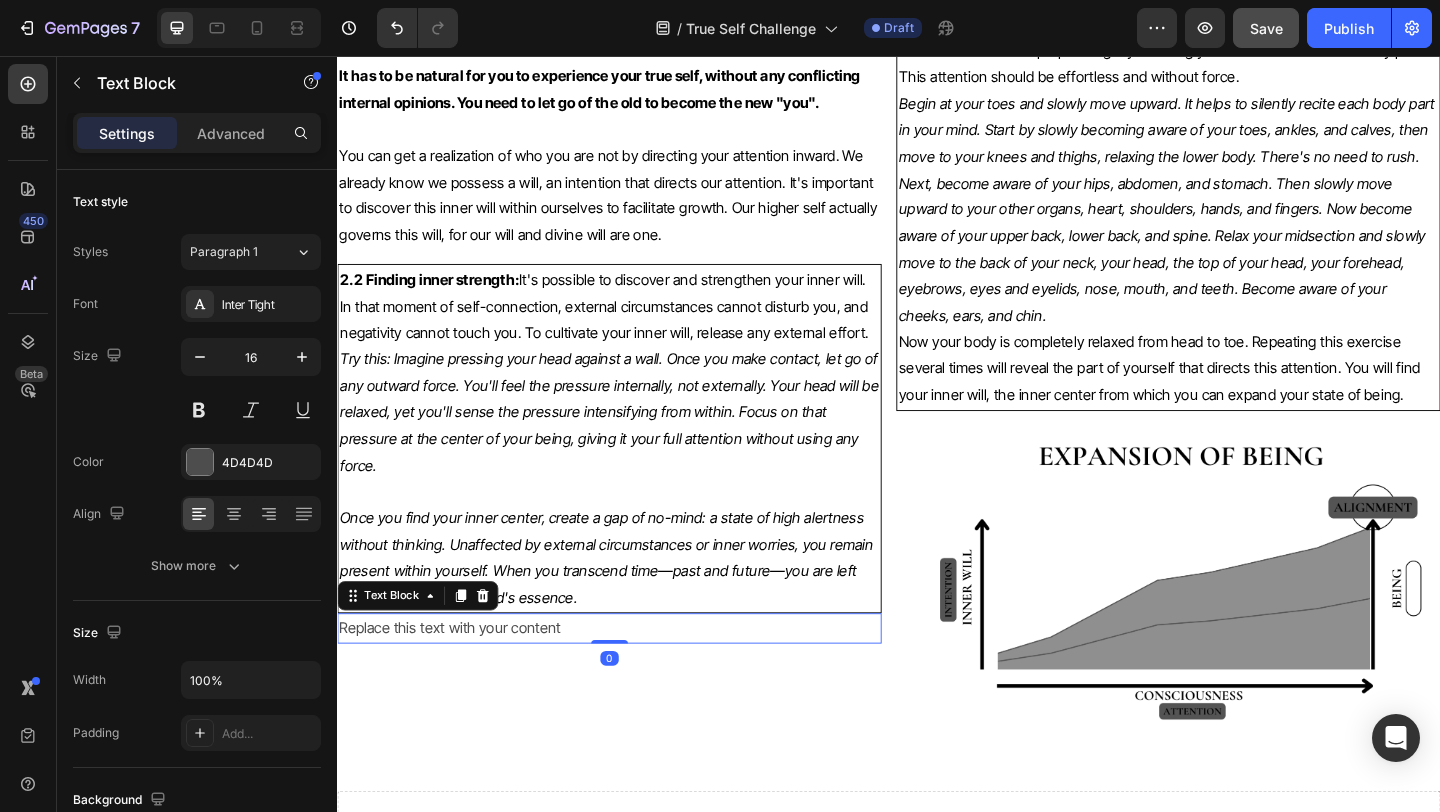 click on "Replace this text with your content" at bounding box center [633, 678] 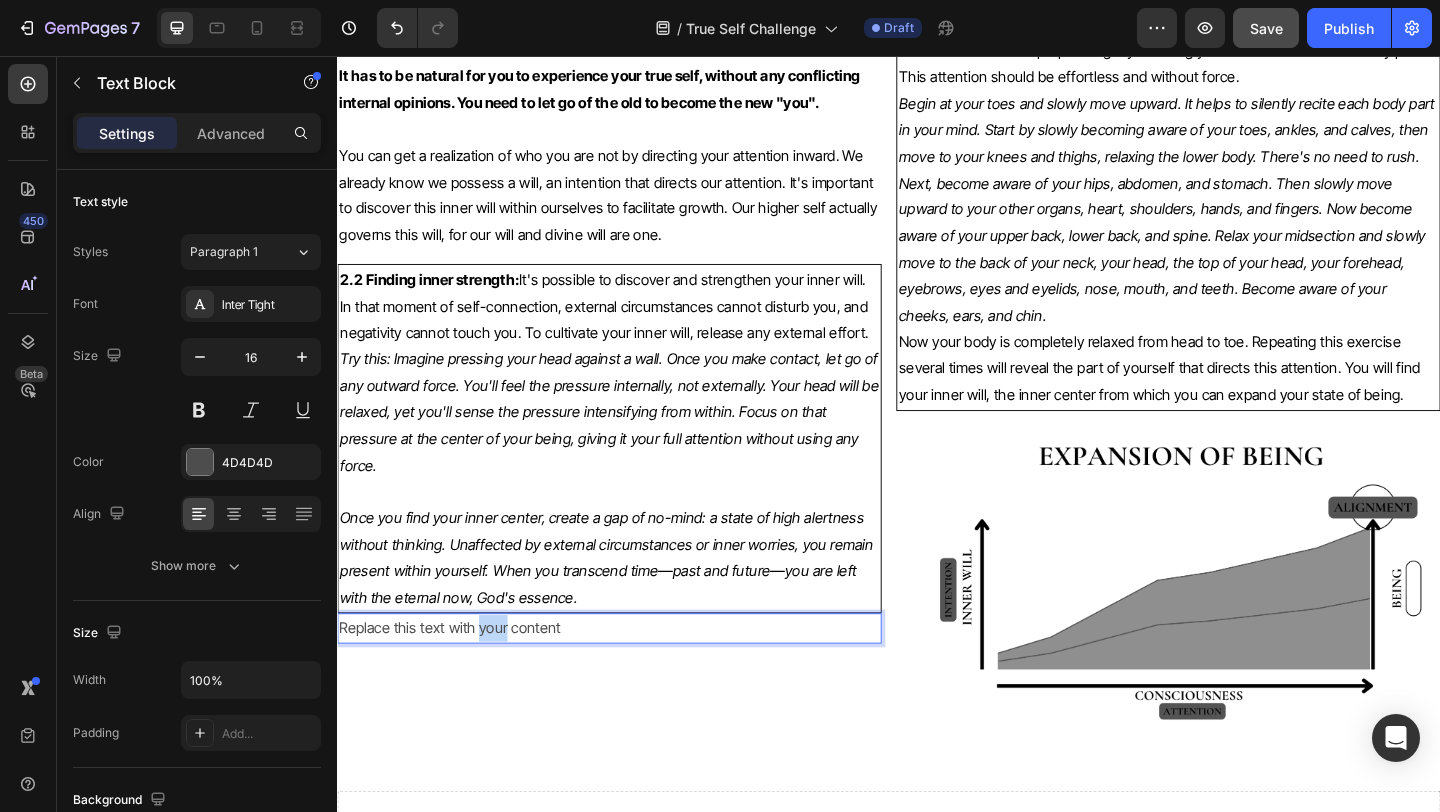 click on "Replace this text with your content" at bounding box center [633, 678] 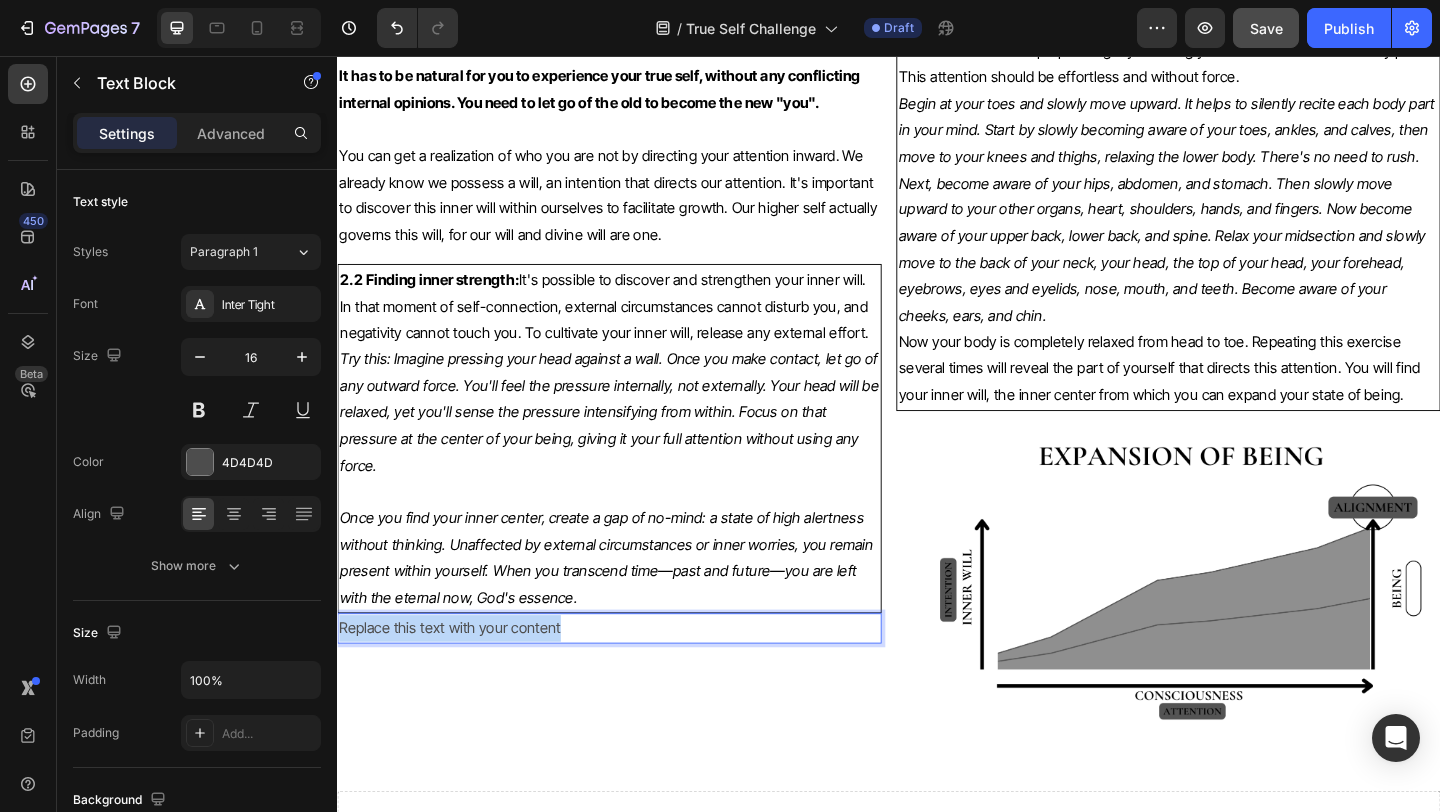 click on "Replace this text with your content" at bounding box center (633, 678) 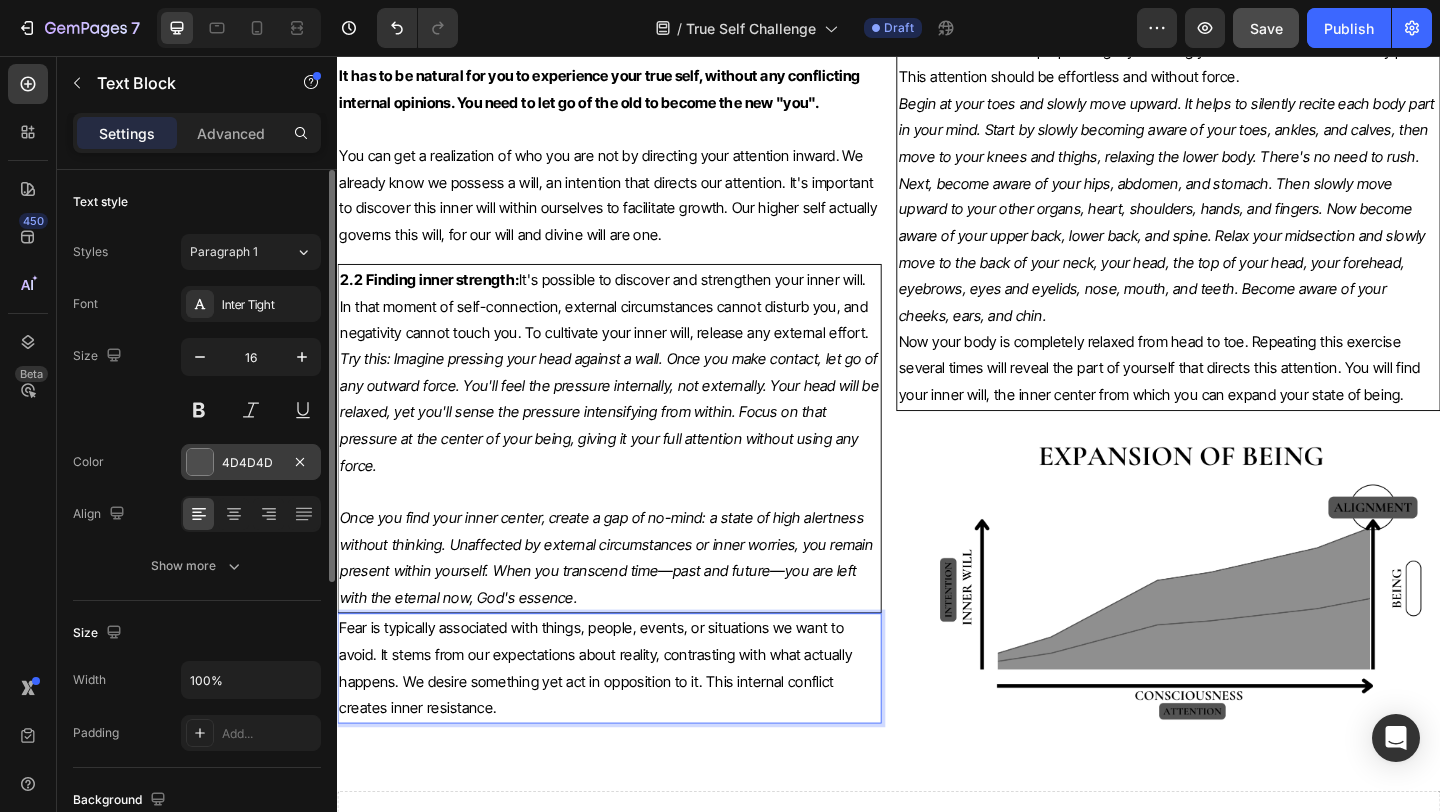 click at bounding box center [200, 462] 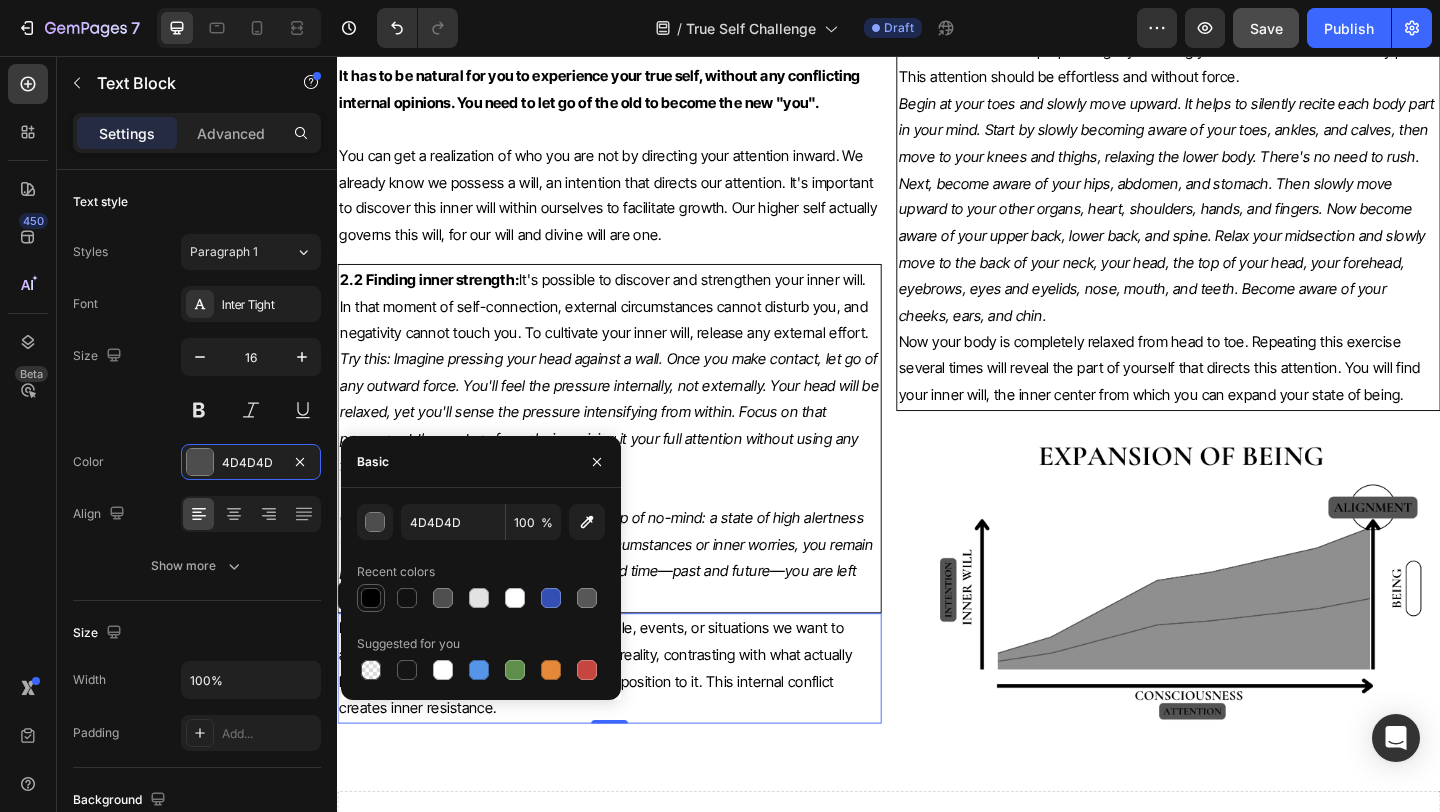 click at bounding box center [371, 598] 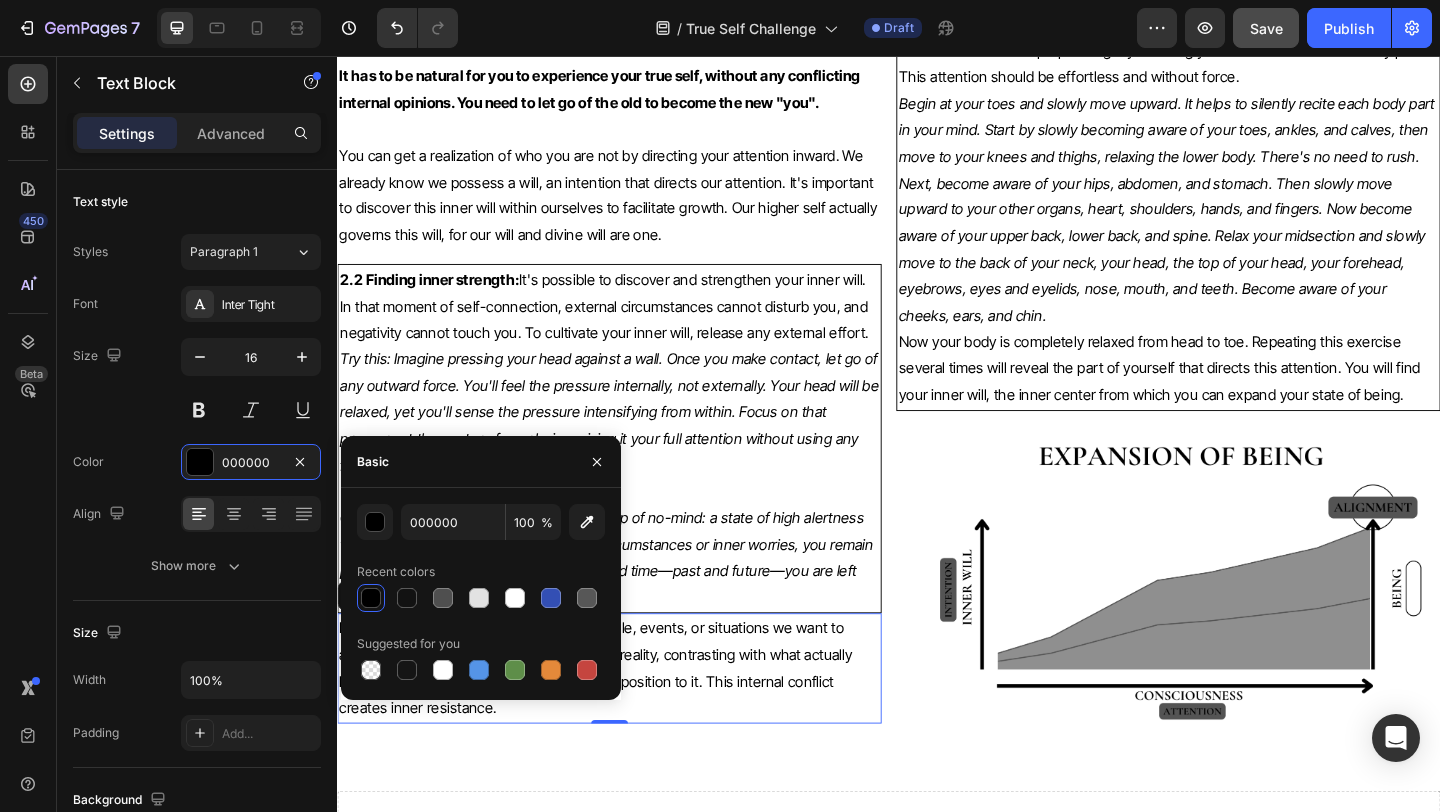 click on "Once you find your inner center, create a gap of no-mind: a state of high alertness without thinking. Unaffected by external circumstances or inner worries, you remain present within yourself. When you transcend time—past and future—you are left with the eternal now, God's essence." at bounding box center [633, 601] 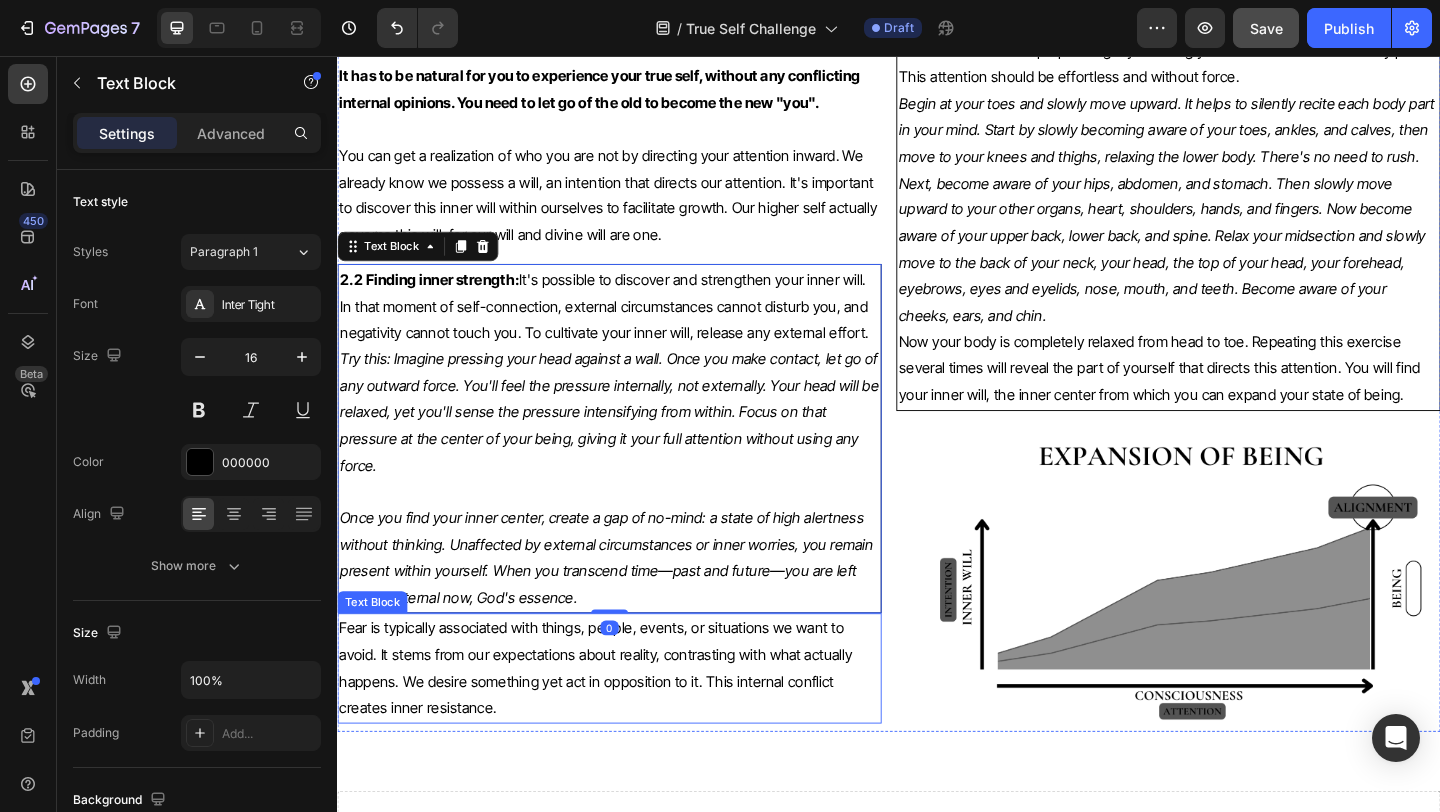 click on "Fear is typically associated with things, people, events, or situations we want to avoid. It stems from our expectations about reality, contrasting with what actually happens. We desire something yet act in opposition to it. This internal conflict creates inner resistance." at bounding box center (618, 721) 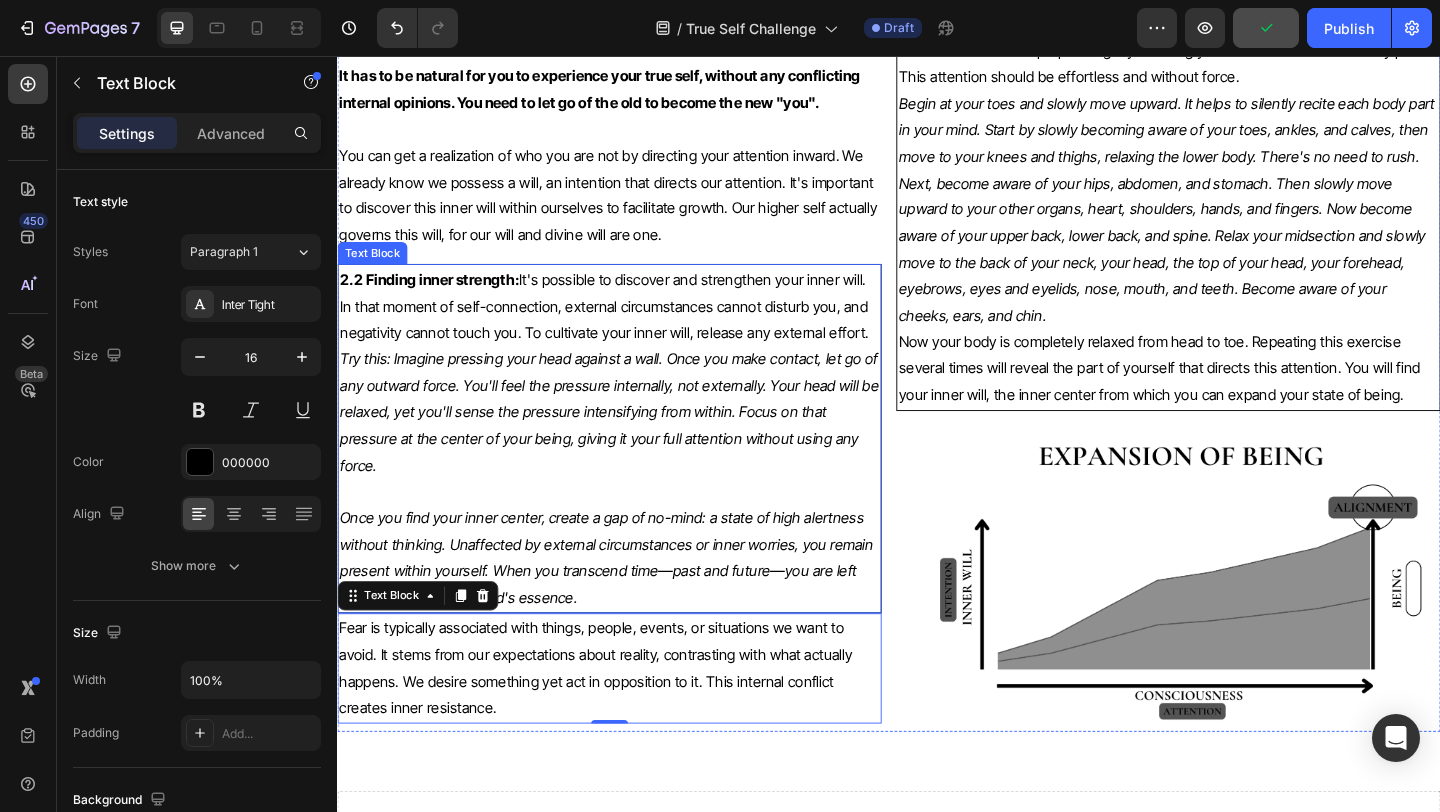 click on "Once you find your inner center, create a gap of no-mind: a state of high alertness without thinking. Unaffected by external circumstances or inner worries, you remain present within yourself. When you transcend time—past and future—you are left with the eternal now, God's essence." at bounding box center (630, 601) 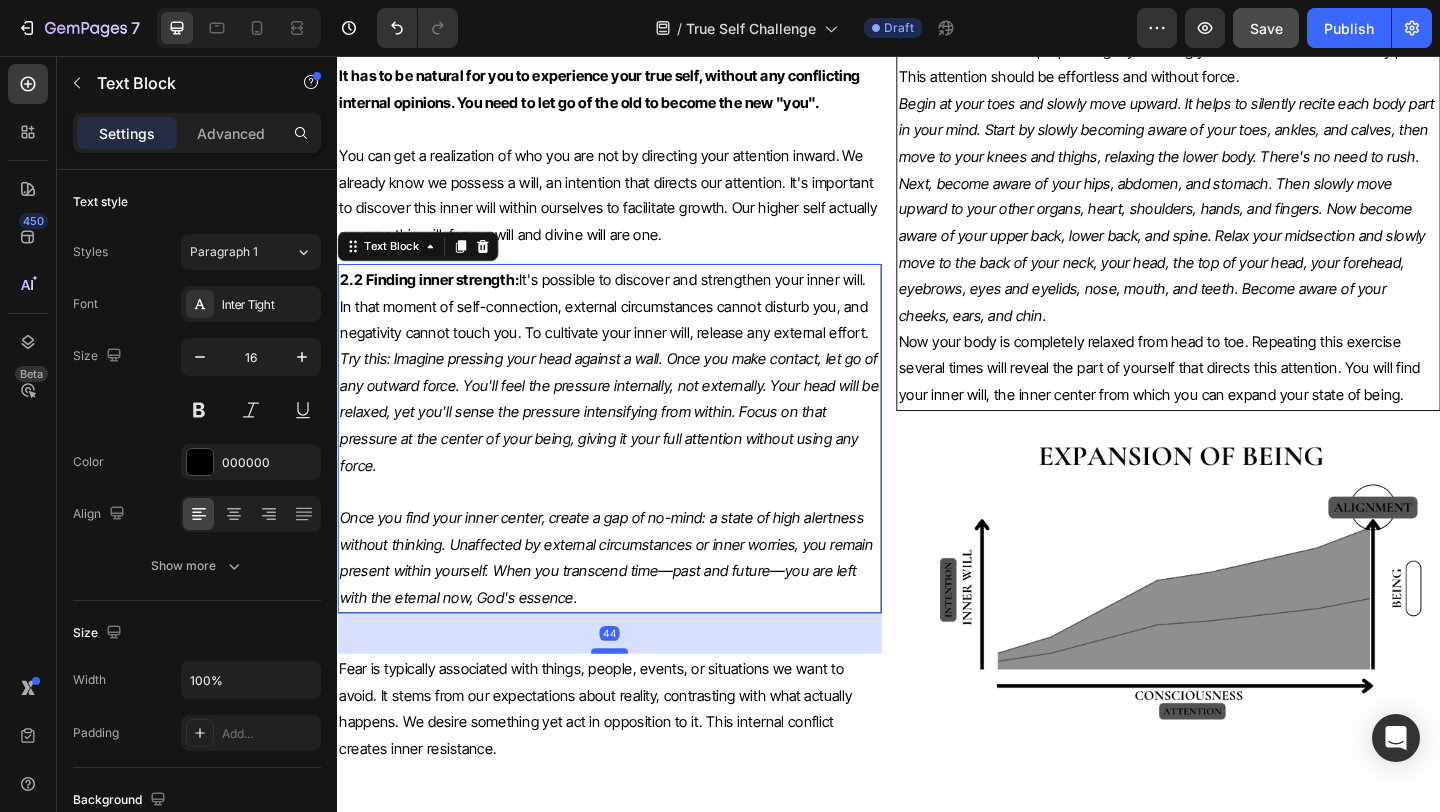 drag, startPoint x: 630, startPoint y: 631, endPoint x: 630, endPoint y: 677, distance: 46 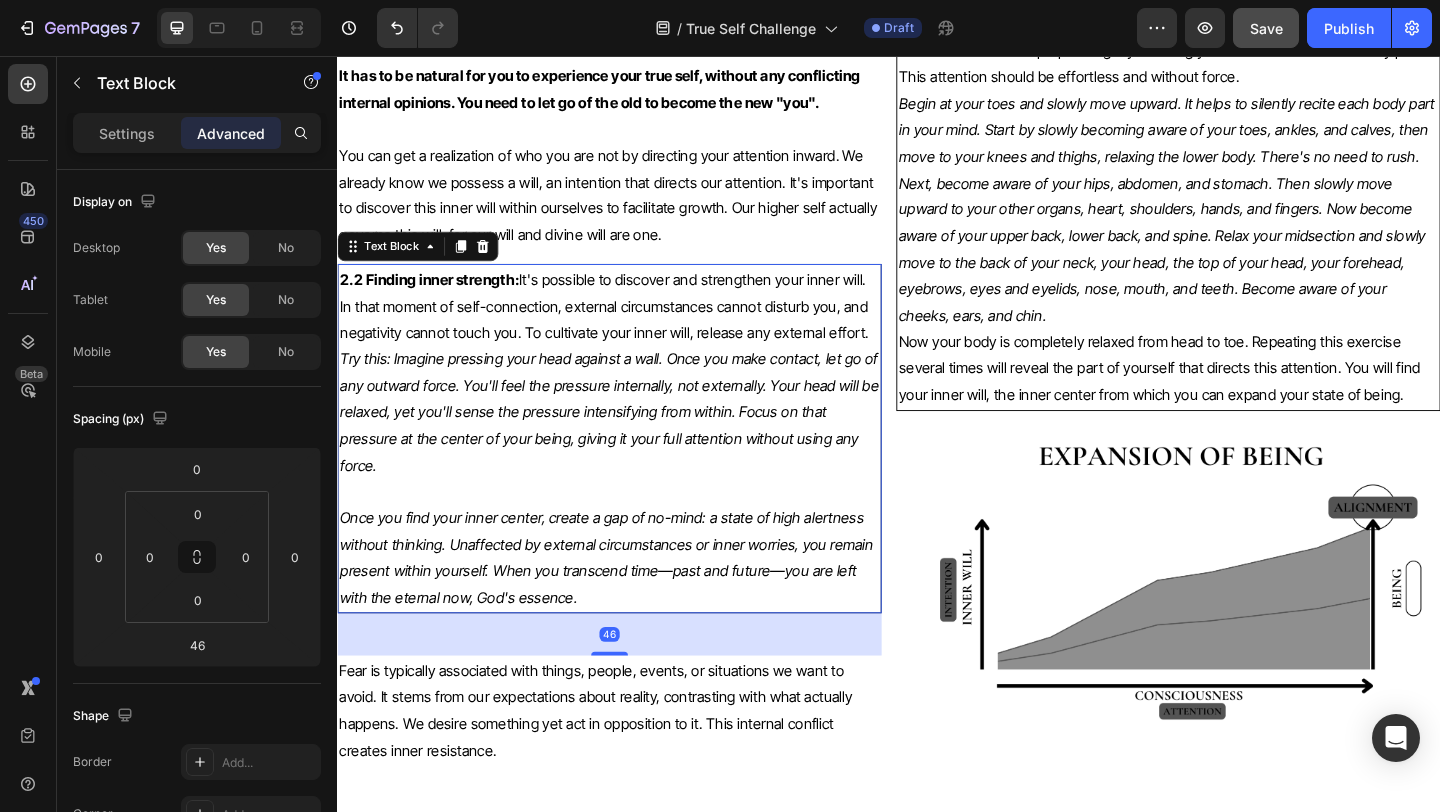 click on "Once you find your inner center, create a gap of no-mind: a state of high alertness without thinking. Unaffected by external circumstances or inner worries, you remain present within yourself. When you transcend time—past and future—you are left with the eternal now, God's essence." at bounding box center (633, 601) 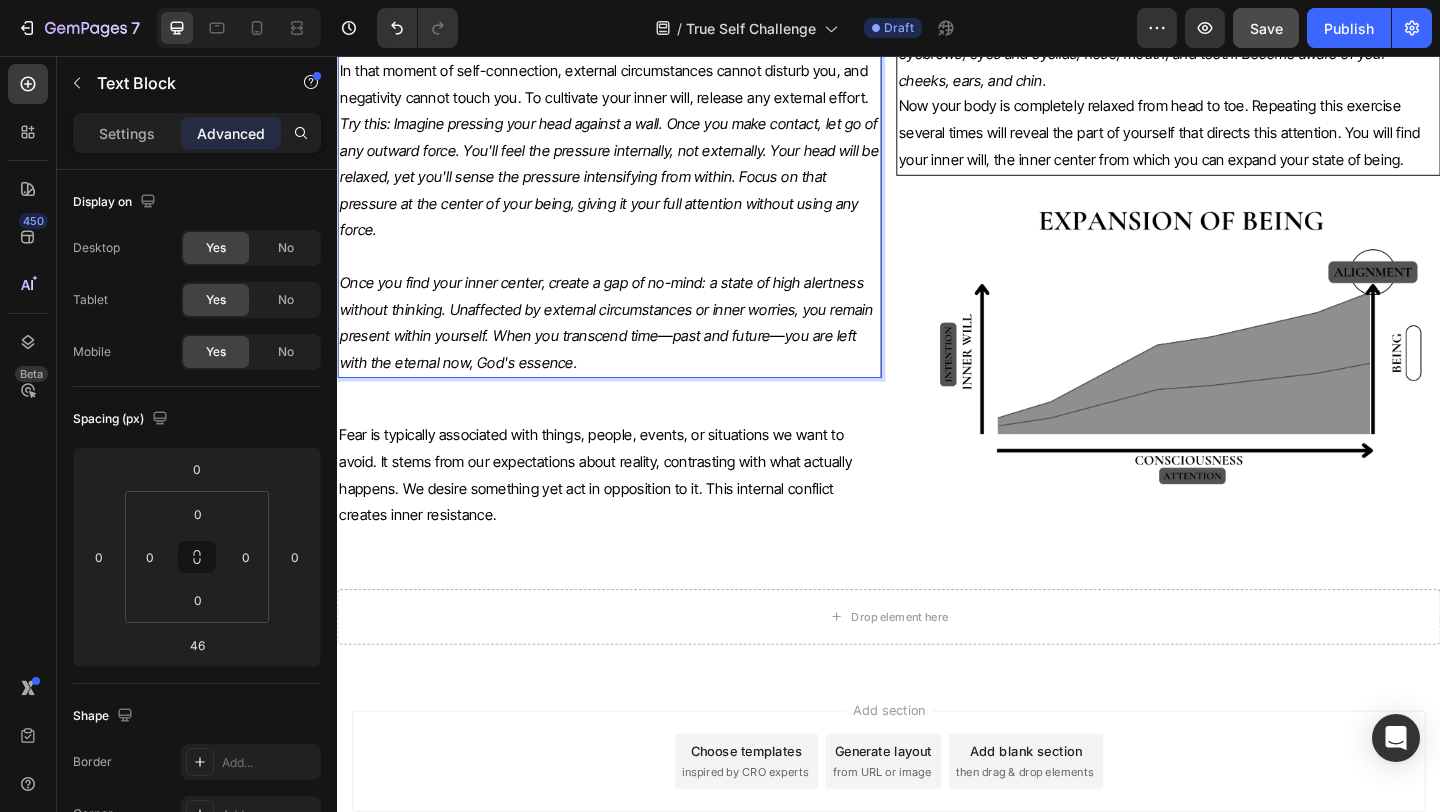 scroll, scrollTop: 7028, scrollLeft: 0, axis: vertical 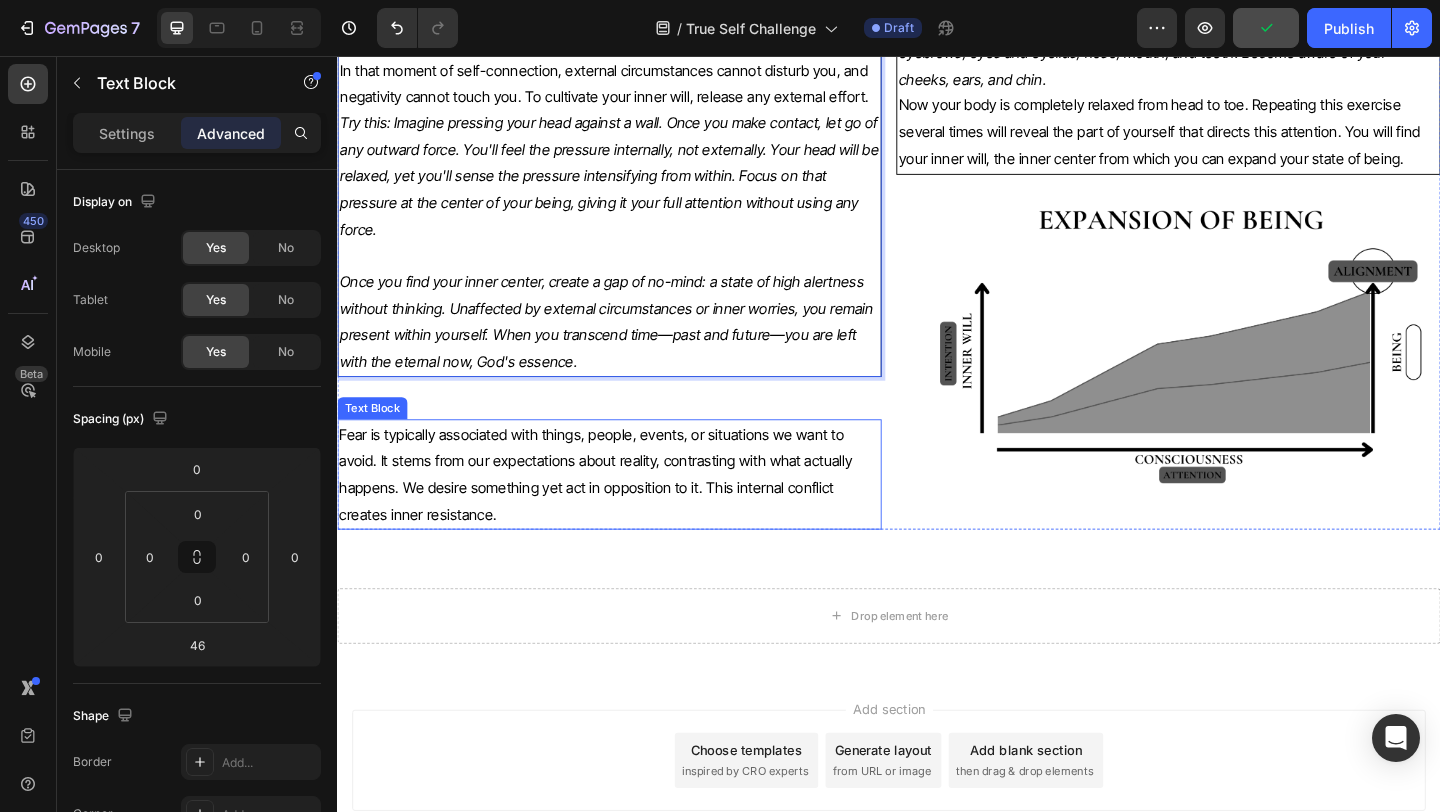 click on "Fear is typically associated with things, people, events, or situations we want to avoid. It stems from our expectations about reality, contrasting with what actually happens. We desire something yet act in opposition to it. This internal conflict creates inner resistance." at bounding box center (618, 510) 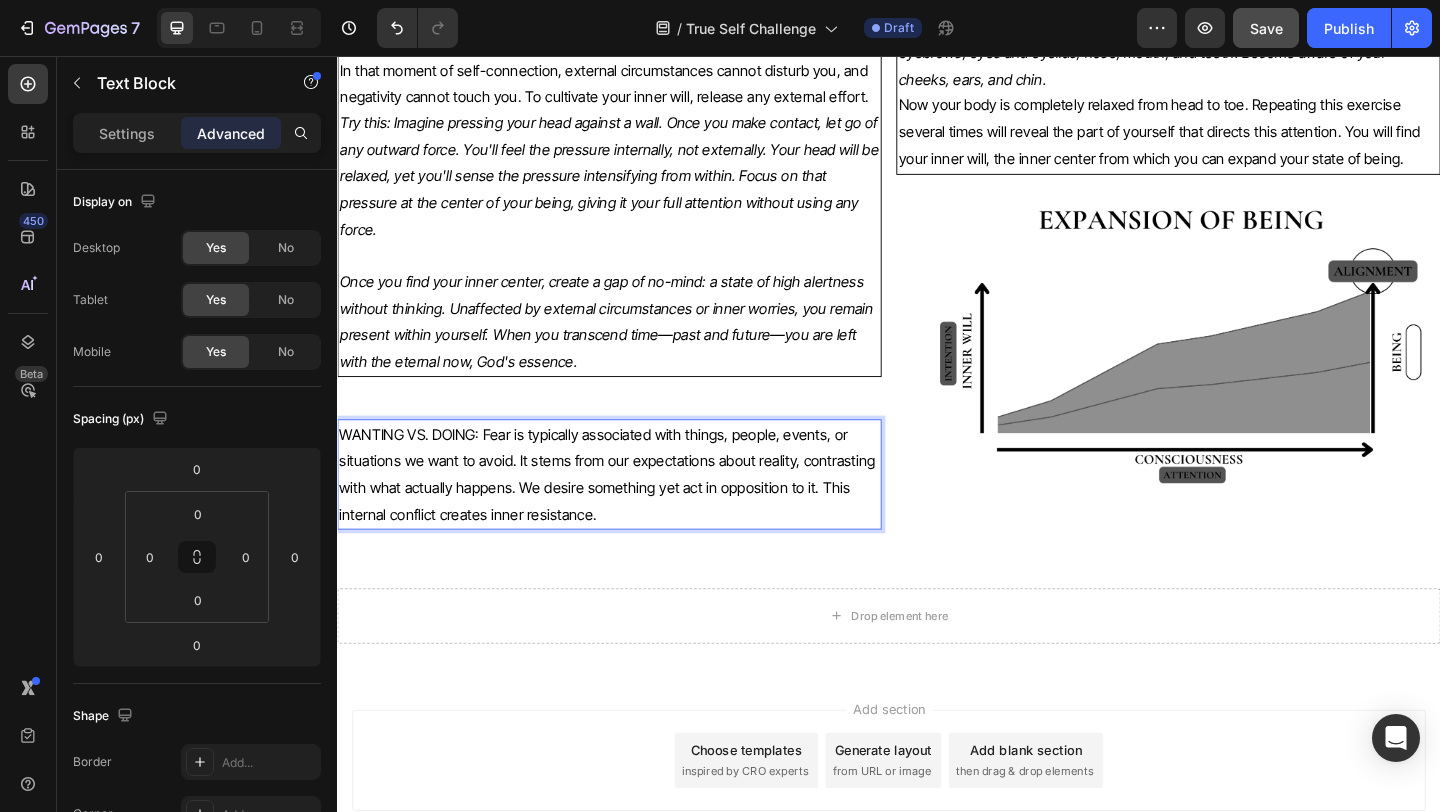 click on "WANTING VS. DOING: Fear is typically associated with things, people, events, or situations we want to avoid. It stems from our expectations about reality, contrasting with what actually happens. We desire something yet act in opposition to it. This internal conflict creates inner resistance." at bounding box center [633, 510] 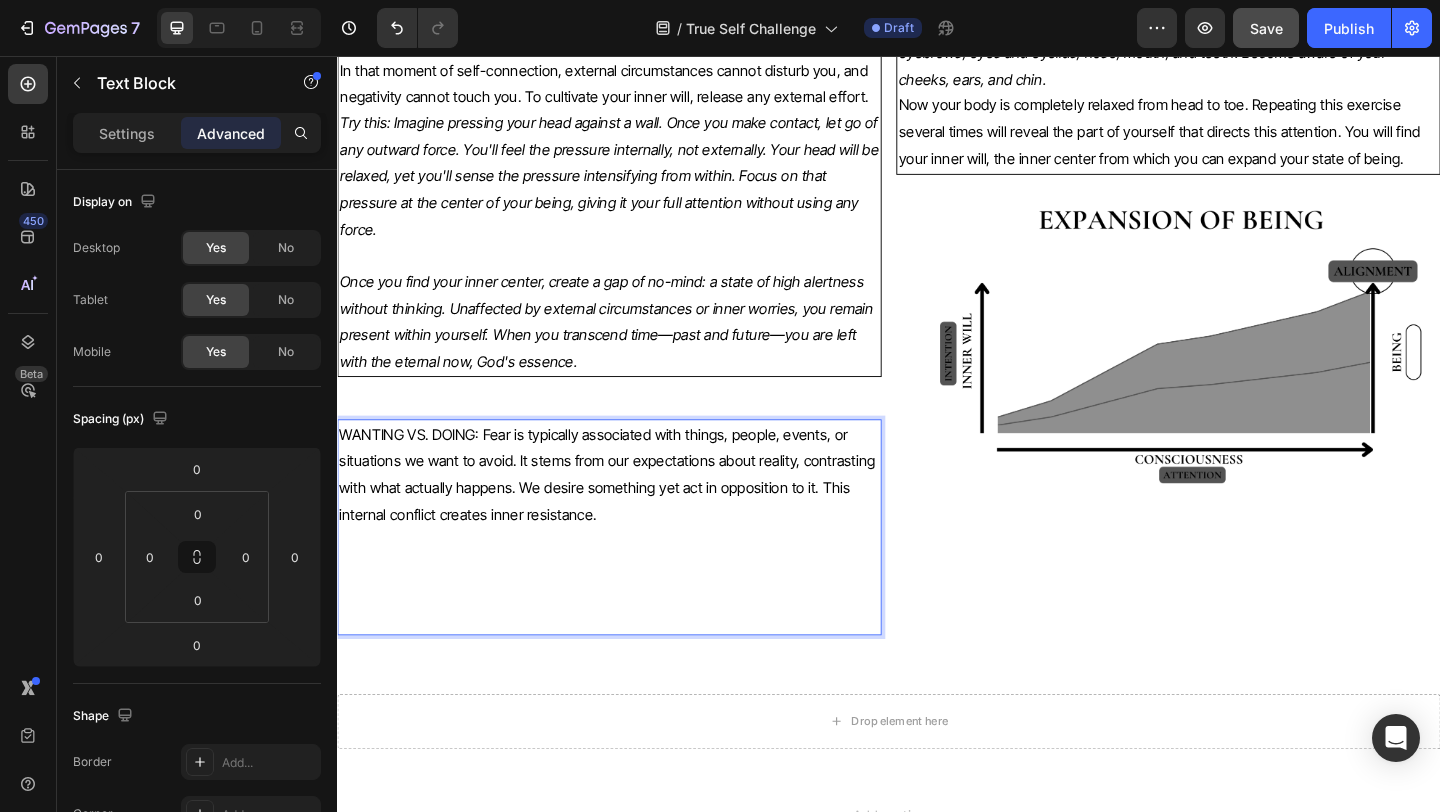 click at bounding box center [633, 669] 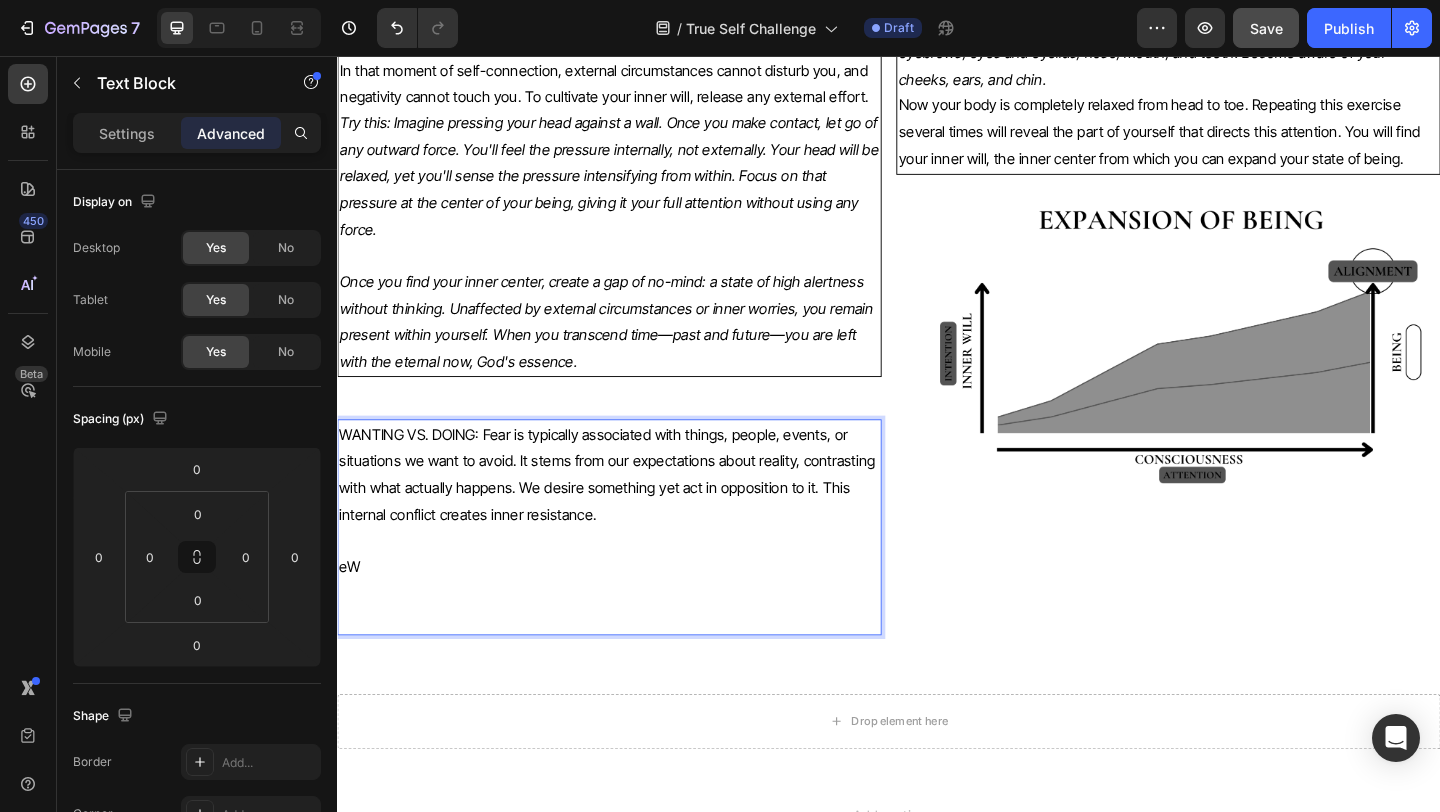 click at bounding box center [633, 640] 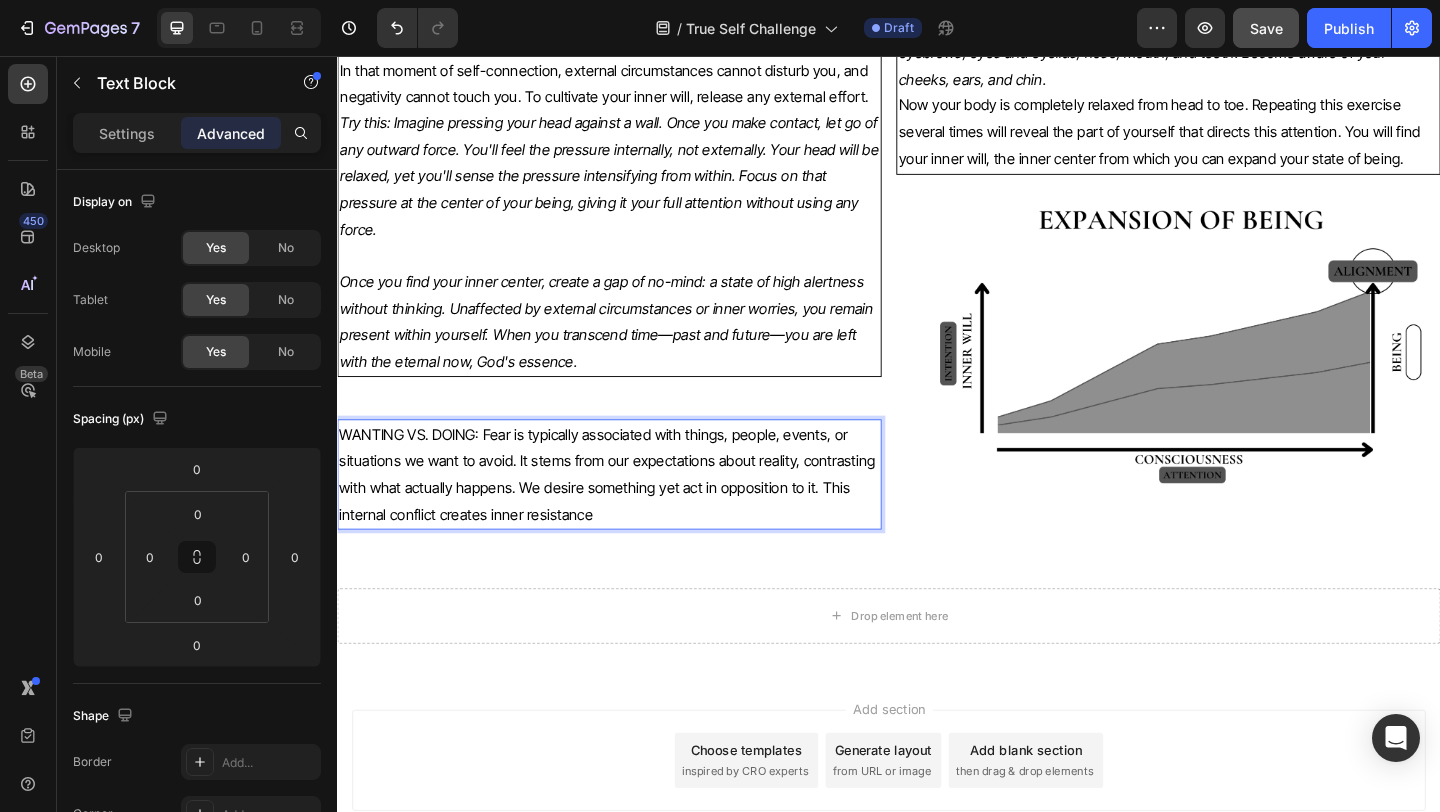 click on "WANTING VS. DOING: Fear is typically associated with things, people, events, or situations we want to avoid. It stems from our expectations about reality, contrasting with what actually happens. We desire something yet act in opposition to it. This internal conflict creates inner resistance" at bounding box center [633, 510] 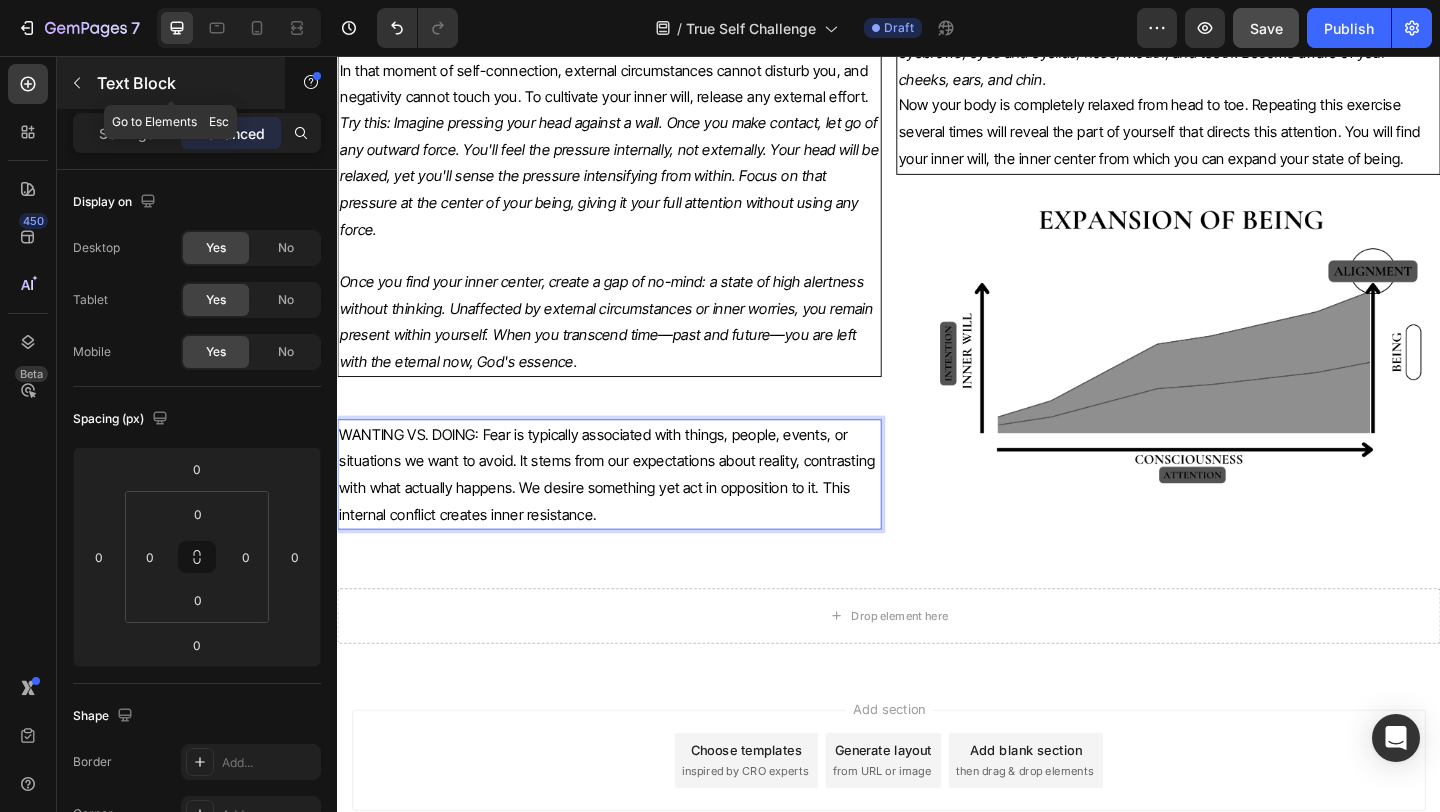 click at bounding box center [77, 83] 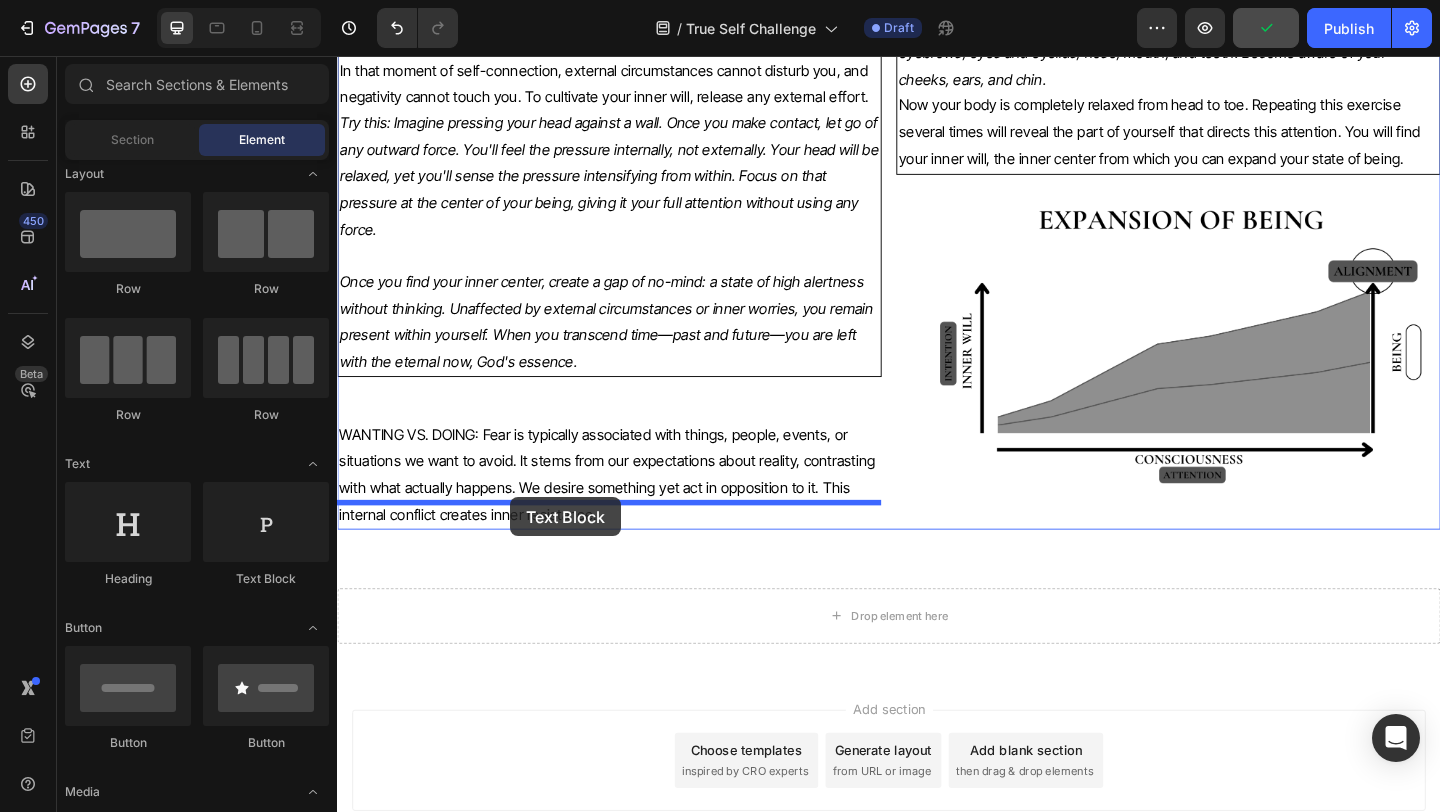 drag, startPoint x: 601, startPoint y: 560, endPoint x: 525, endPoint y: 536, distance: 79.69943 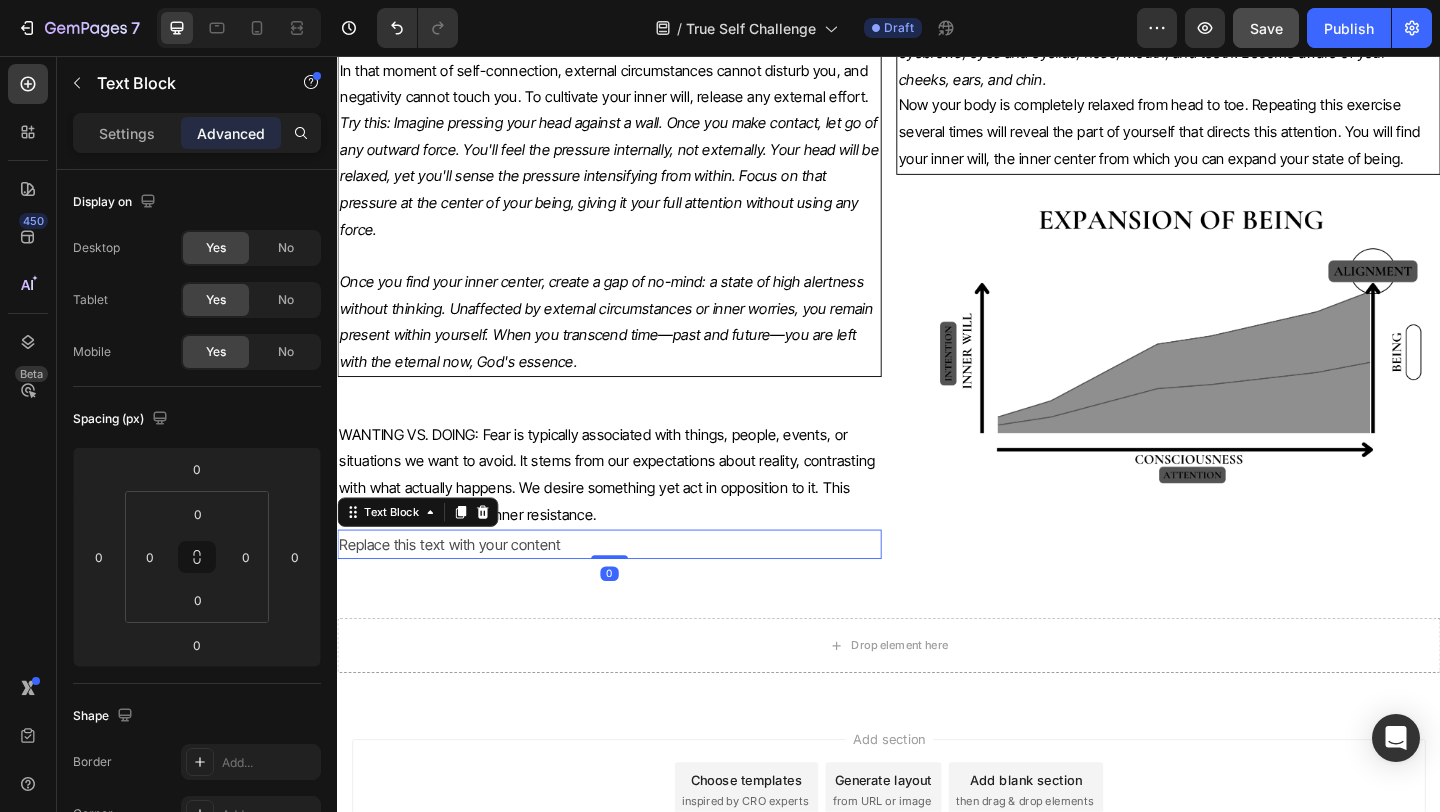 click on "Replace this text with your content" at bounding box center [633, 587] 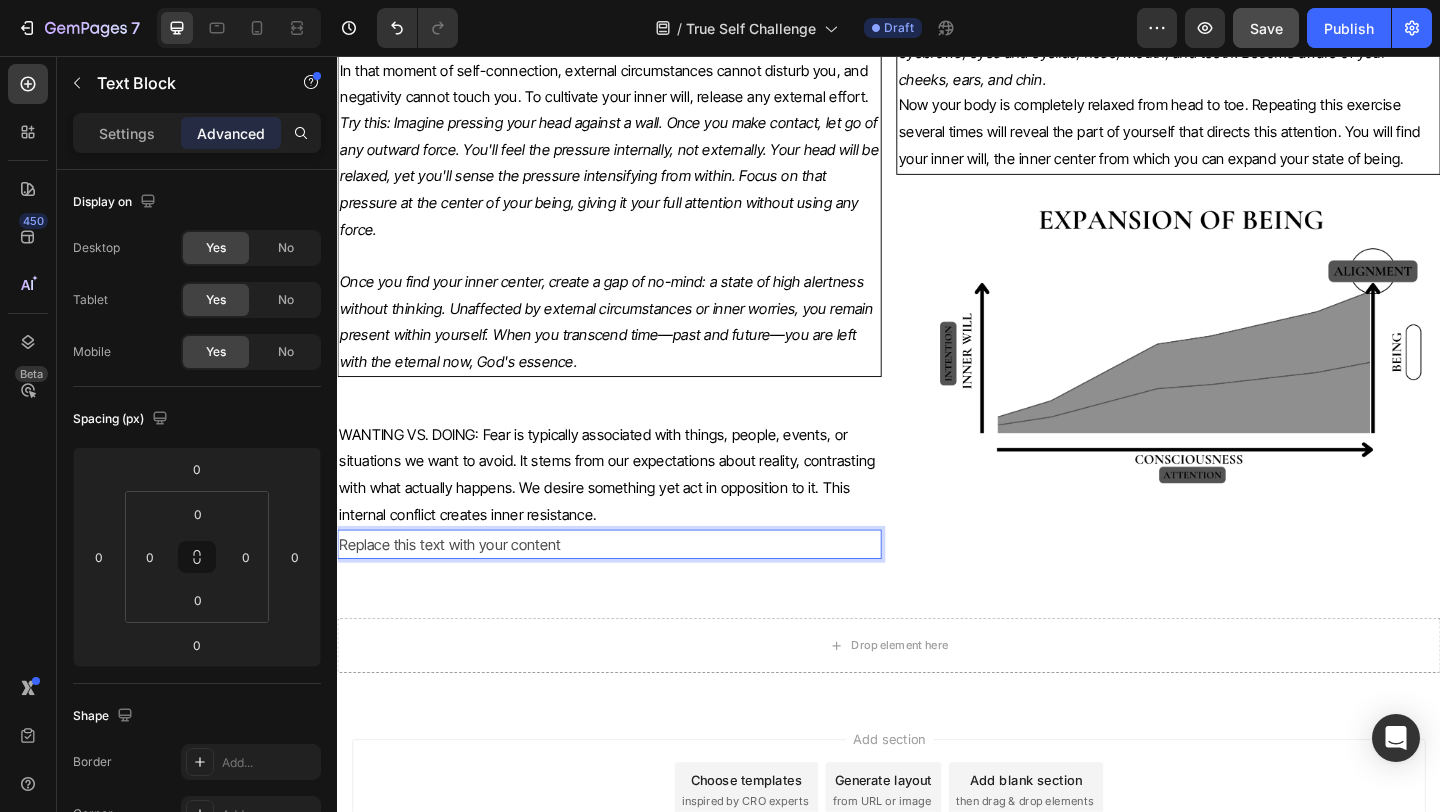 click on "Replace this text with your content" at bounding box center (633, 587) 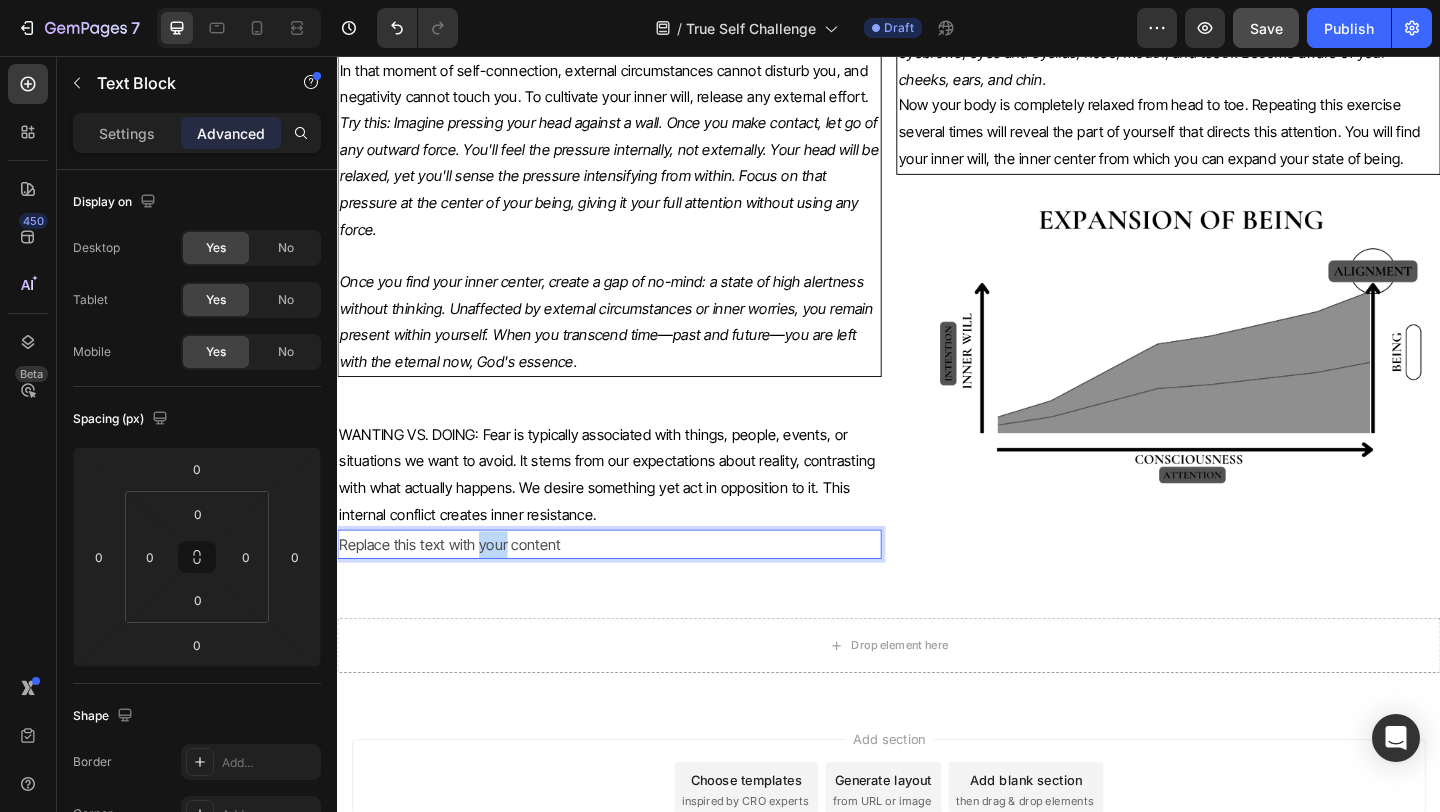 click on "Replace this text with your content" at bounding box center (633, 587) 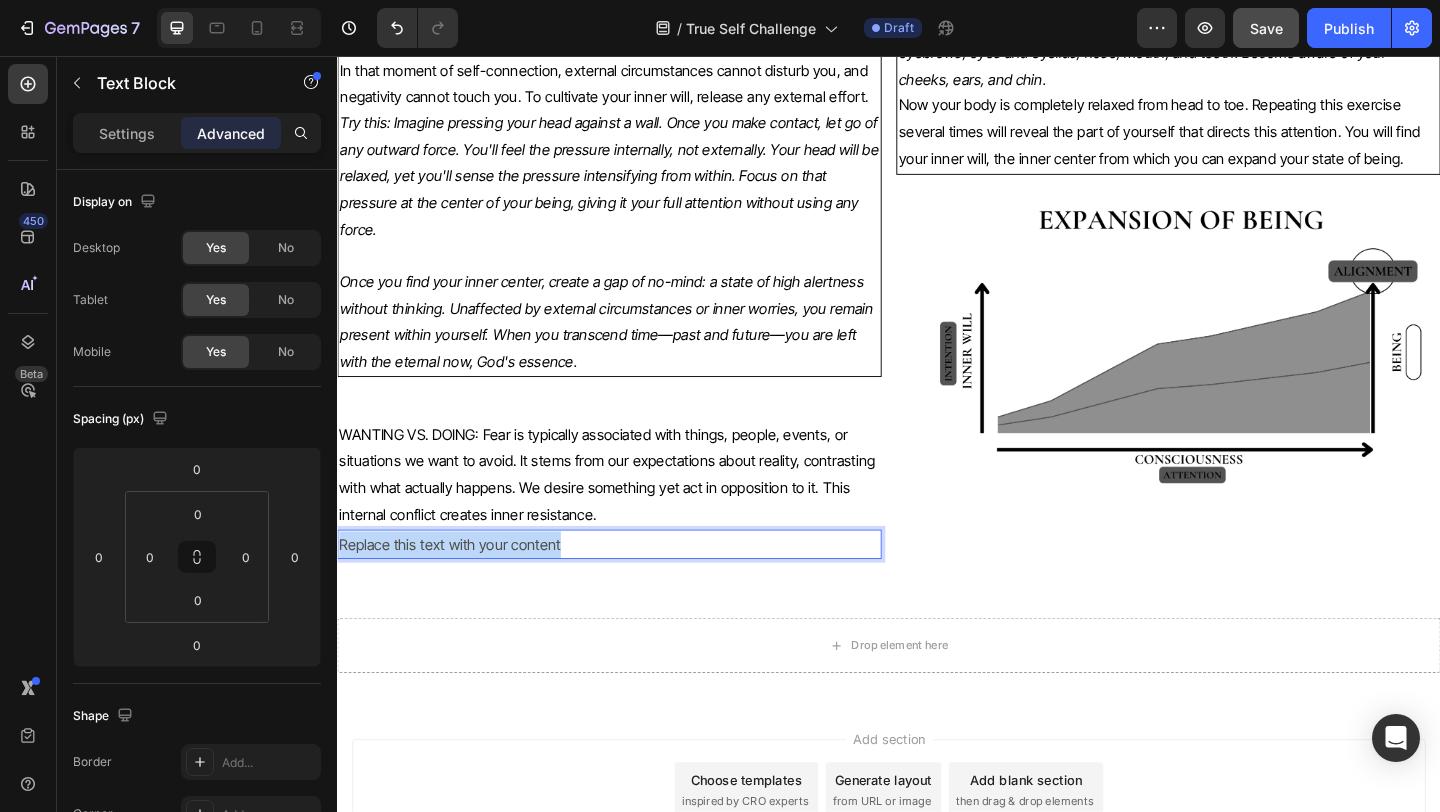 click on "Replace this text with your content" at bounding box center [633, 587] 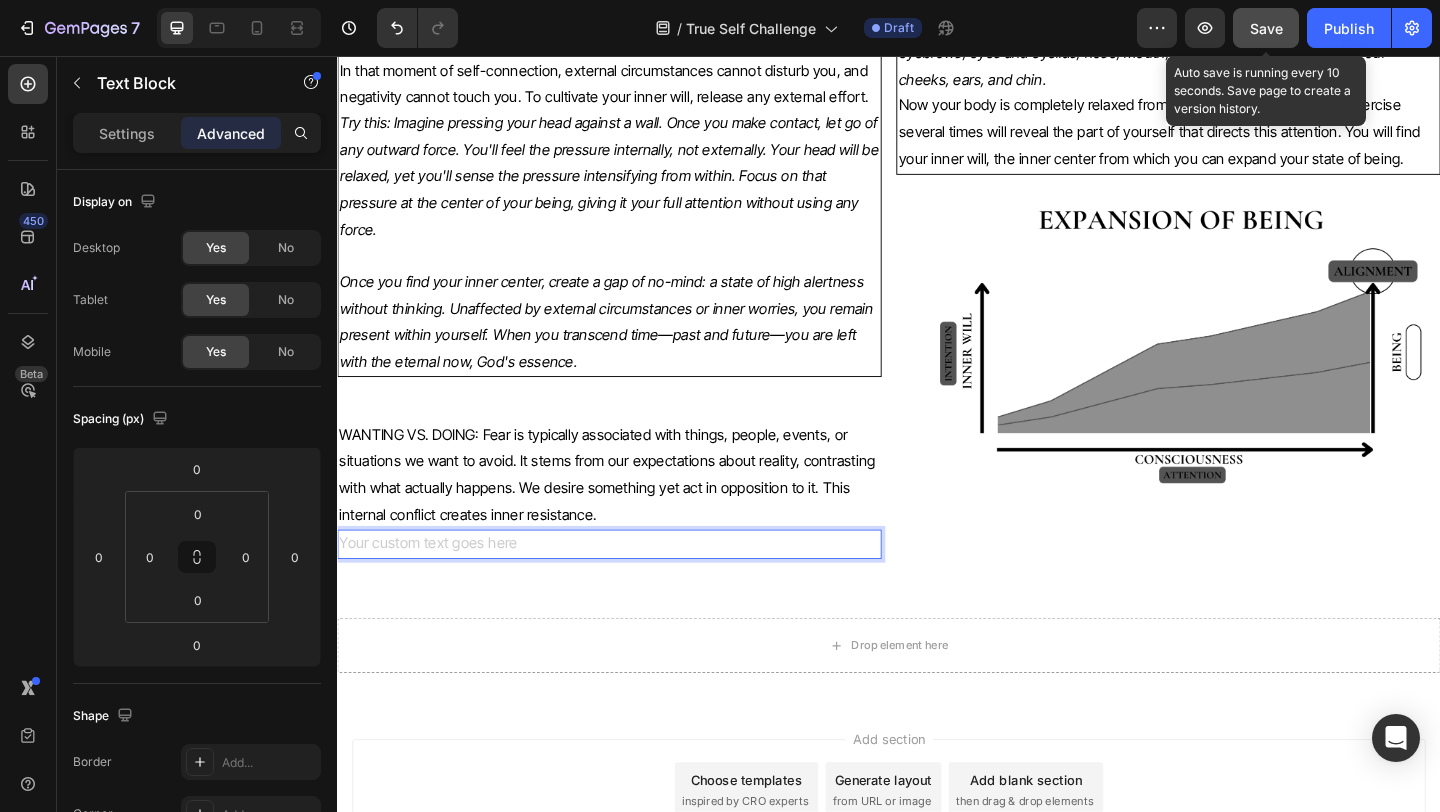 click on "Save" at bounding box center (1266, 28) 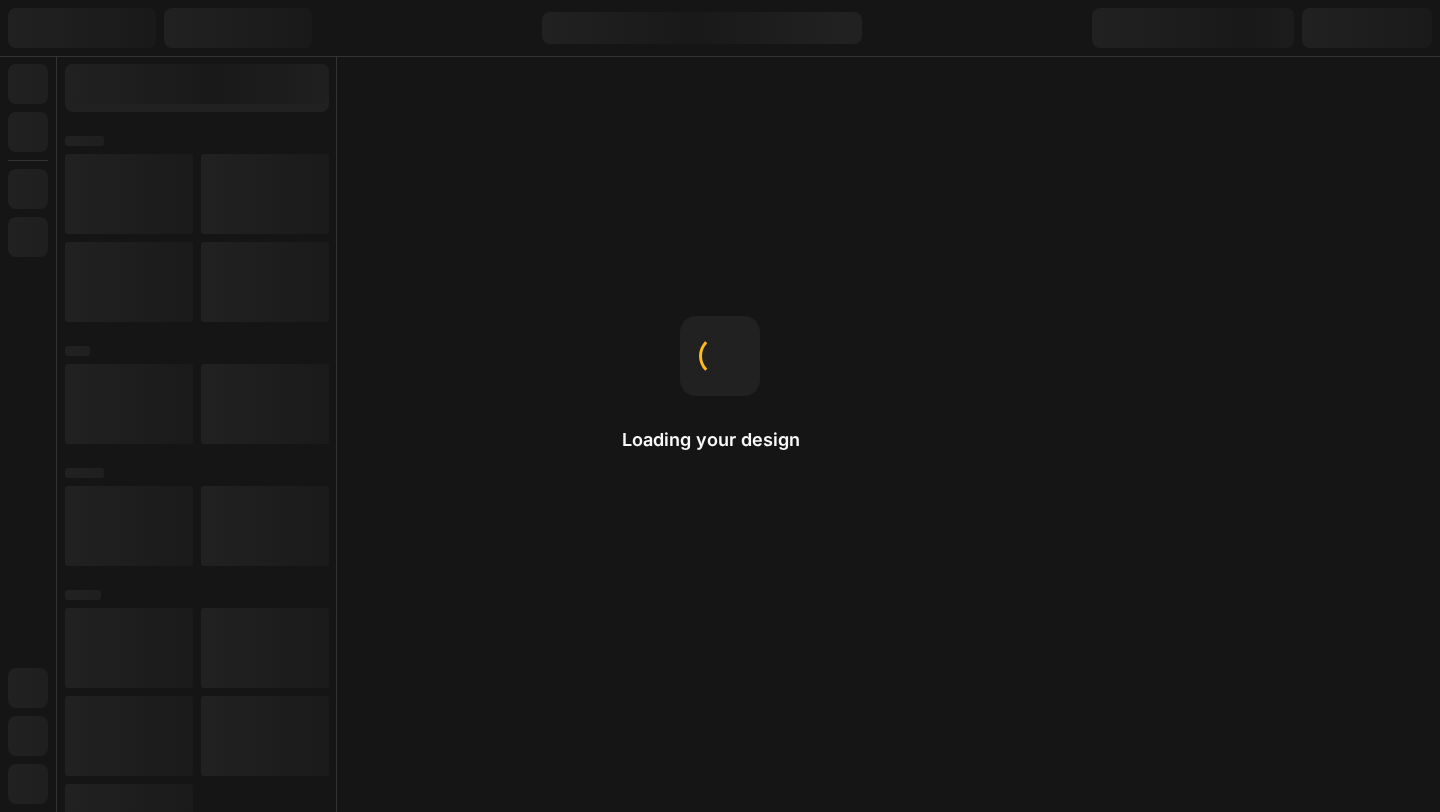 scroll, scrollTop: 0, scrollLeft: 0, axis: both 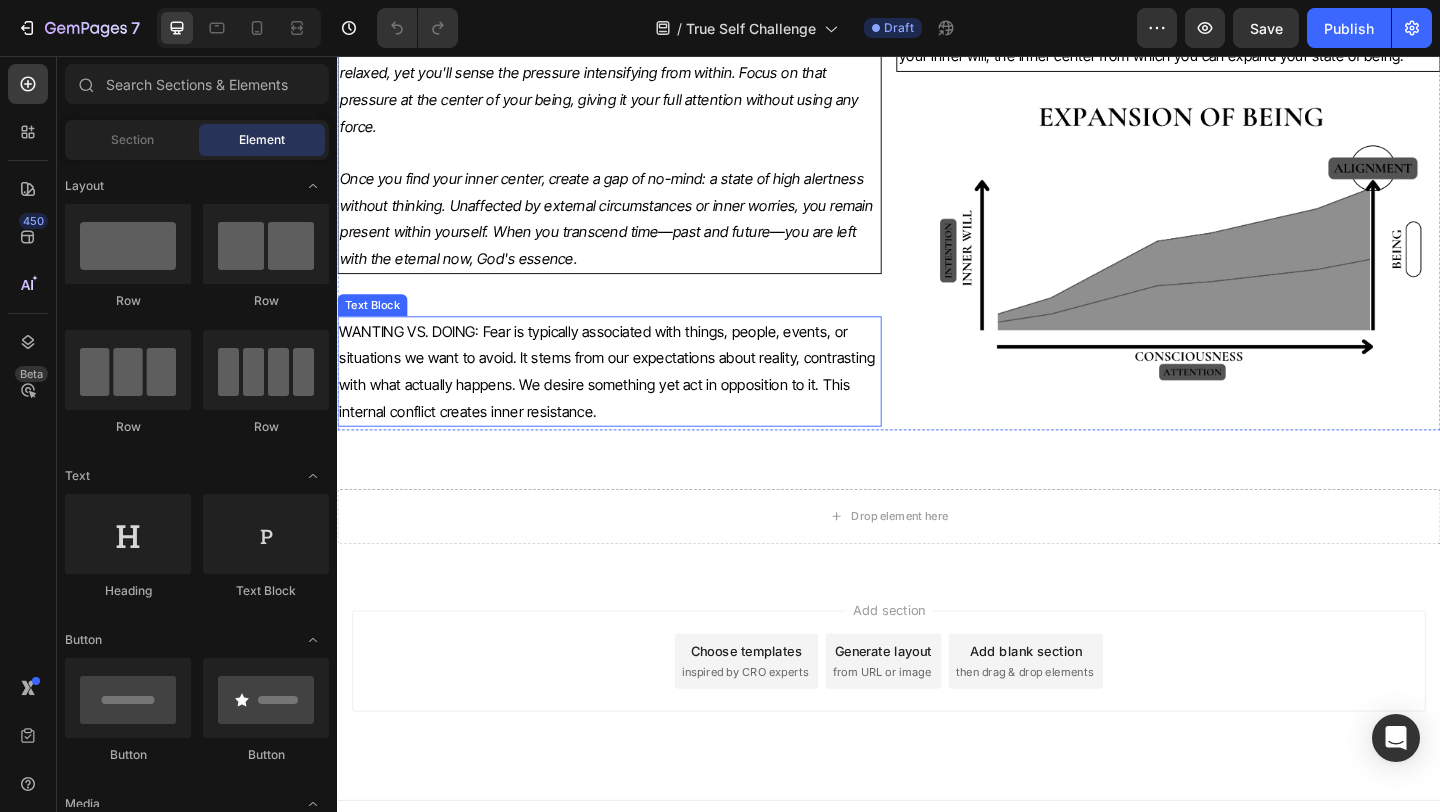 click on "WANTING VS. DOING: Fear is typically associated with things, people, events, or situations we want to avoid. It stems from our expectations about reality, contrasting with what actually happens. We desire something yet act in opposition to it. This internal conflict creates inner resistance." at bounding box center (630, 398) 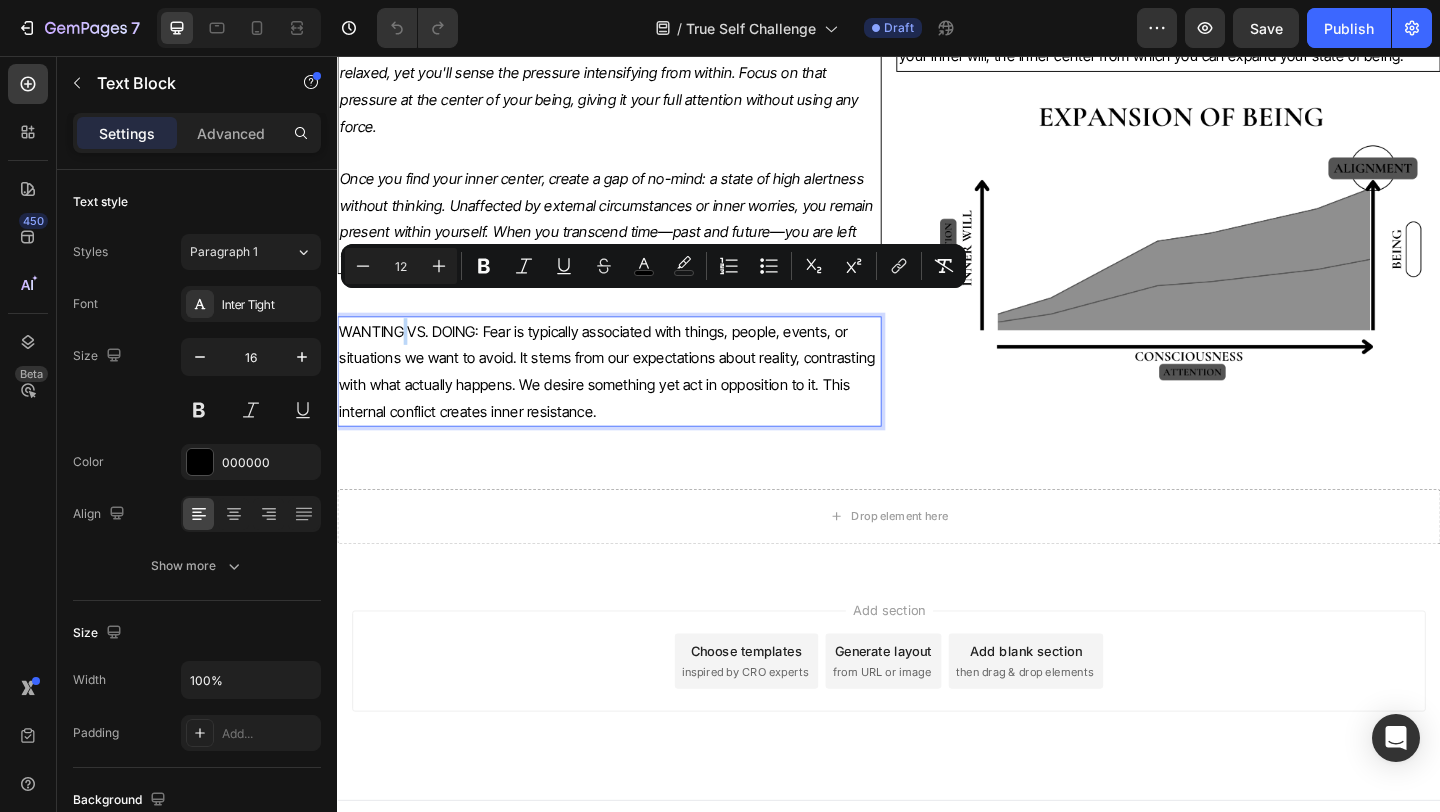 click on "WANTING VS. DOING: Fear is typically associated with things, people, events, or situations we want to avoid. It stems from our expectations about reality, contrasting with what actually happens. We desire something yet act in opposition to it. This internal conflict creates inner resistance." at bounding box center (630, 398) 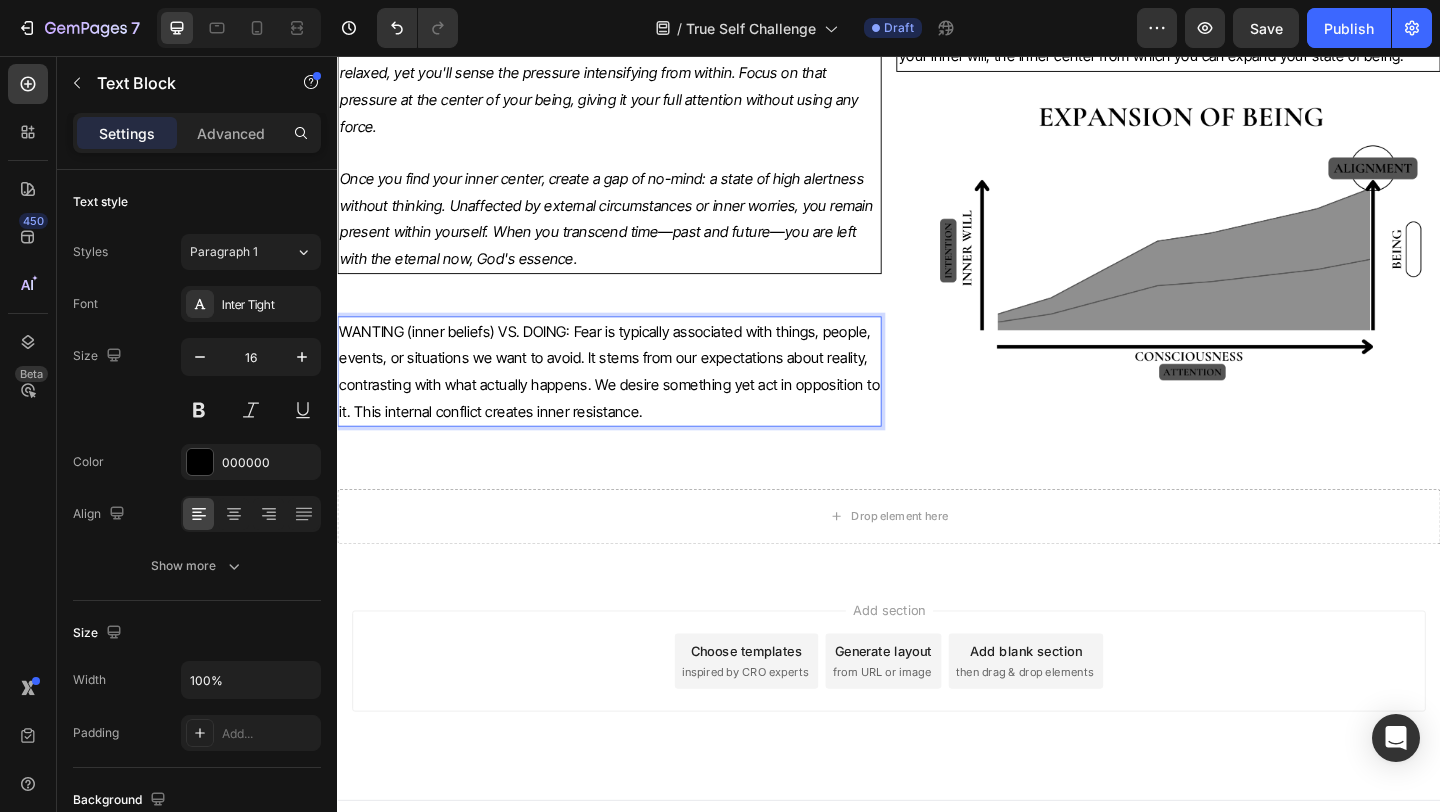 click on "WANTING (inner beliefs) VS. DOING: Fear is typically associated with things, people, events, or situations we want to avoid. It stems from our expectations about reality, contrasting with what actually happens. We desire something yet act in opposition to it. This internal conflict creates inner resistance." at bounding box center (633, 398) 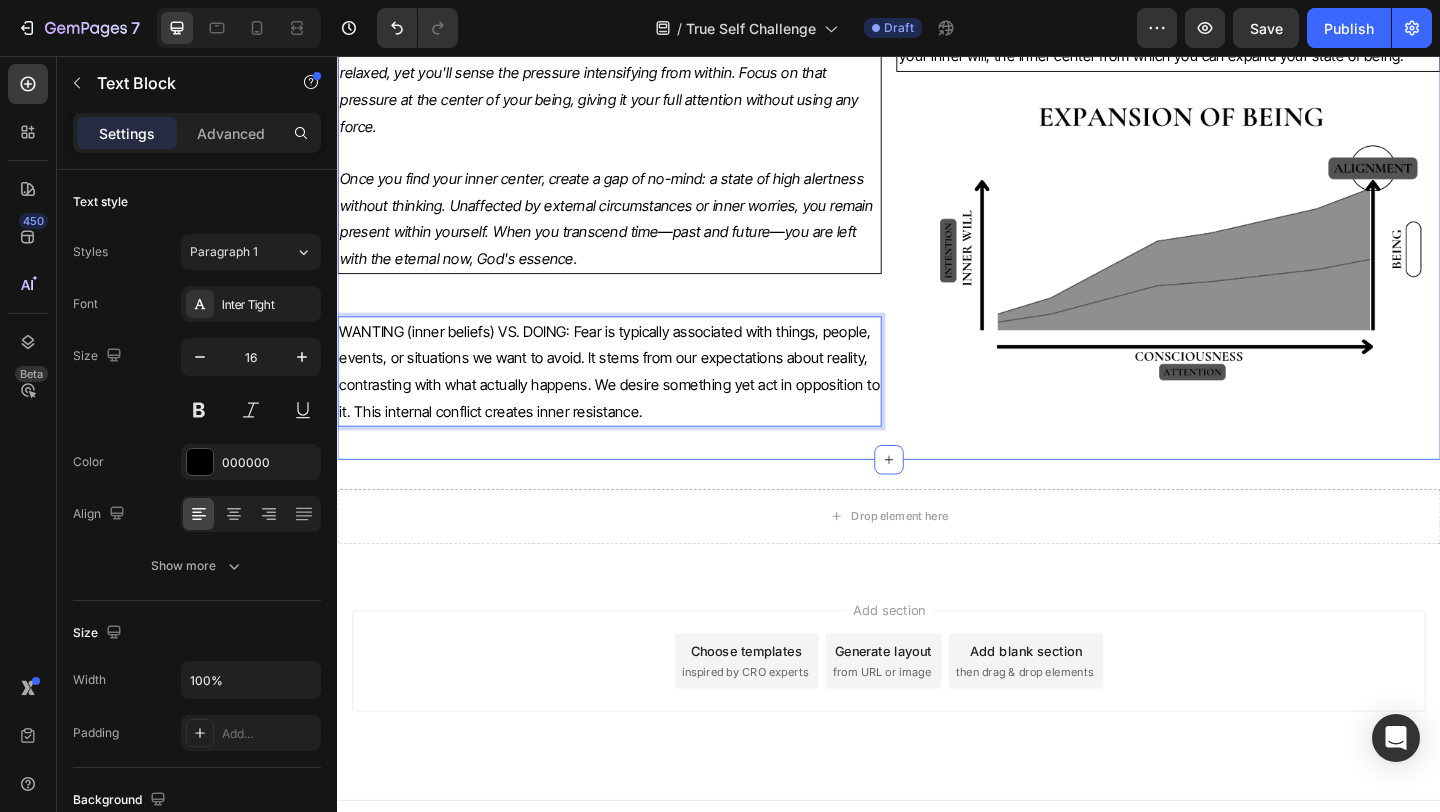 click on "Title Line 2. SELF-TRUST - Experience Heading When we start to shift towards a higher perspective by realizing many things about our true nature, as a result we expand our consciousness. Realization is a matter of feeling that results from knowing. We must possess prior knowledge of our true selves to even intend to embody them. We must know our inner qualities to experience them from our unique perspective. Once we realize many things about ourselves, this understanding becomes ingrained in our being. It becomes our internal knowing and inner conviction of who we are.   This self-realization arises from deep, effortless introspection, without forcing anything. Self-acceptance transcends merely accepting our minds and bodies; it's about recognizing the "self" within, rather than the persona we project.   Text Block REALIZATION: Embody your truth with your whole being Heading     You can get a realization of who you are not by directing your attention inward.   Text Block   Text Block   0" at bounding box center (937, -231) 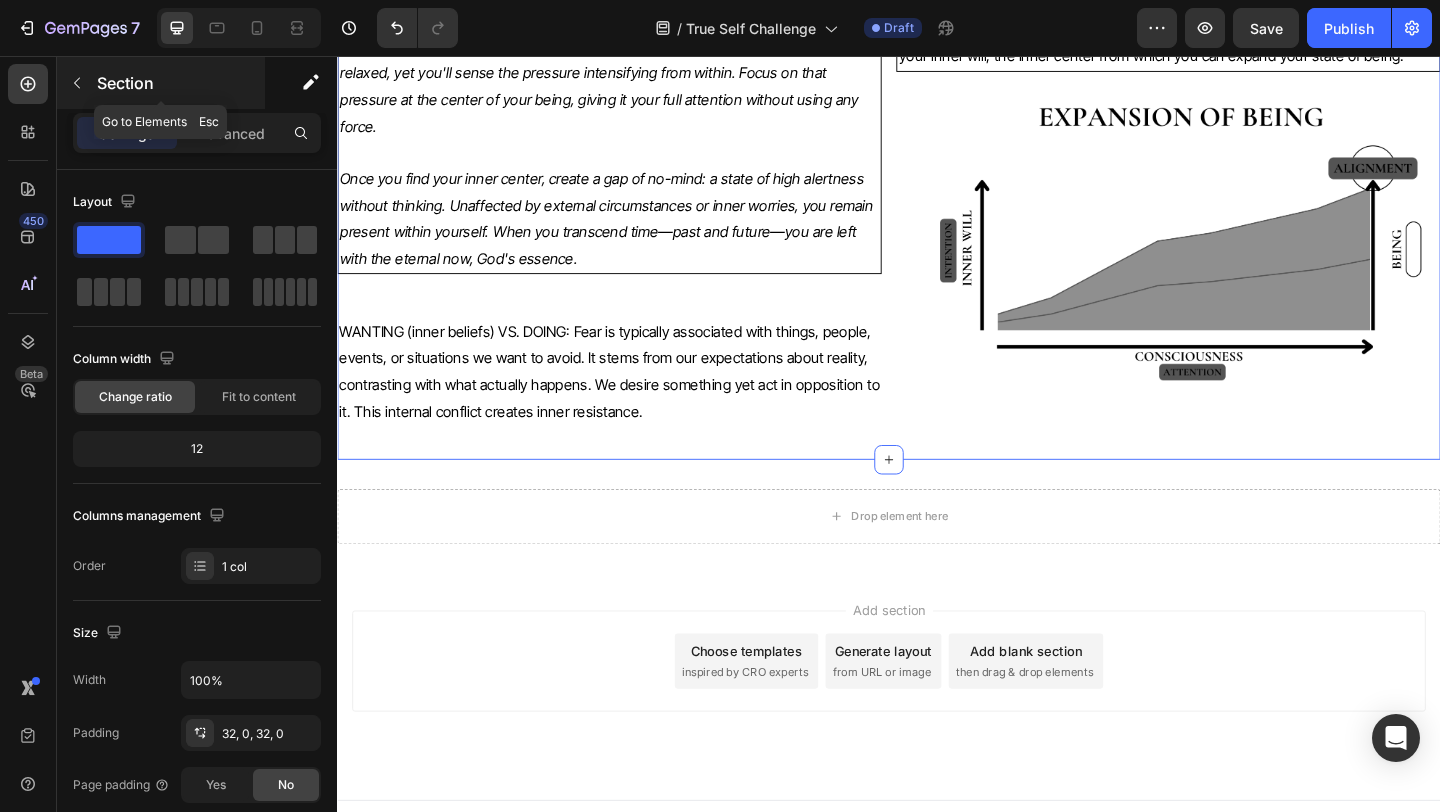 click 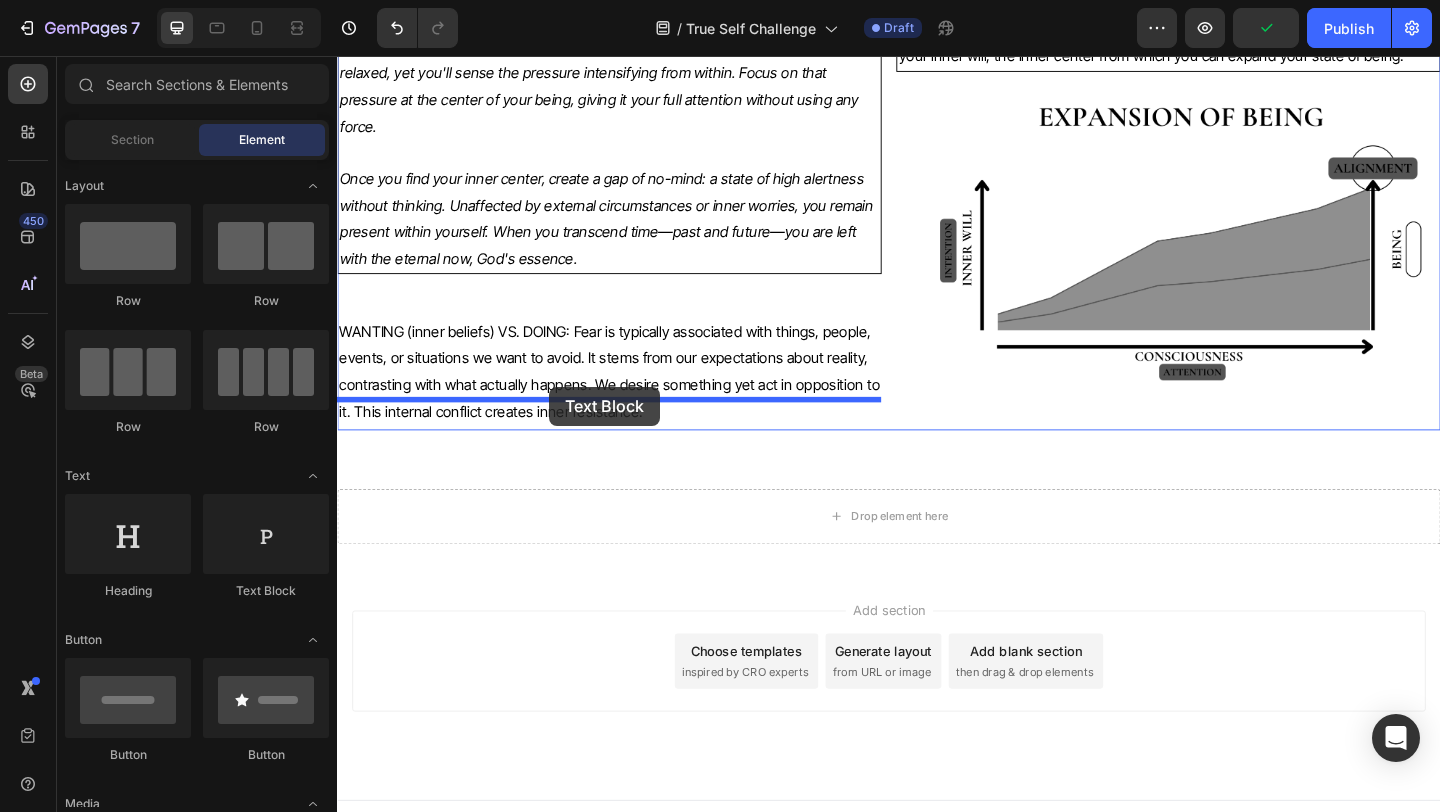 drag, startPoint x: 587, startPoint y: 617, endPoint x: 568, endPoint y: 416, distance: 201.89601 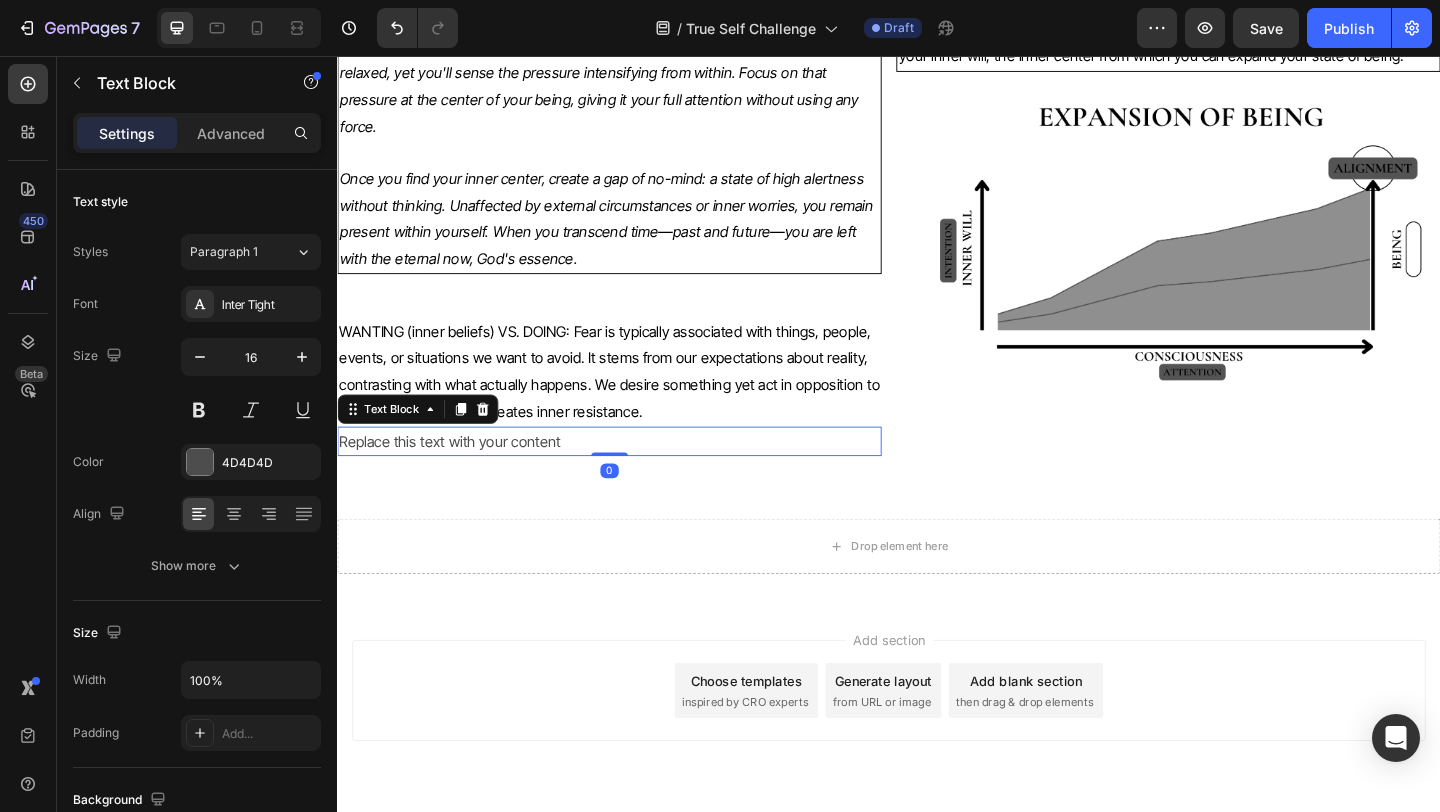 click on "Replace this text with your content" at bounding box center (633, 475) 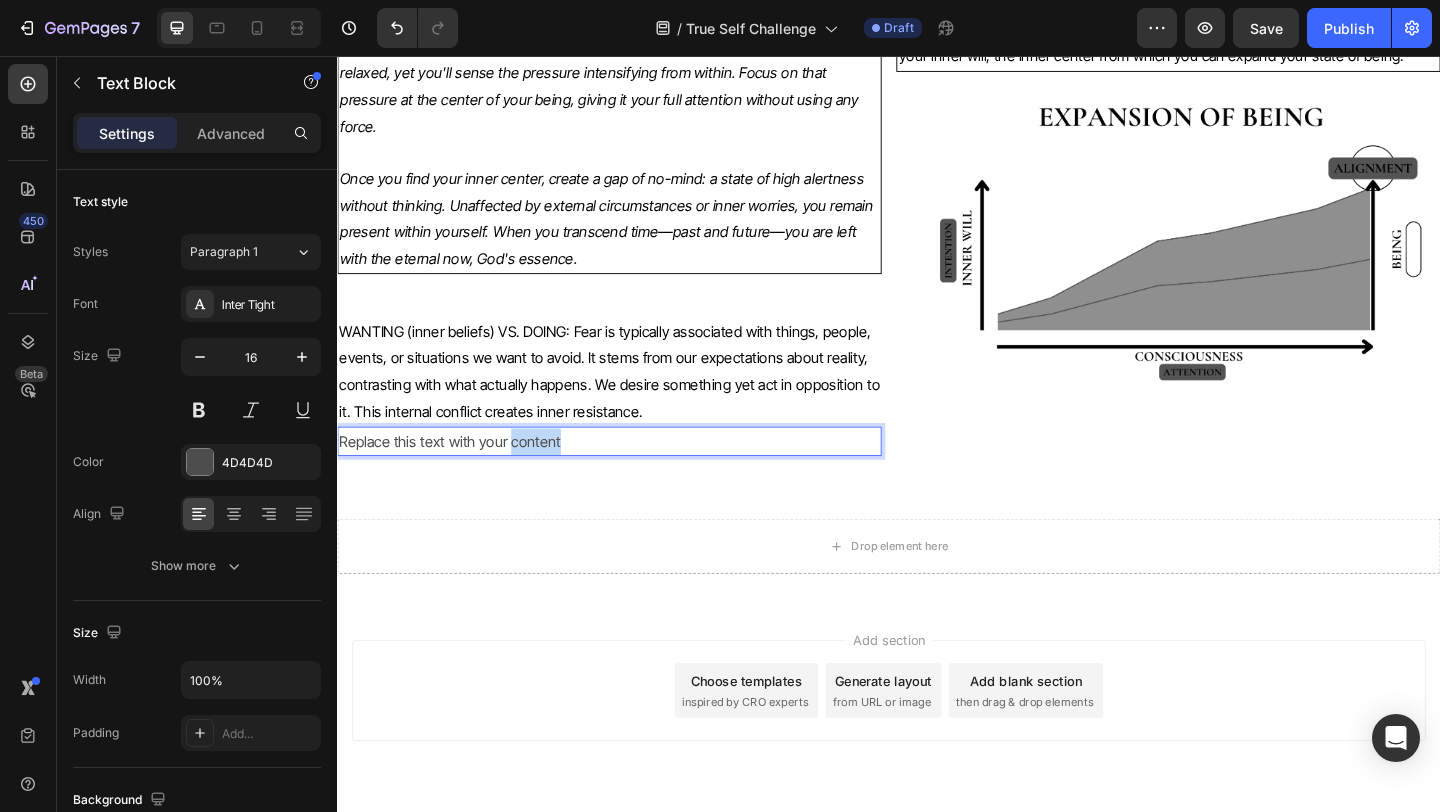 click on "Replace this text with your content" at bounding box center [633, 475] 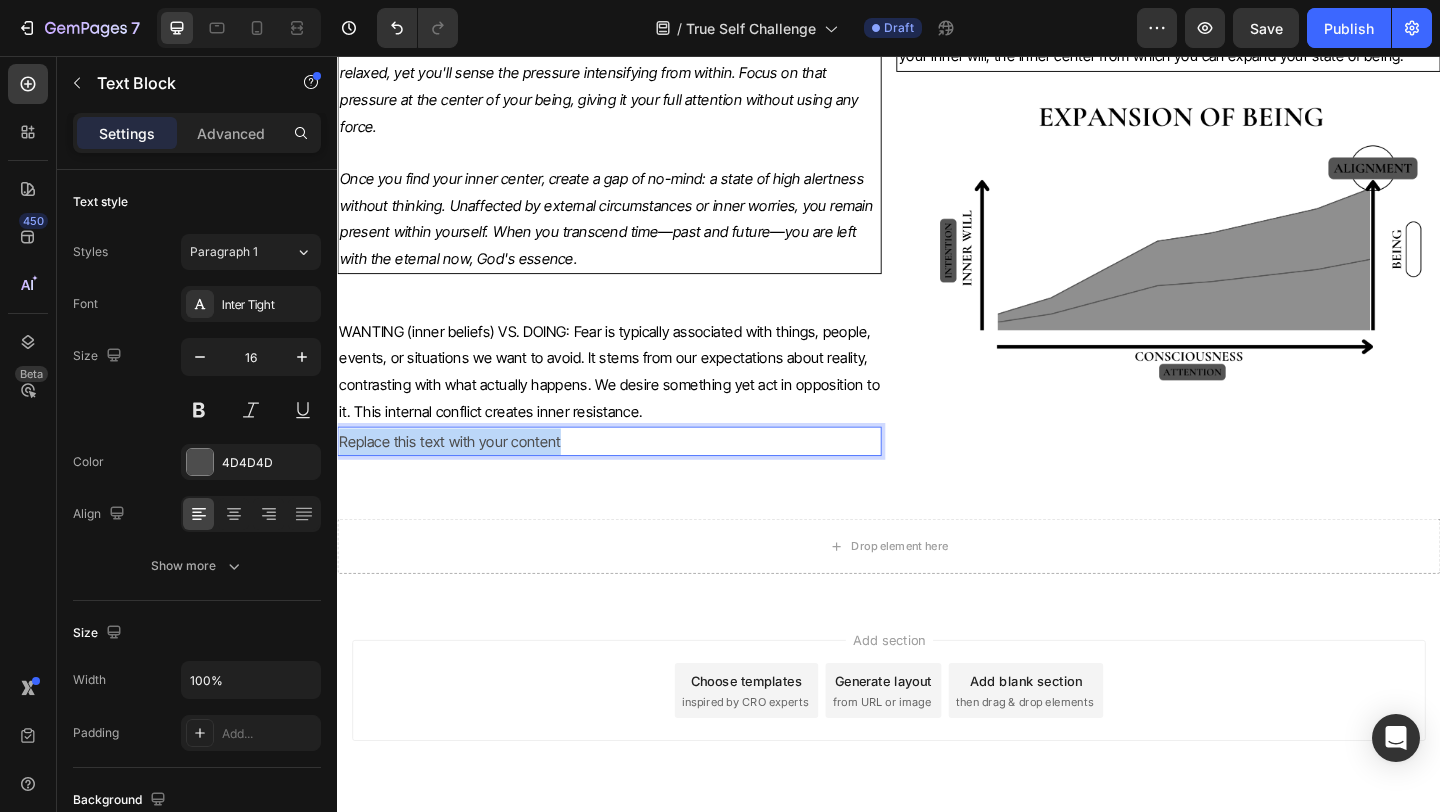 click on "Replace this text with your content" at bounding box center (633, 475) 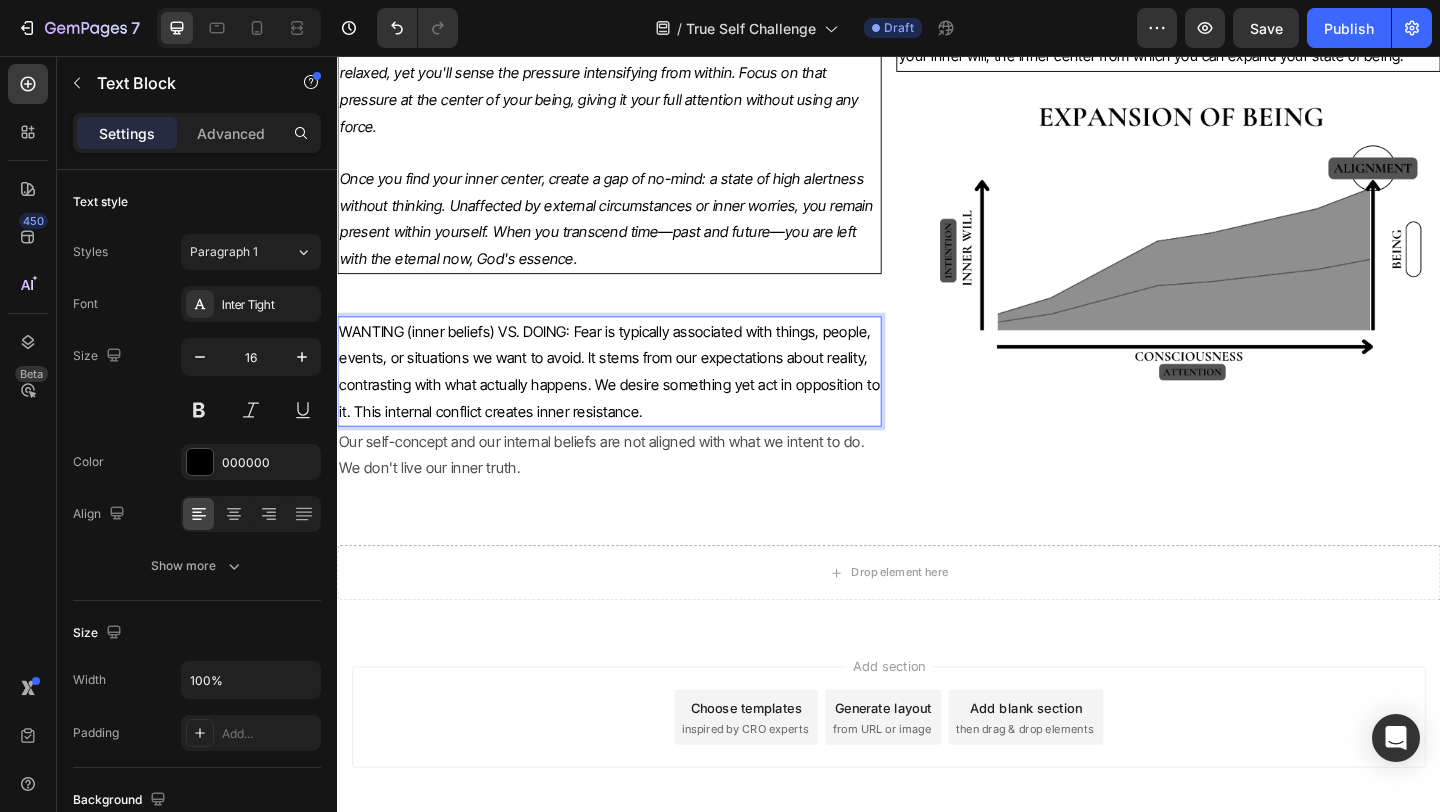 click on "WANTING (inner beliefs) VS. DOING: Fear is typically associated with things, people, events, or situations we want to avoid. It stems from our expectations about reality, contrasting with what actually happens. We desire something yet act in opposition to it. This internal conflict creates inner resistance." at bounding box center [633, 398] 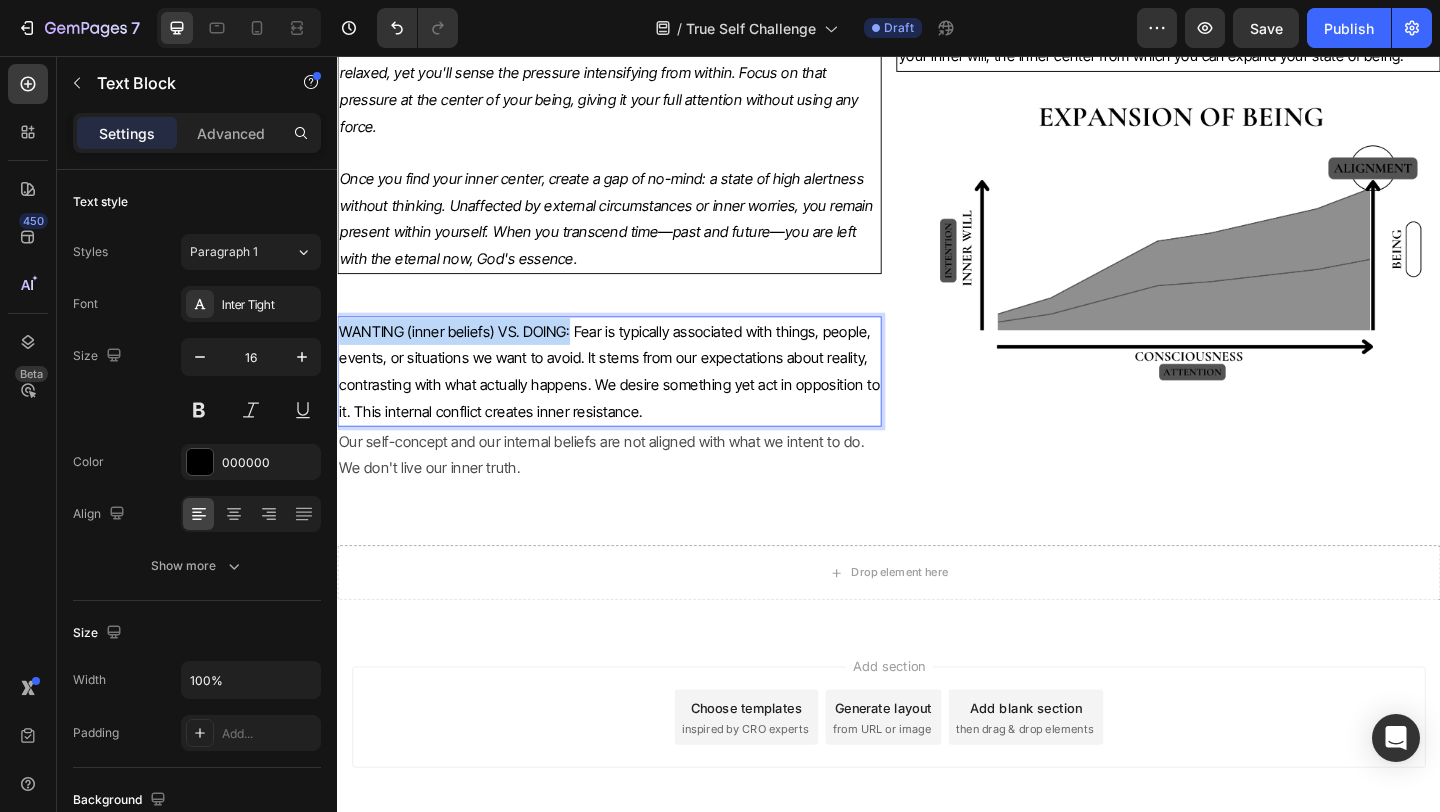 drag, startPoint x: 590, startPoint y: 328, endPoint x: 328, endPoint y: 329, distance: 262.00192 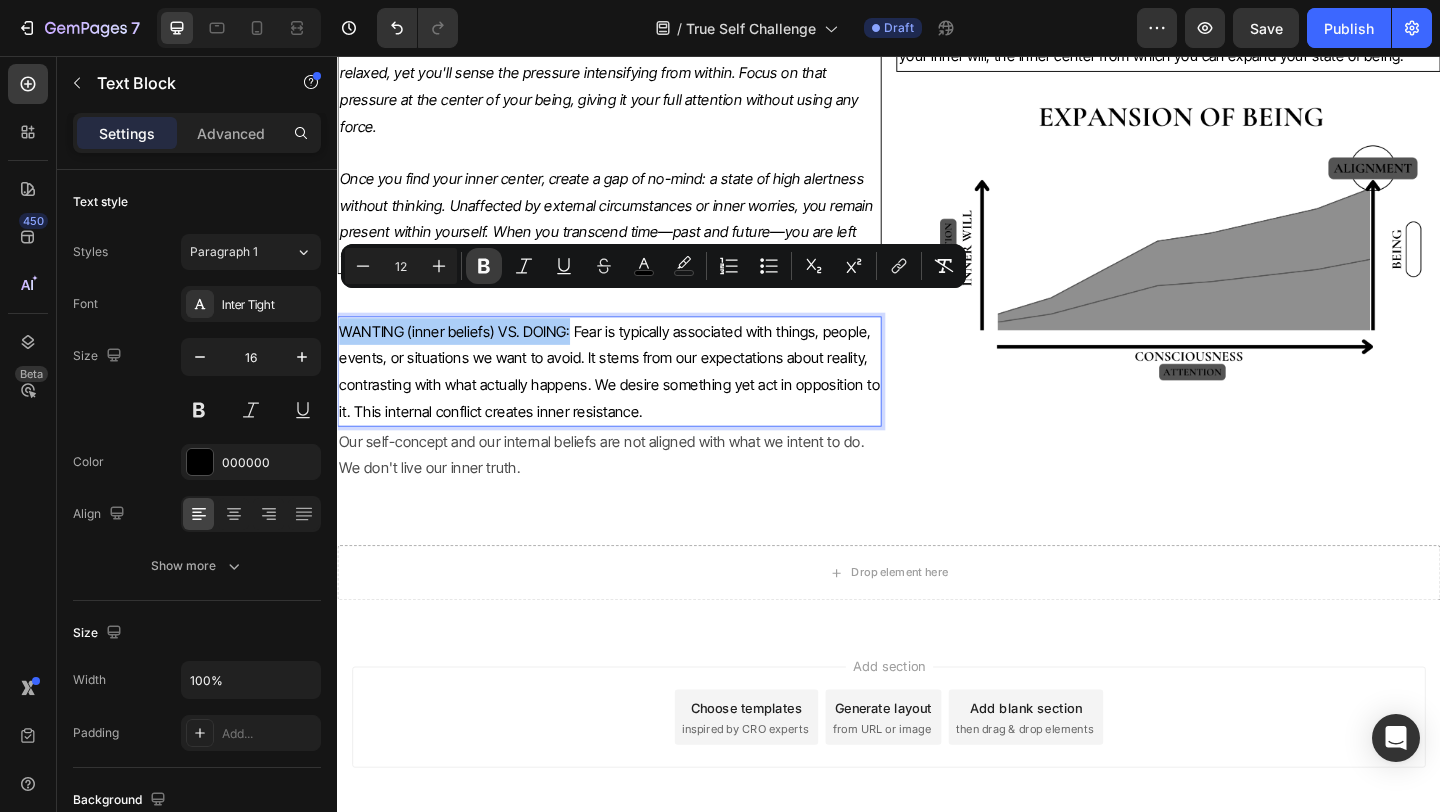 click 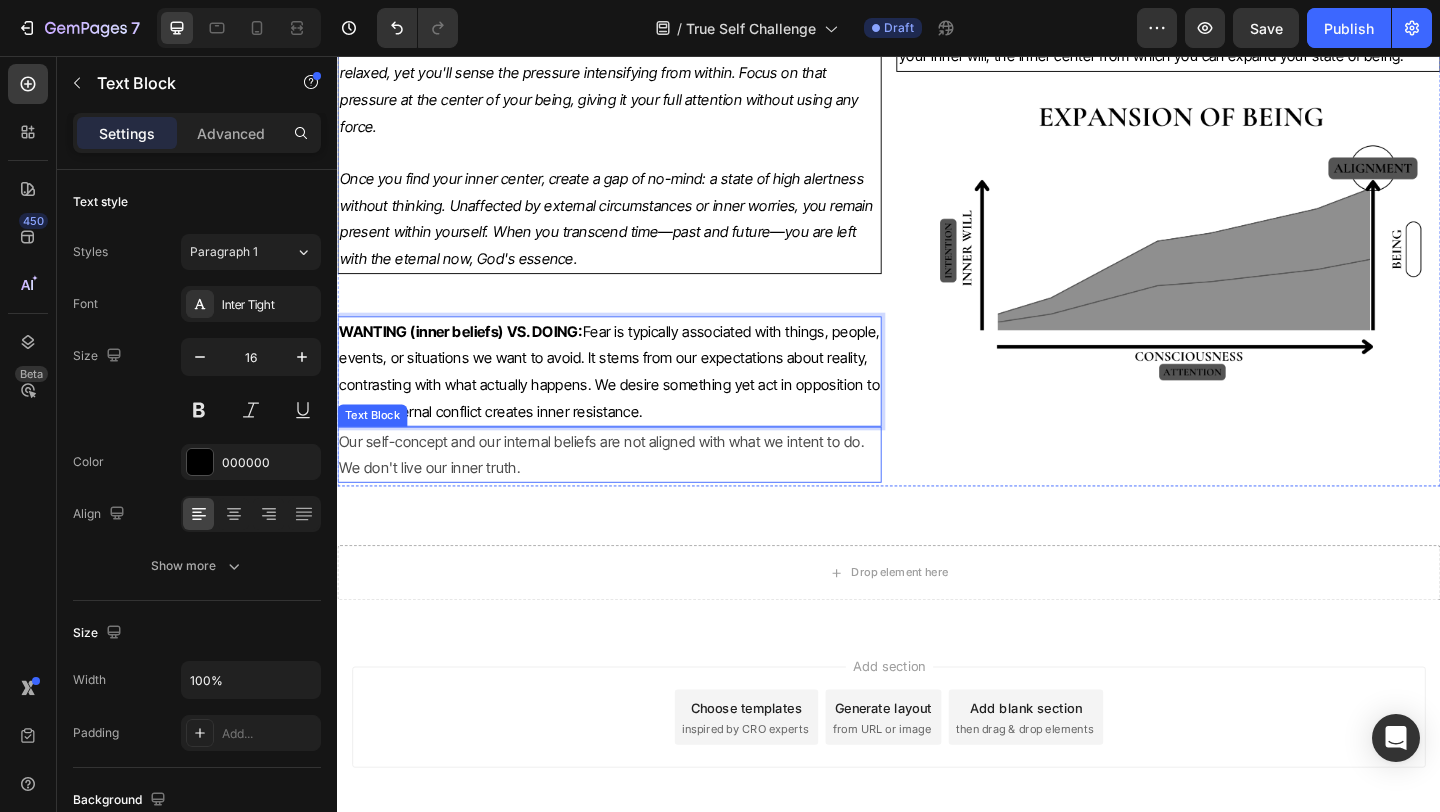 click on "Our self-concept and our internal beliefs are not aligned with what we intent to do. We don't live our inner truth." at bounding box center [633, 490] 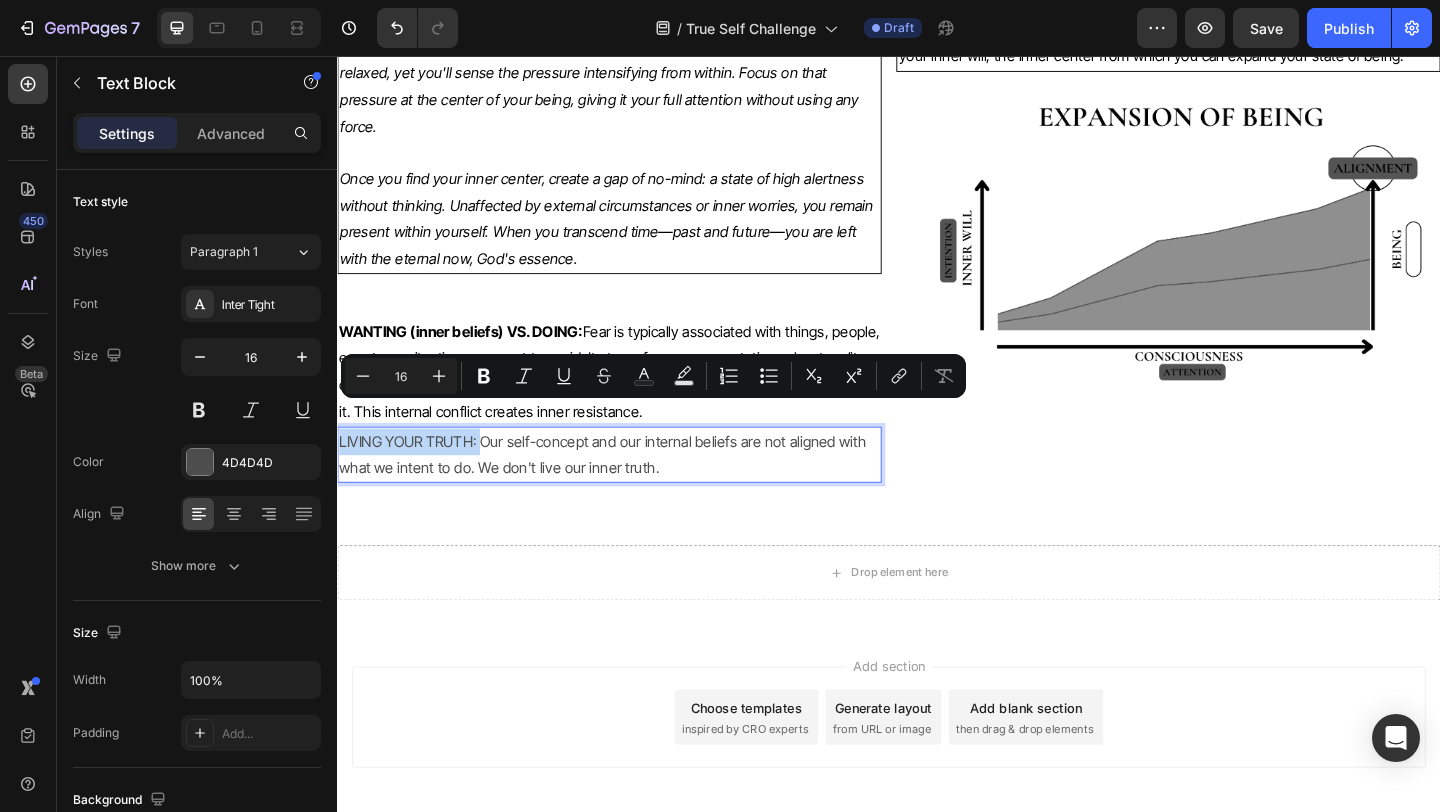 drag, startPoint x: 495, startPoint y: 446, endPoint x: 235, endPoint y: 440, distance: 260.0692 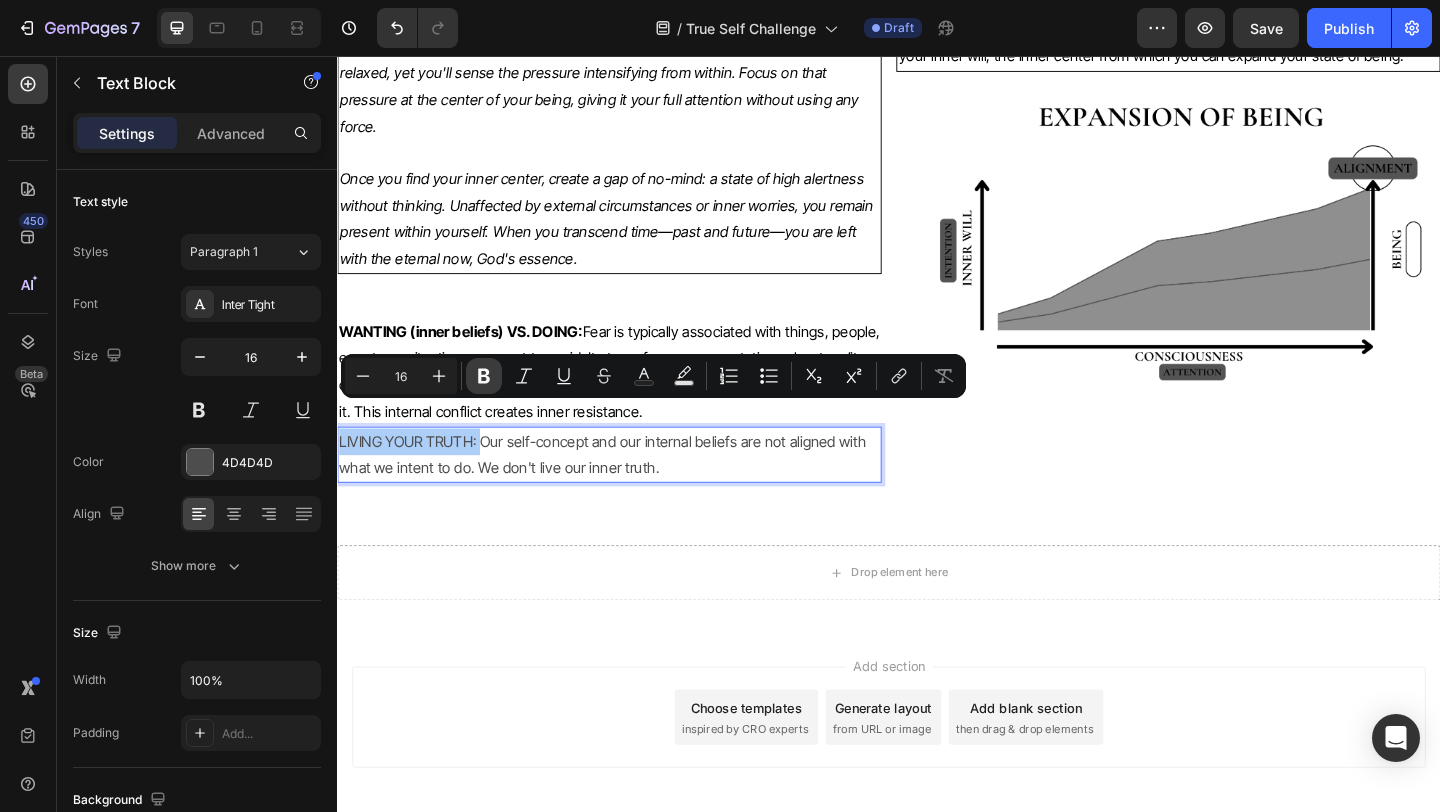 click 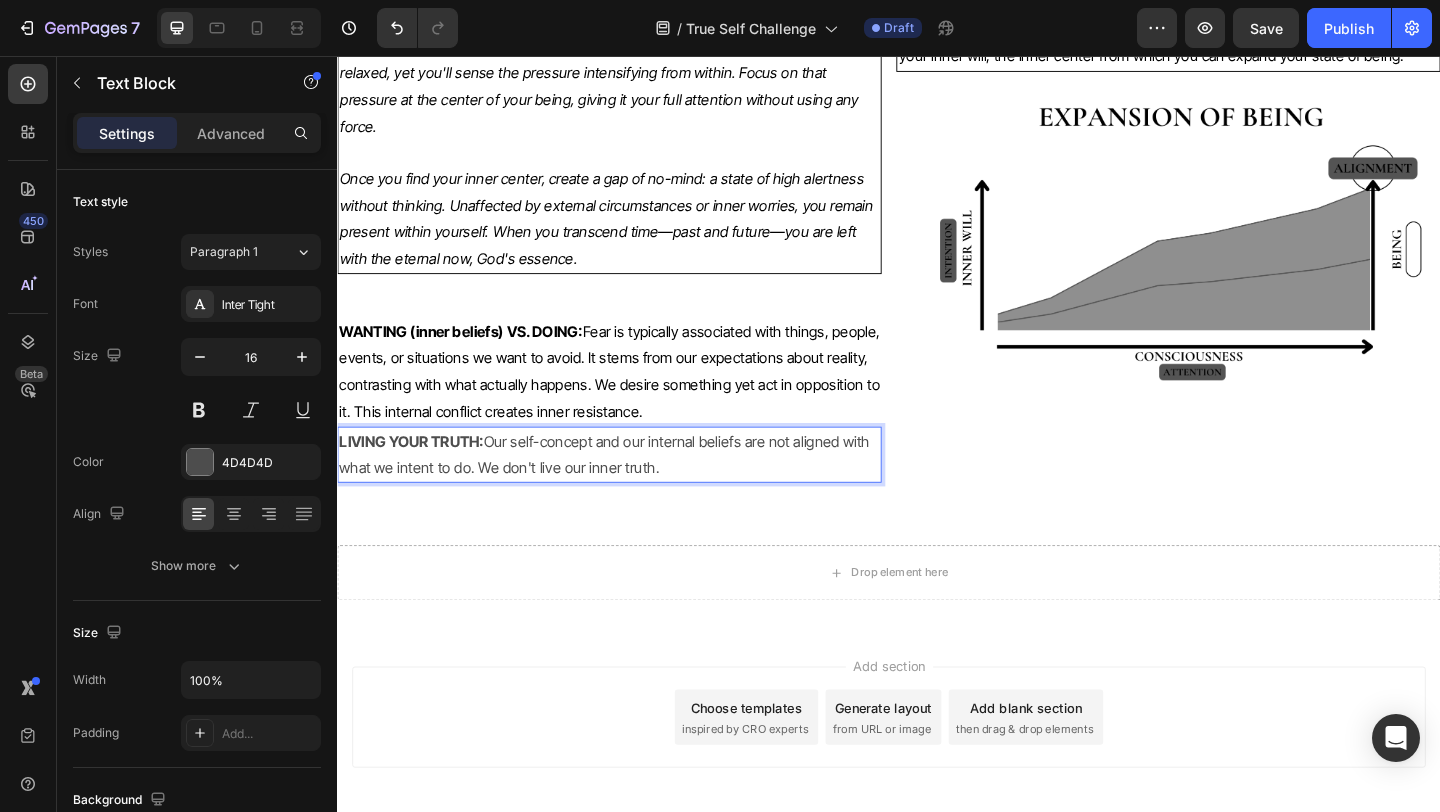 click on "LIVING YOUR TRUTH:  Our self-concept and our internal beliefs are not aligned with what we intent to do. We don't live our inner truth." at bounding box center [633, 490] 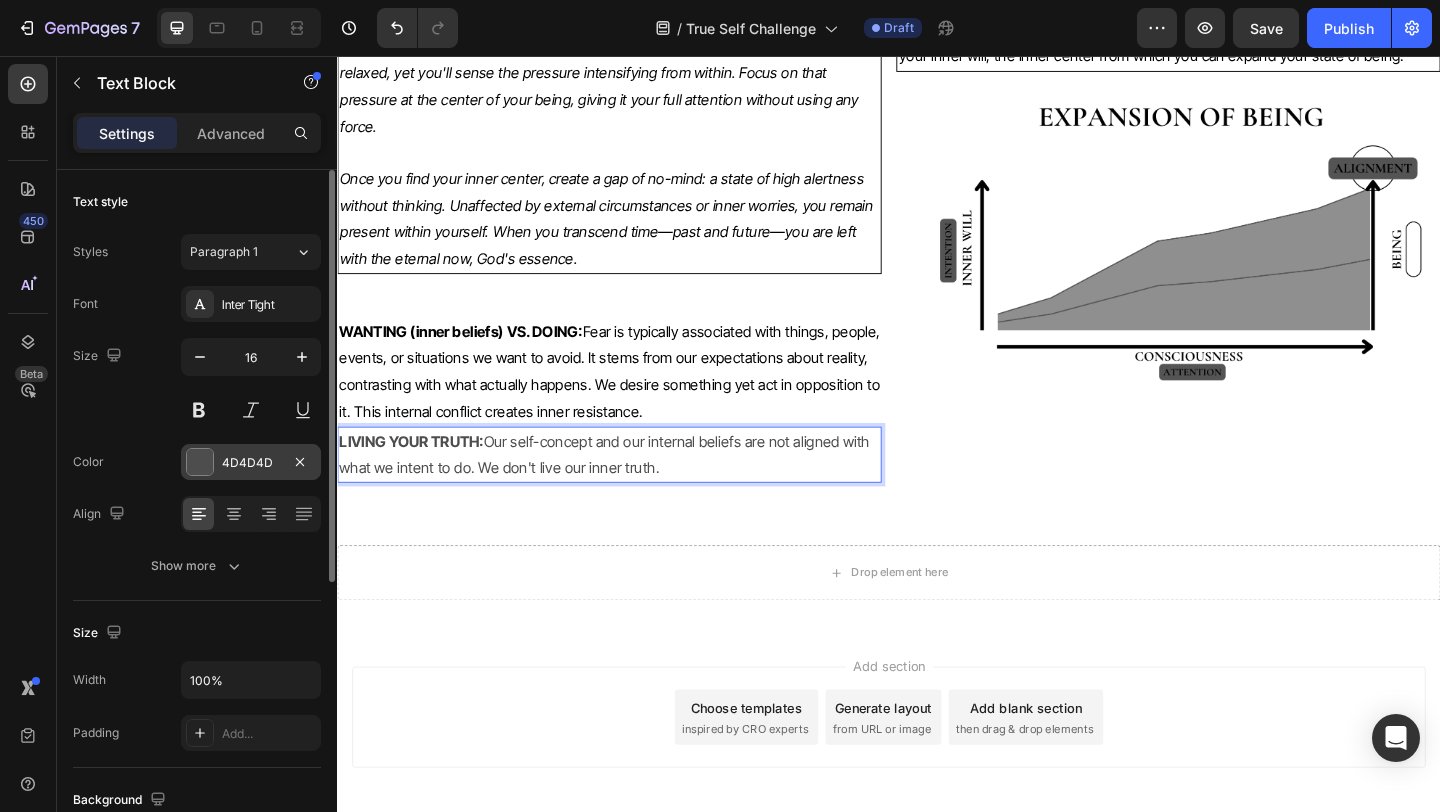 click at bounding box center (200, 462) 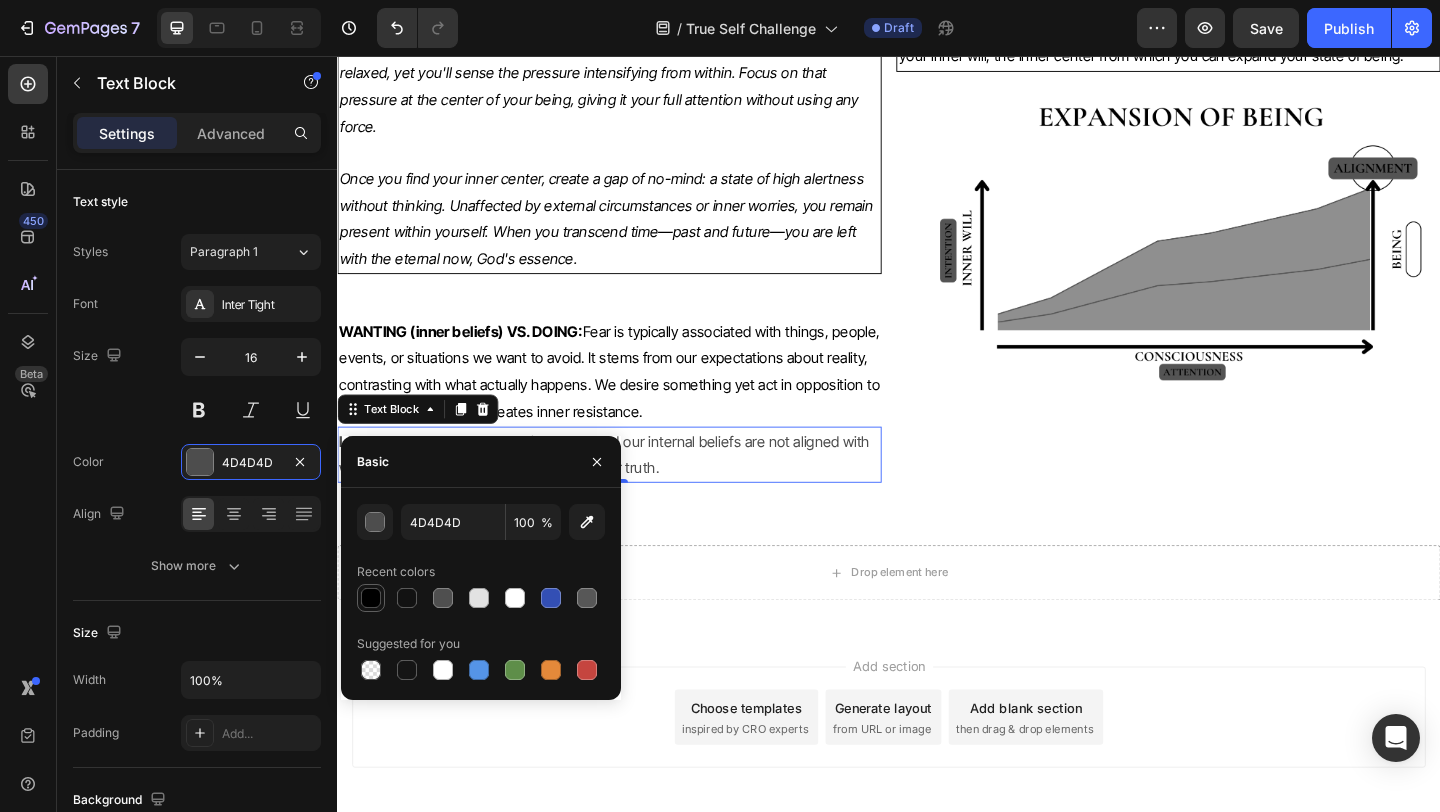 click at bounding box center (371, 598) 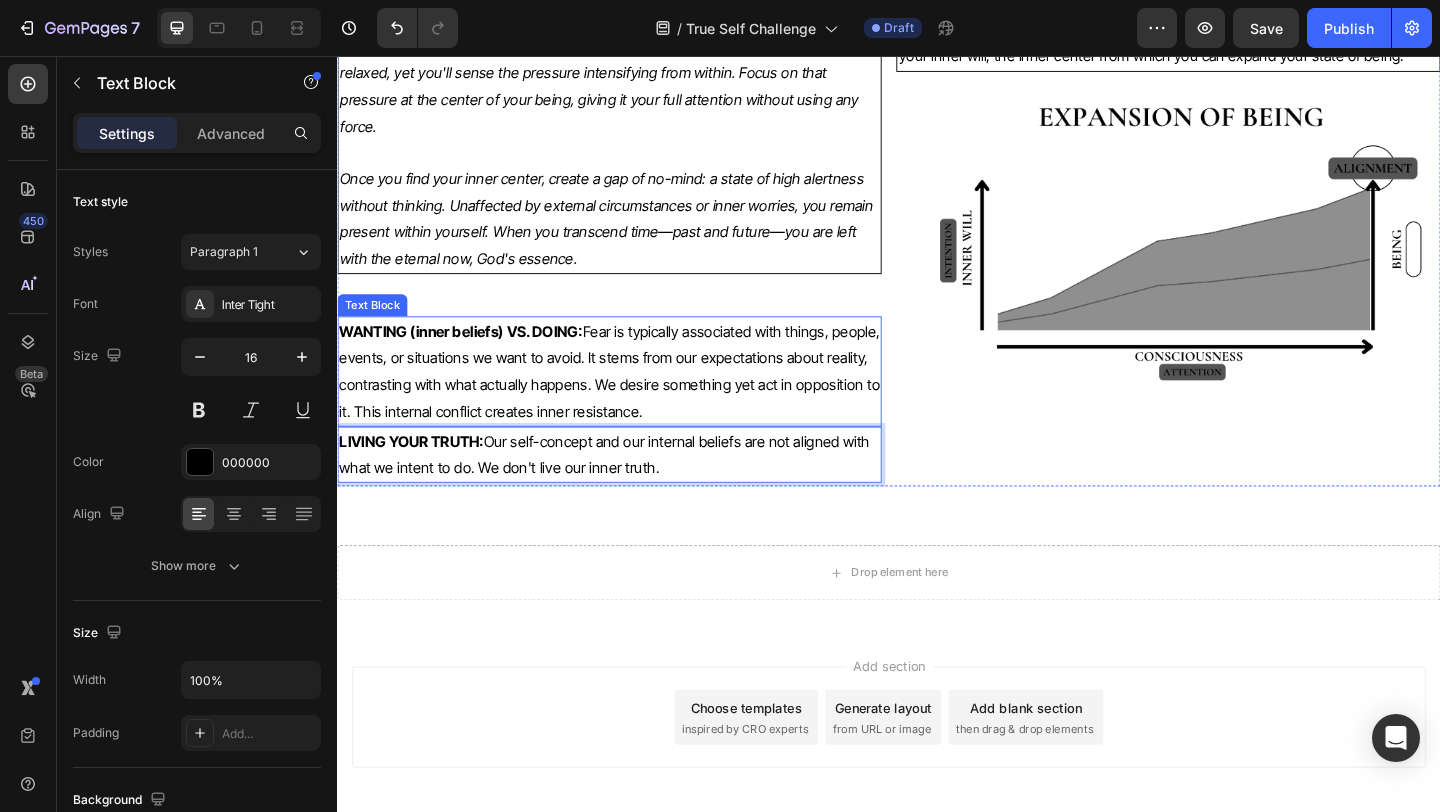 click on "WANTING (inner beliefs) VS. DOING:  Fear is typically associated with things, people, events, or situations we want to avoid. It stems from our expectations about reality, contrasting with what actually happens. We desire something yet act in opposition to it. This internal conflict creates inner resistance." at bounding box center (633, 398) 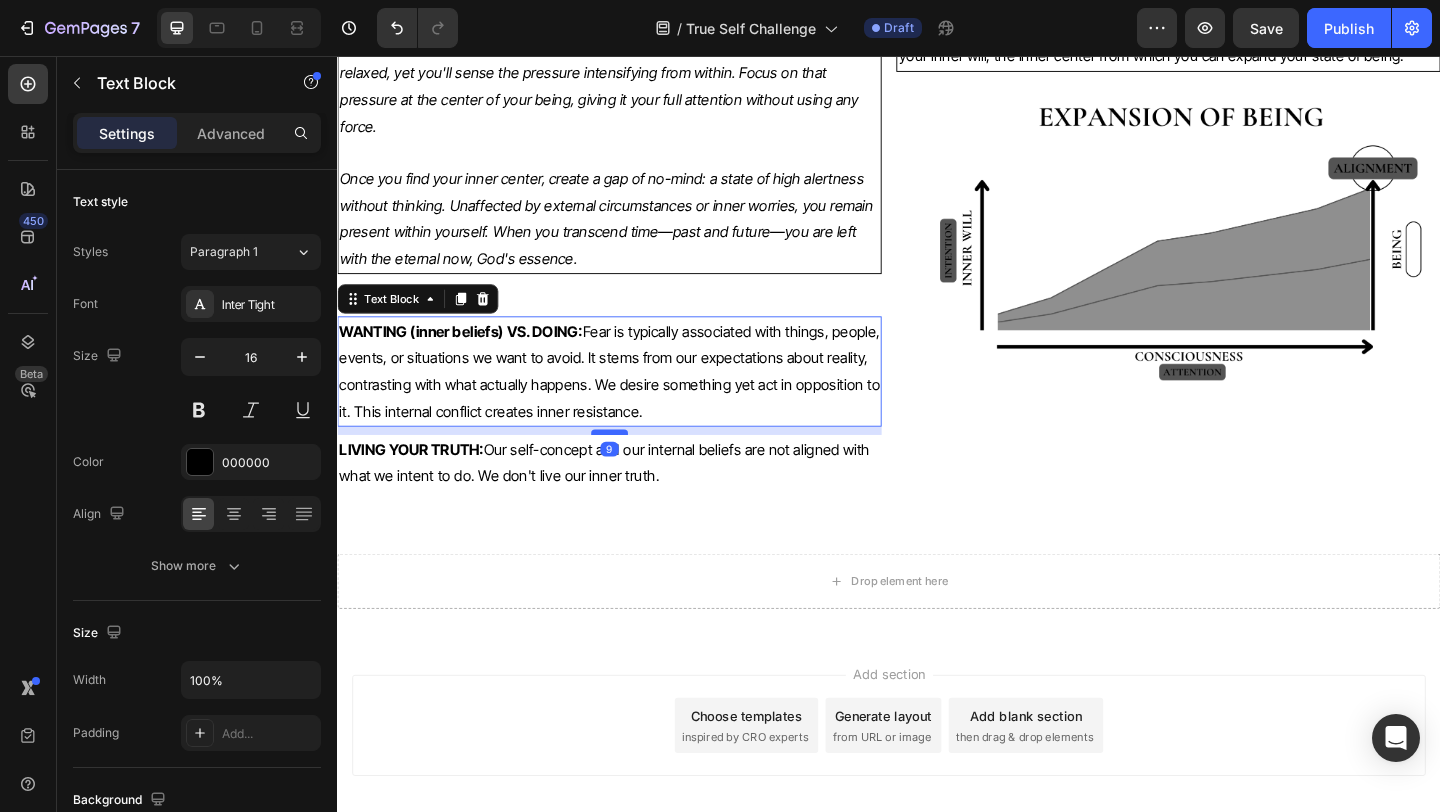 click at bounding box center (633, 465) 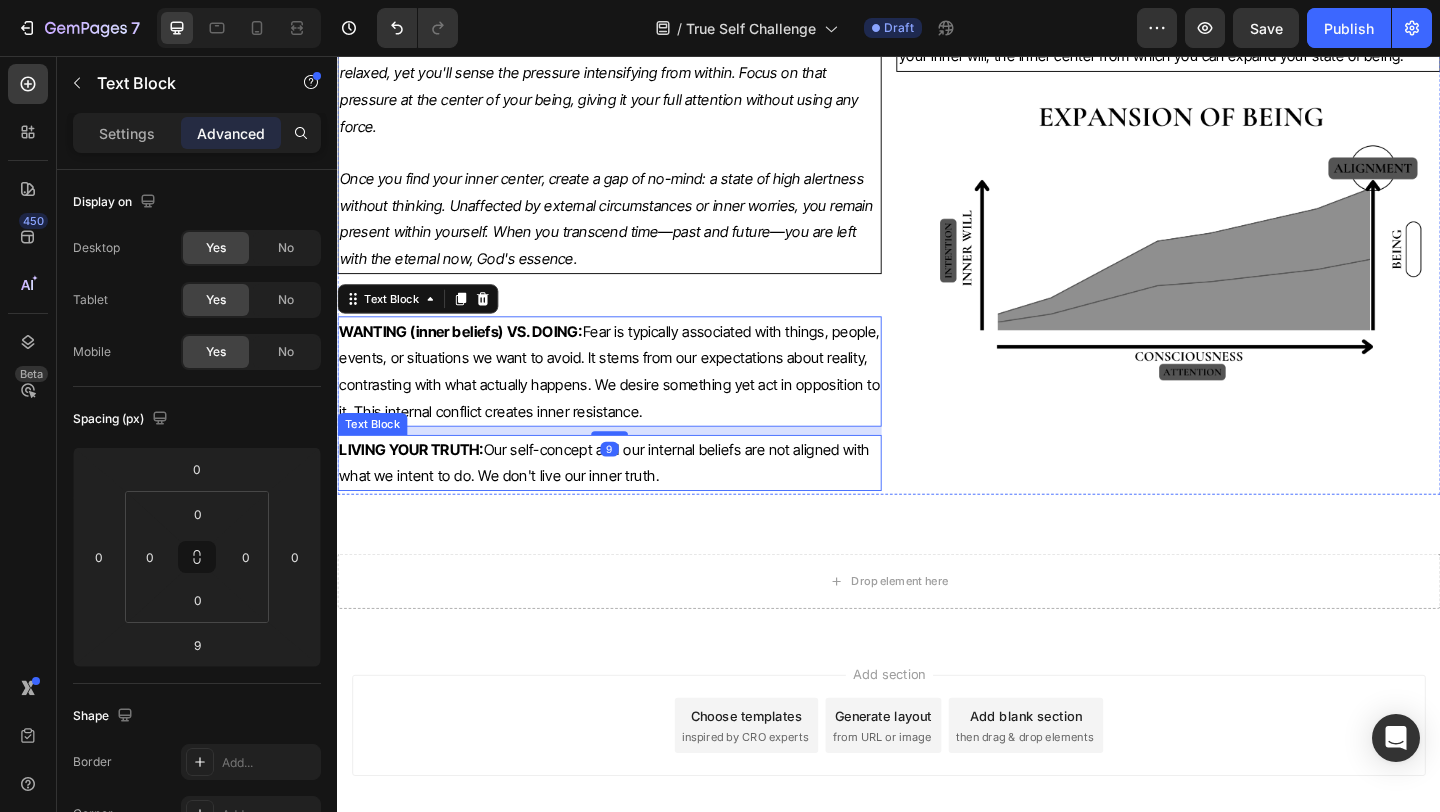 click on "LIVING YOUR TRUTH:  Our self-concept and our internal beliefs are not aligned with what we intent to do. We don't live our inner truth." at bounding box center [633, 499] 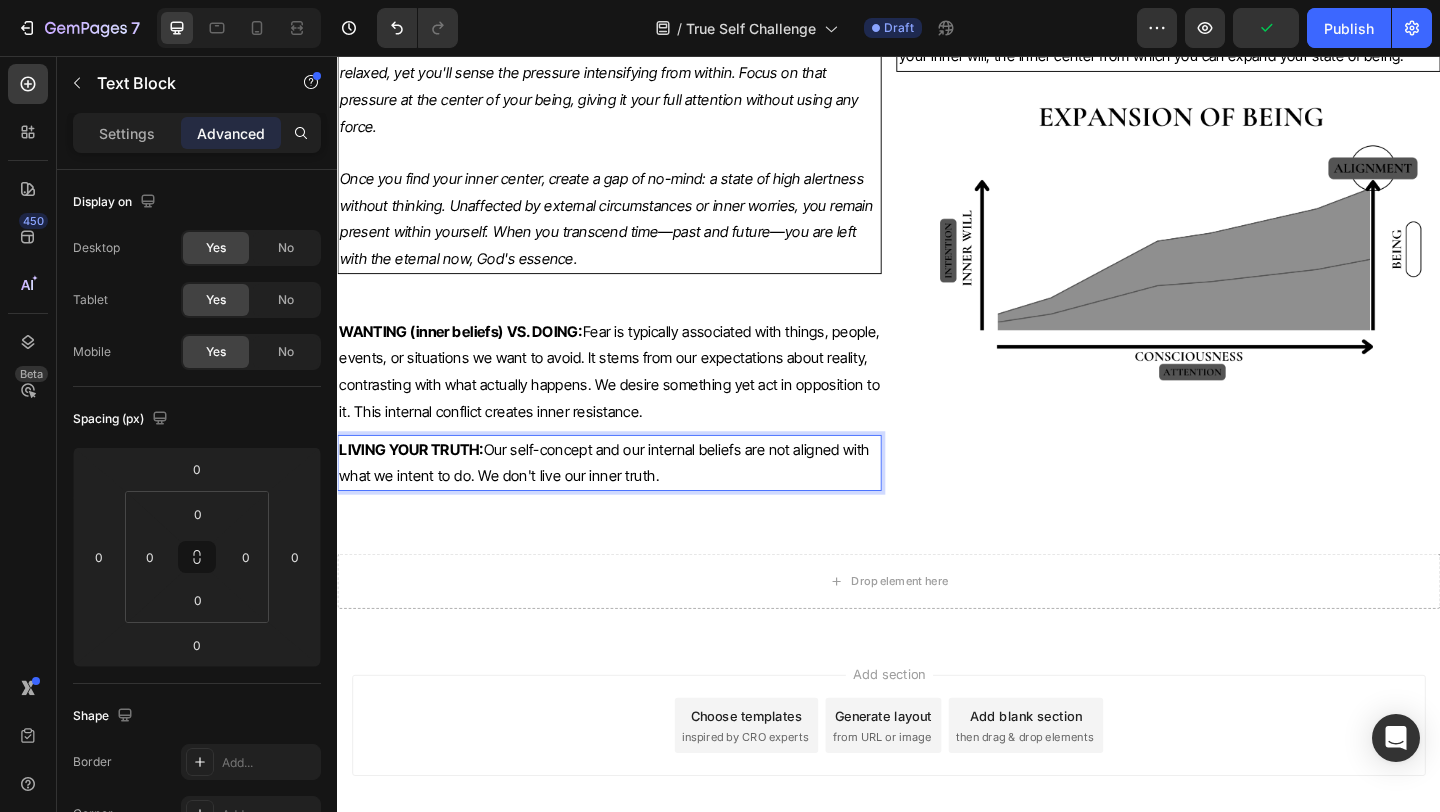click on "LIVING YOUR TRUTH:  Our self-concept and our internal beliefs are not aligned with what we intent to do. We don't live our inner truth." at bounding box center (633, 499) 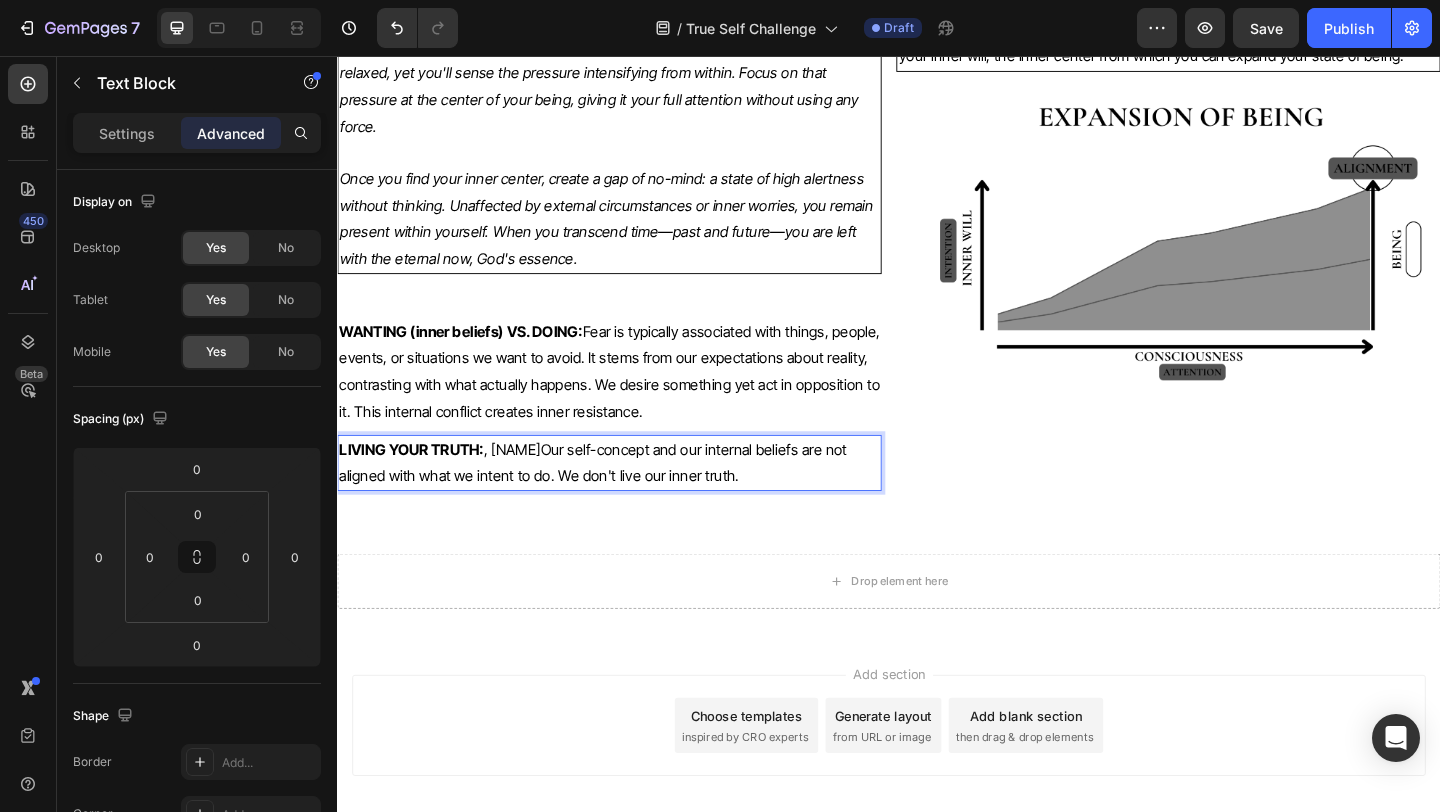 click on "LIVING YOUR TRUTH:   ,daetsnIOur self-concept and our internal beliefs are not aligned with what we intent to do. We don't live our inner truth." at bounding box center (633, 499) 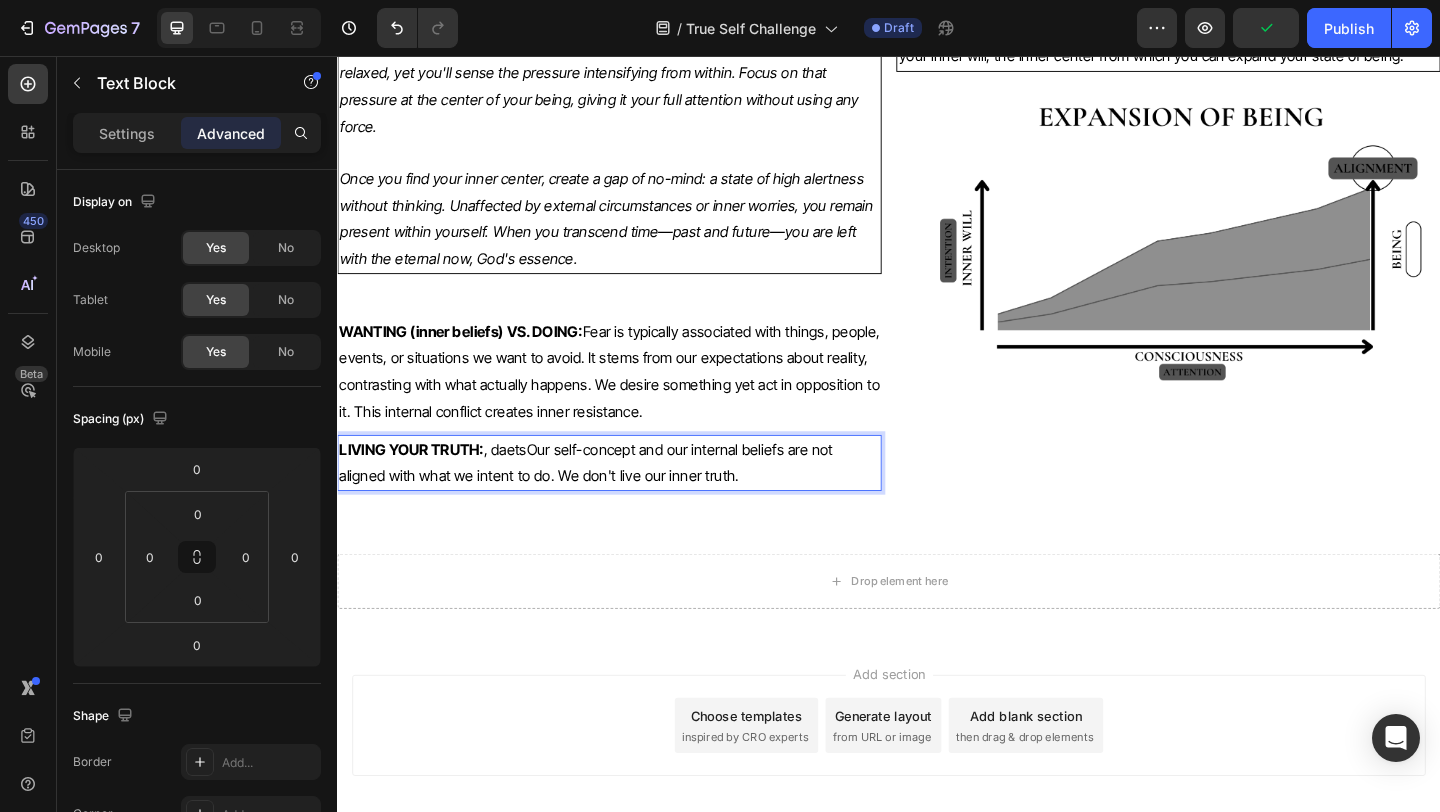 click on "LIVING YOUR TRUTH:   ,daetsOur self-concept and our internal beliefs are not aligned with what we intent to do. We don't live our inner truth." at bounding box center [633, 499] 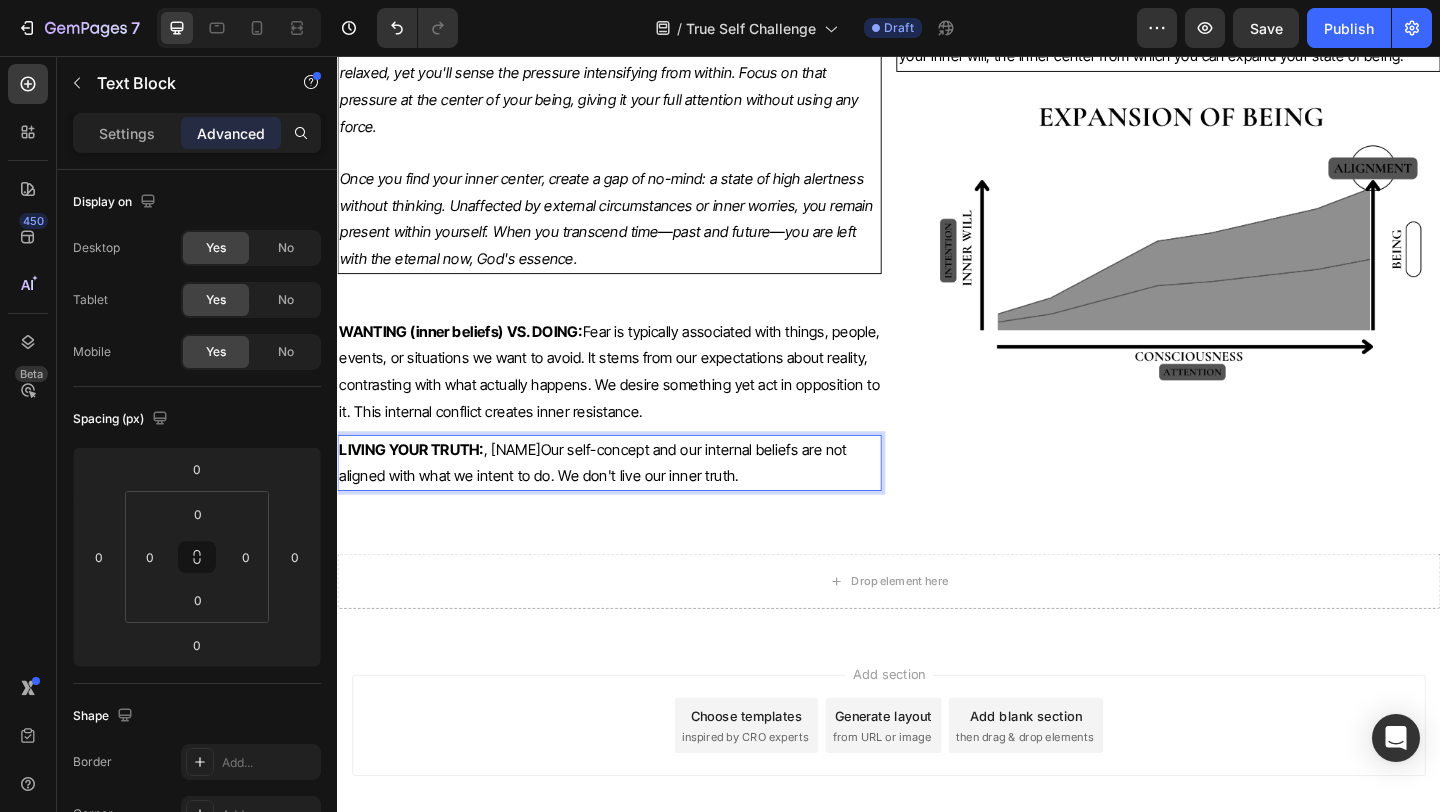 click on "LIVING YOUR TRUTH:   ,daeOur self-concept and our internal beliefs are not aligned with what we intent to do. We don't live our inner truth." at bounding box center [633, 499] 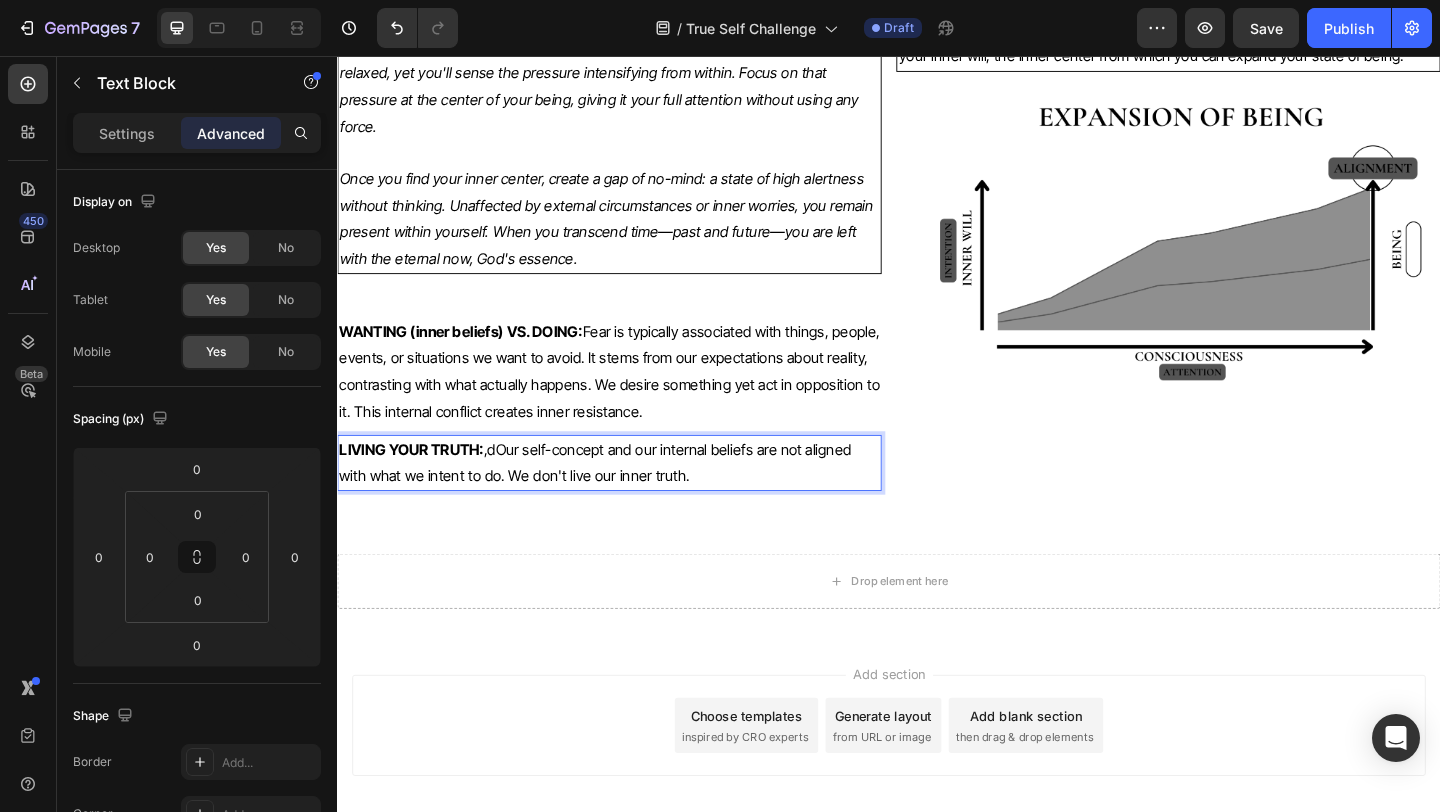 click on "LIVING YOUR TRUTH:   ,dOur self-concept and our internal beliefs are not aligned with what we intent to do. We don't live our inner truth." at bounding box center [633, 499] 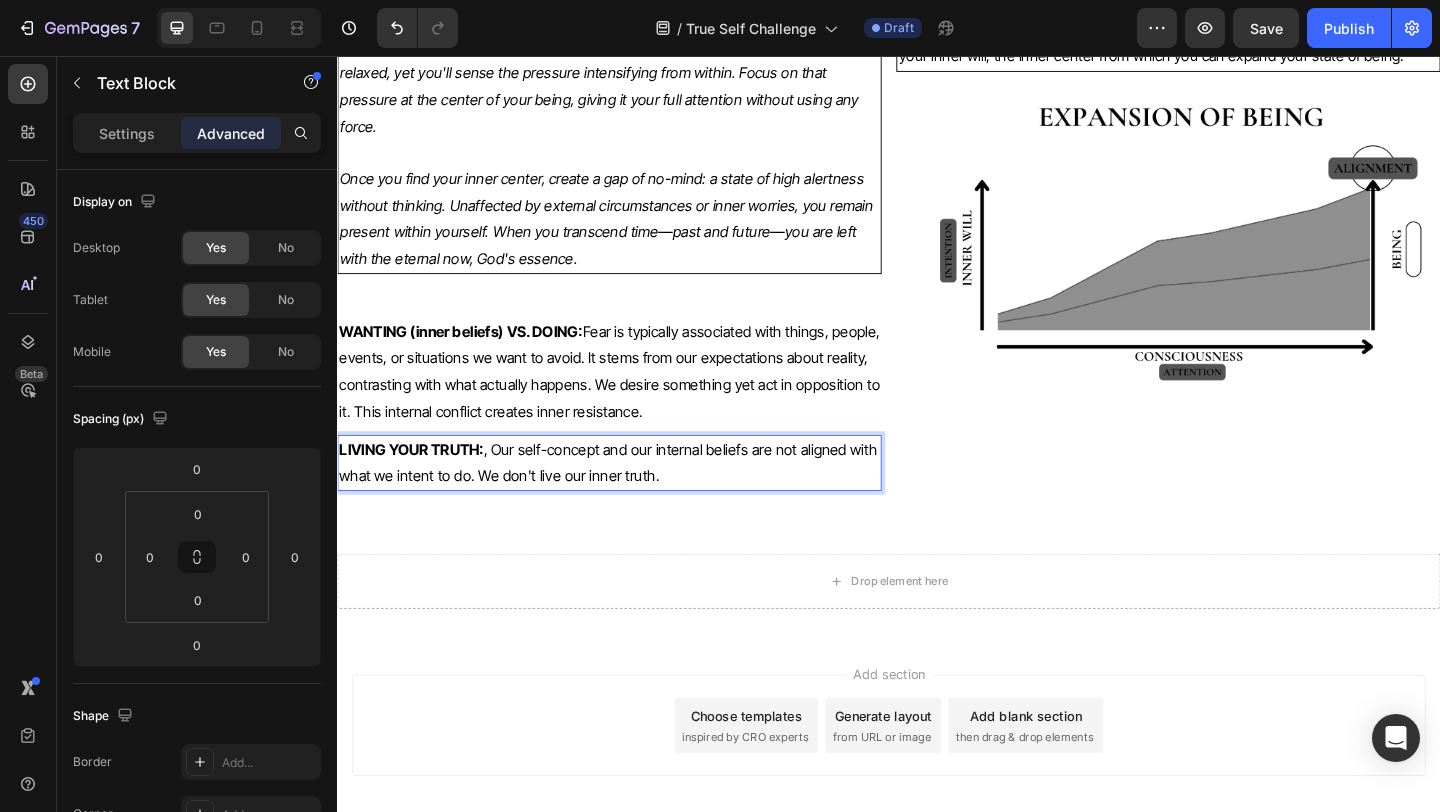 click on "LIVING YOUR TRUTH:   ,Our self-concept and our internal beliefs are not aligned with what we intent to do. We don't live our inner truth." at bounding box center [633, 499] 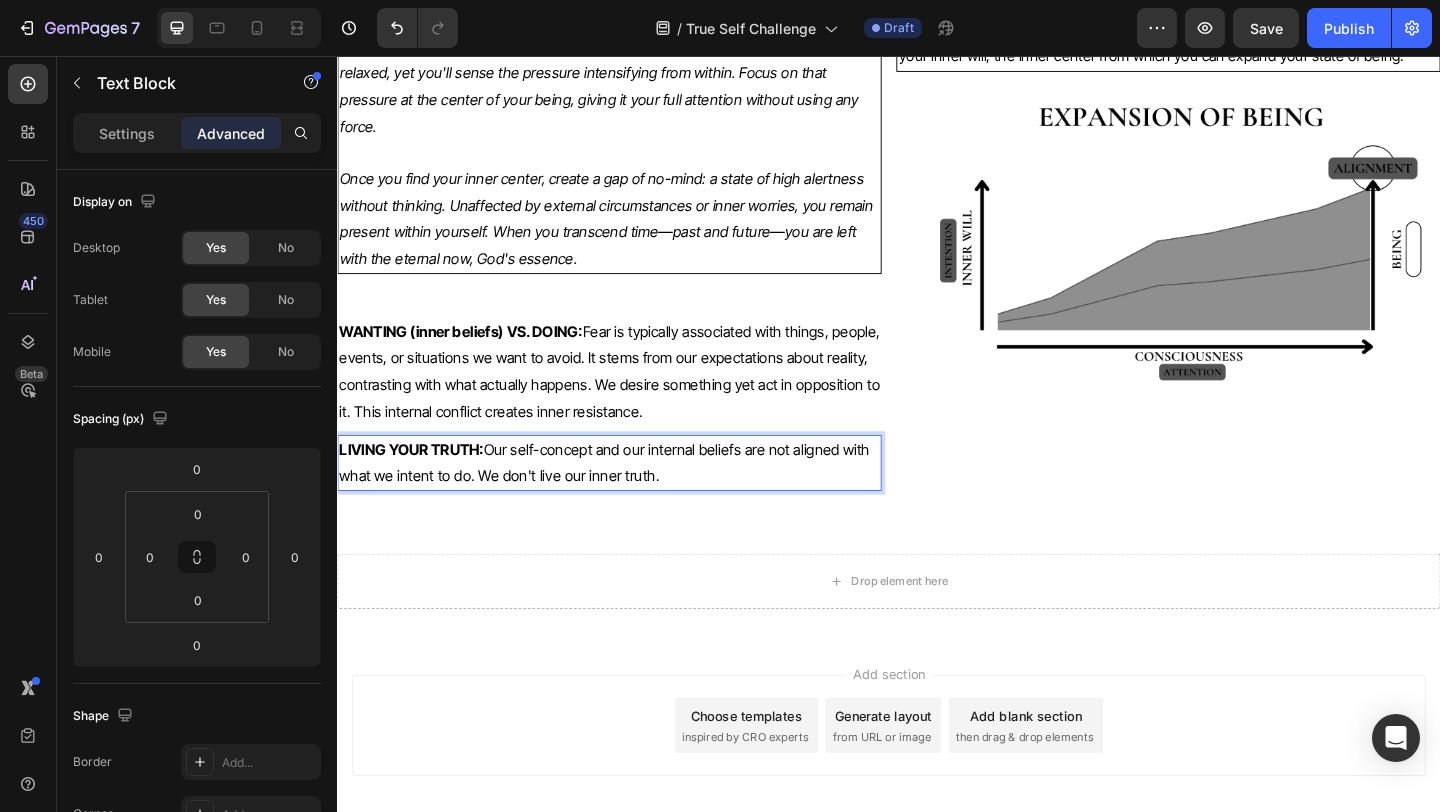 click on "LIVING YOUR TRUTH:   Our self-concept and our internal beliefs are not aligned with what we intent to do. We don't live our inner truth." at bounding box center (633, 499) 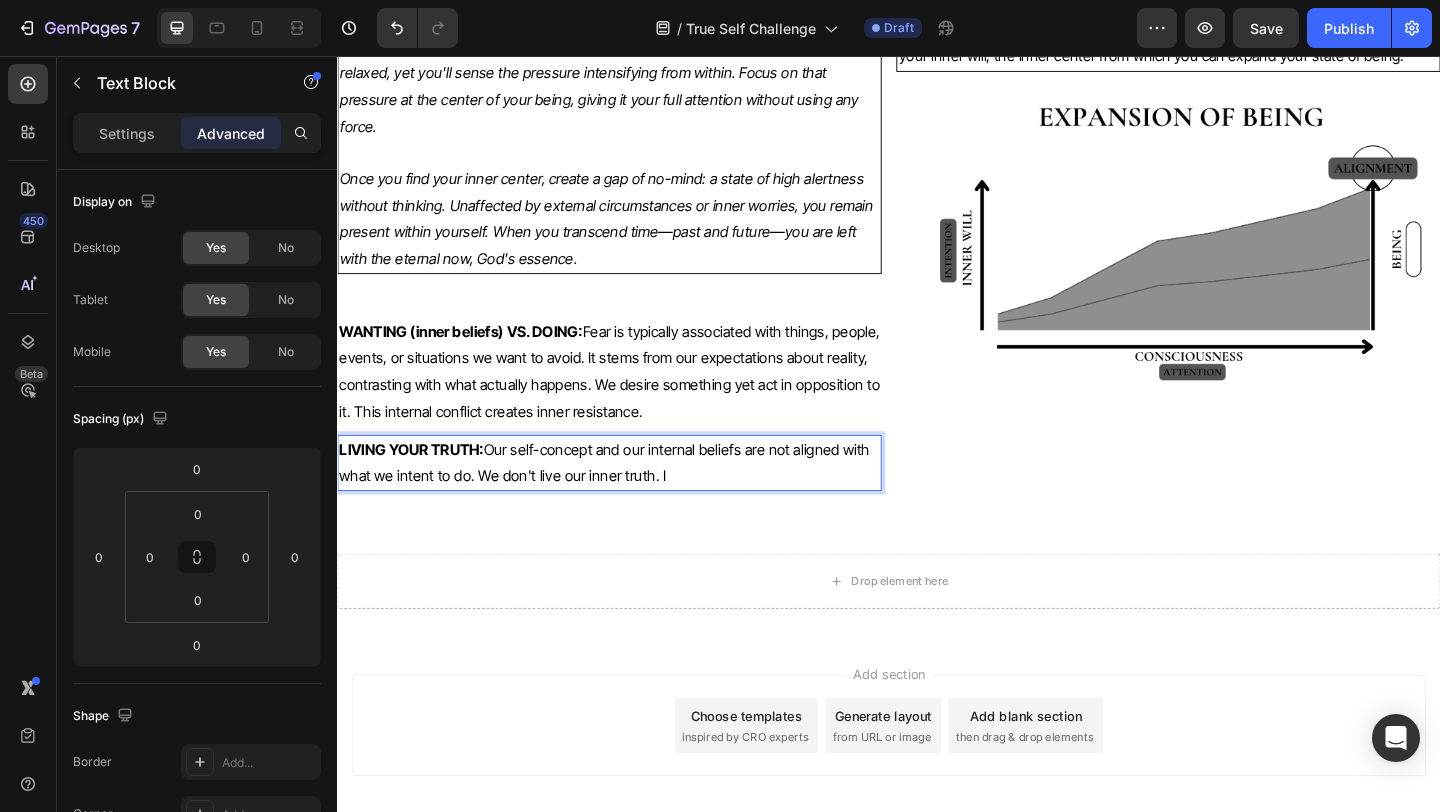 click on "LIVING YOUR TRUTH:  Our self-concept and our internal beliefs are not aligned with what we intent to do. We don't live our inner truth. I" at bounding box center [633, 499] 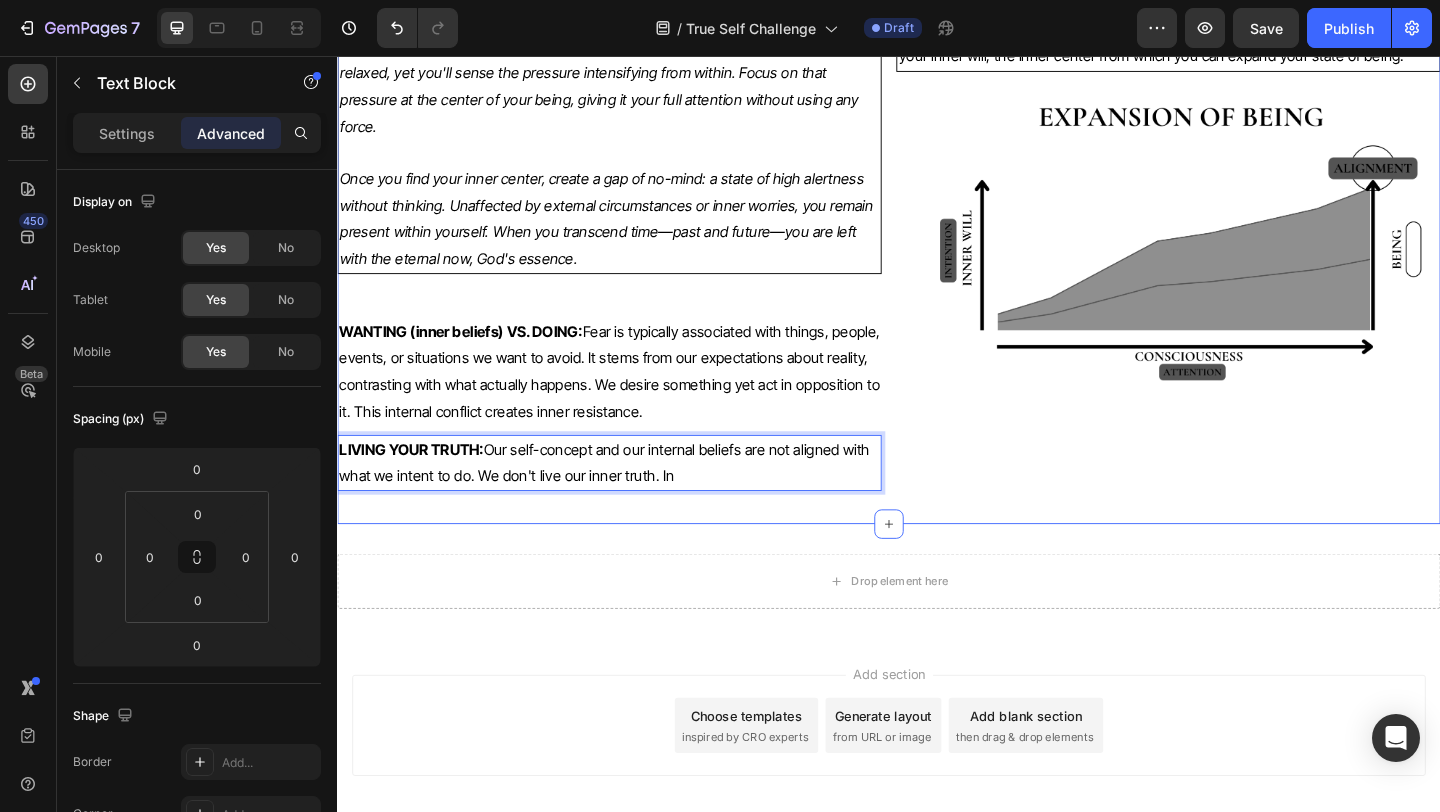 click on "Title Line 2. SELF-TRUST - Experience Heading When we start to shift towards a higher perspective by realizing many things about our true nature, as a result we expand our consciousness. Realization is a matter of feeling that results from knowing. We must possess prior knowledge of our true selves to even intend to embody them. We must know our inner qualities to experience them from our unique perspective. Once we realize many things about ourselves, this understanding becomes ingrained in our being. It becomes our internal knowing and inner conviction of who we are.   This self-realization arises from deep, effortless introspection, without forcing anything. Self-acceptance transcends merely accepting our minds and bodies; it's about recognizing the "self" within, rather than the persona we project.   Text Block REALIZATION: Embody your truth with your whole being Heading     You can get a realization of who you are not by directing your attention inward.   Text Block   Text Block   0" at bounding box center (937, -196) 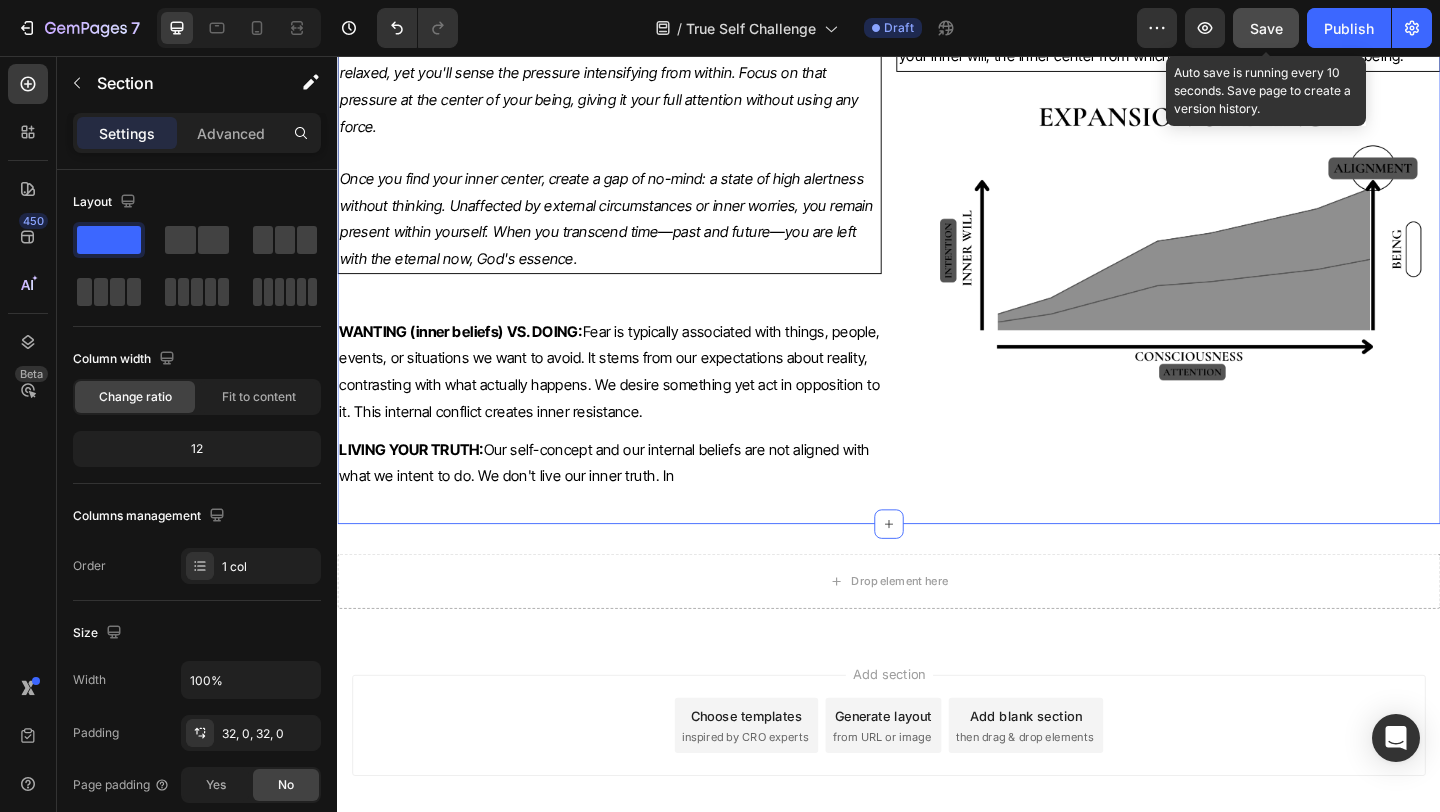 click on "Save" at bounding box center [1266, 28] 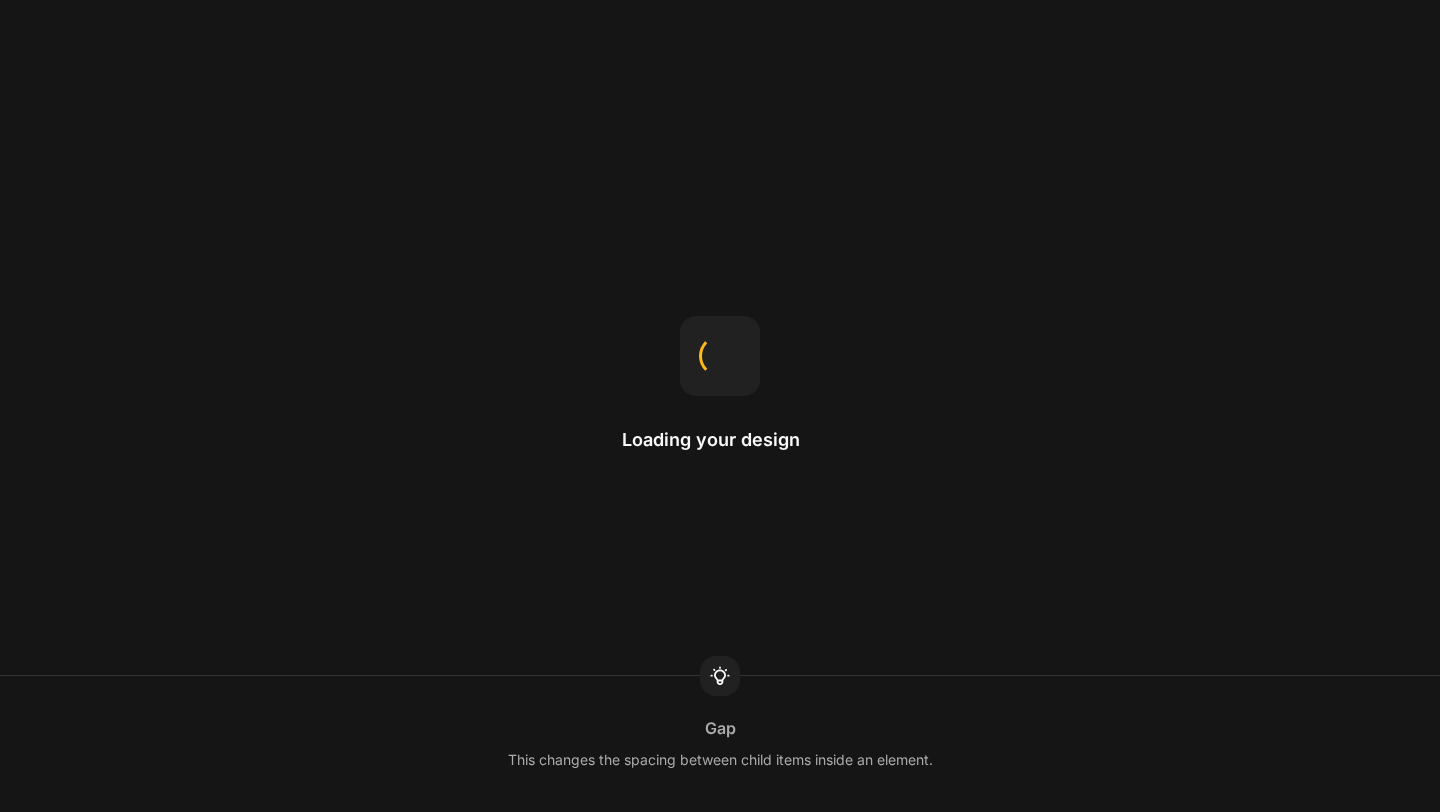 scroll, scrollTop: 0, scrollLeft: 0, axis: both 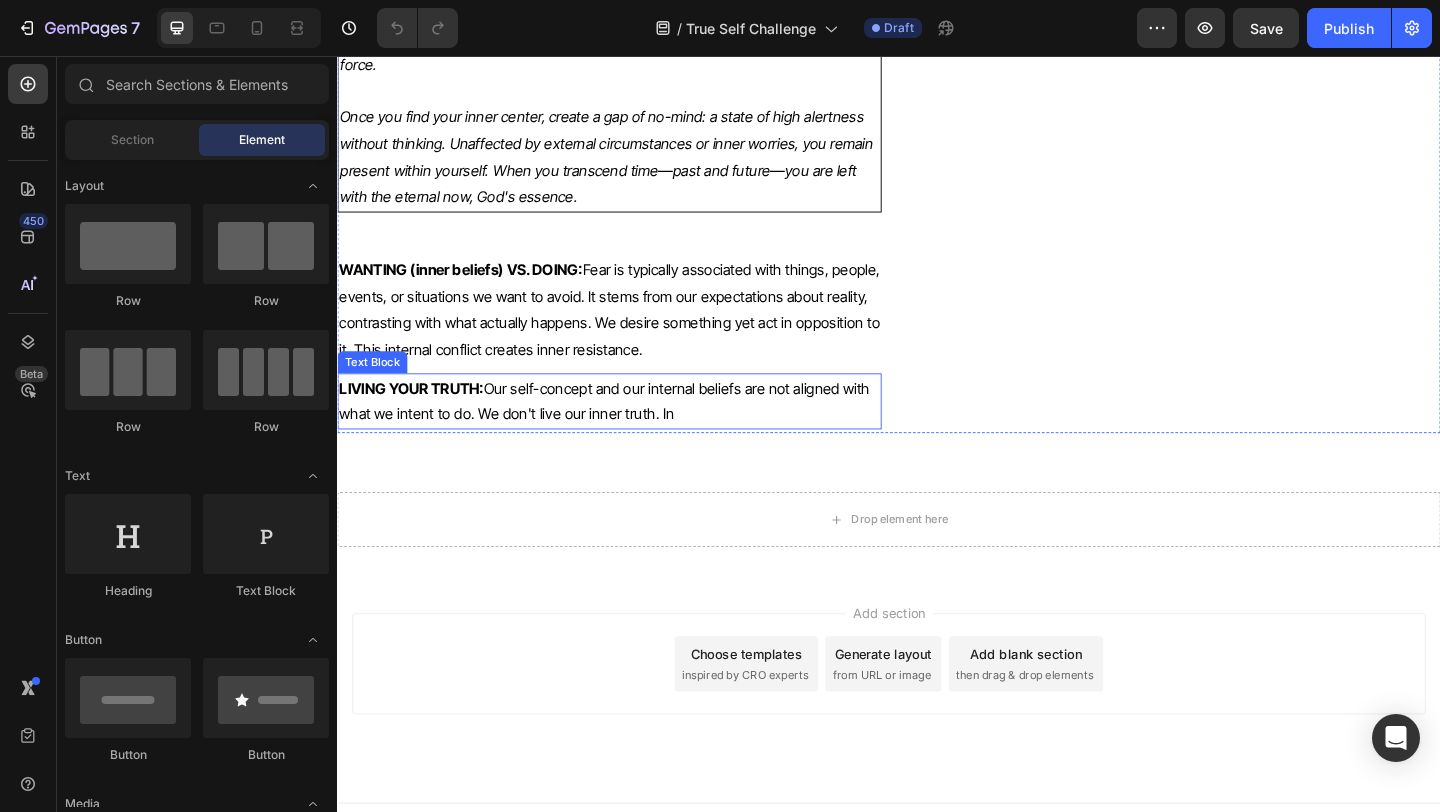 click on "LIVING YOUR TRUTH: Our self-concept and our internal beliefs are not aligned with what we intent to do. We don't live our inner truth. In" at bounding box center [633, 432] 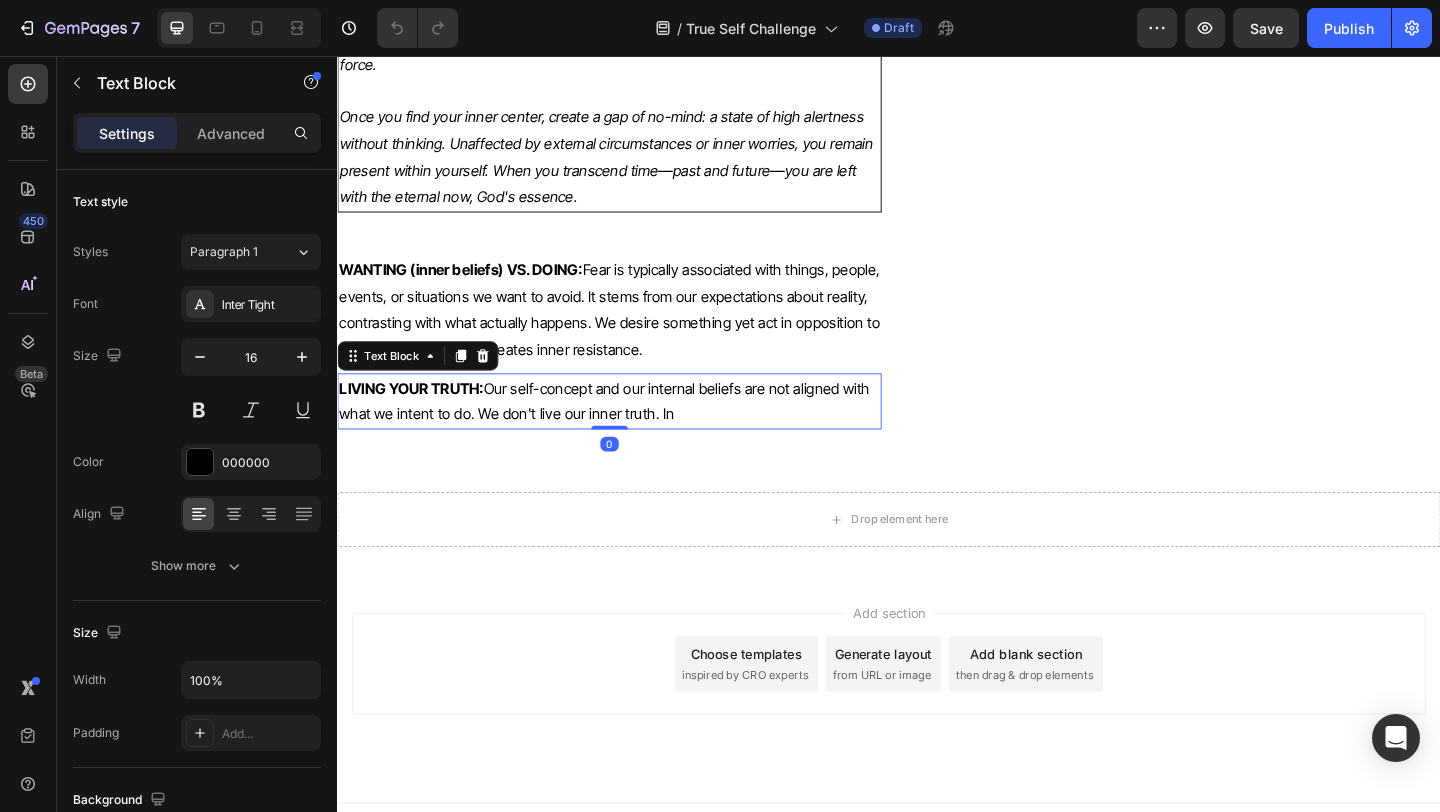 click on "LIVING YOUR TRUTH: Our self-concept and our internal beliefs are not aligned with what we intent to do. We don't live our inner truth. In" at bounding box center [633, 432] 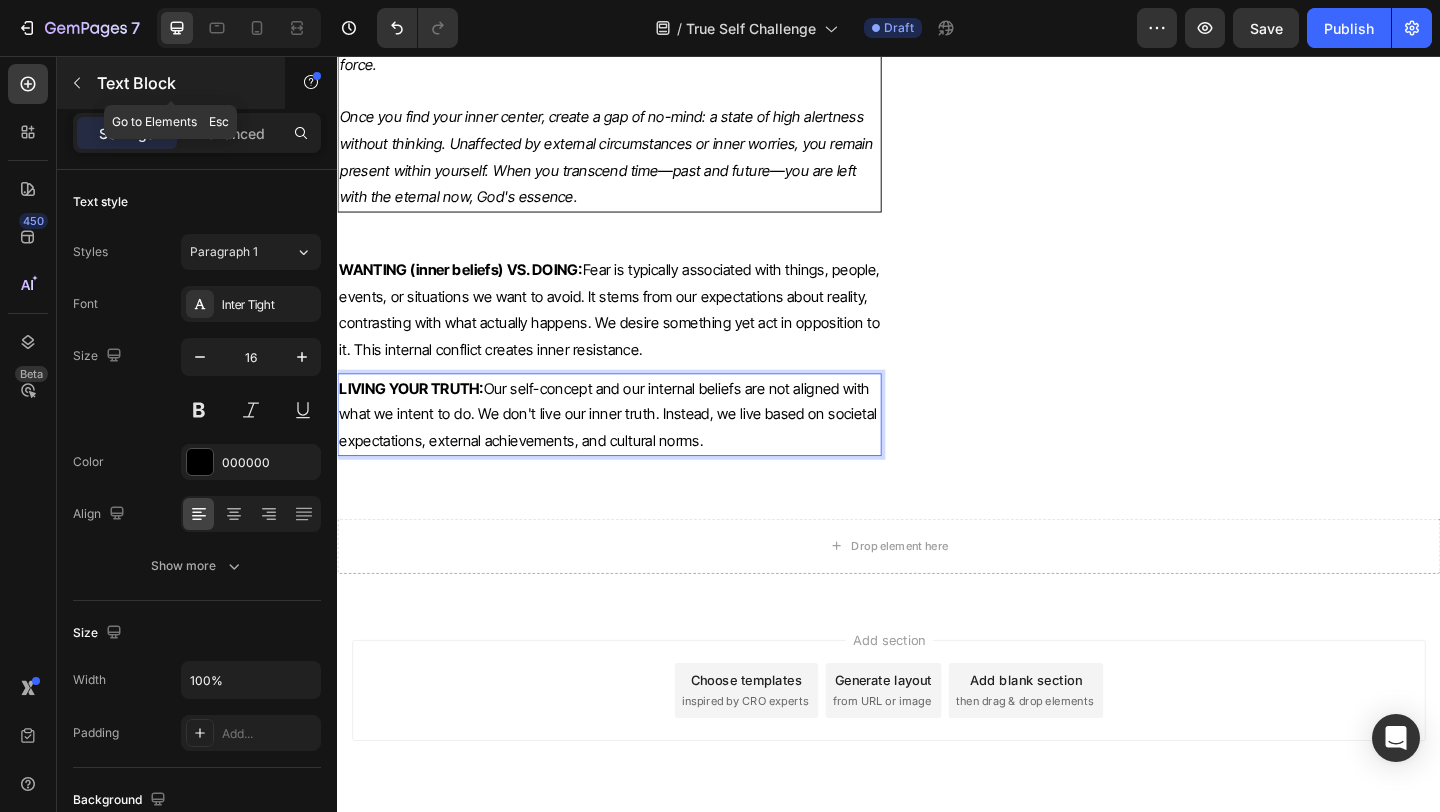 click 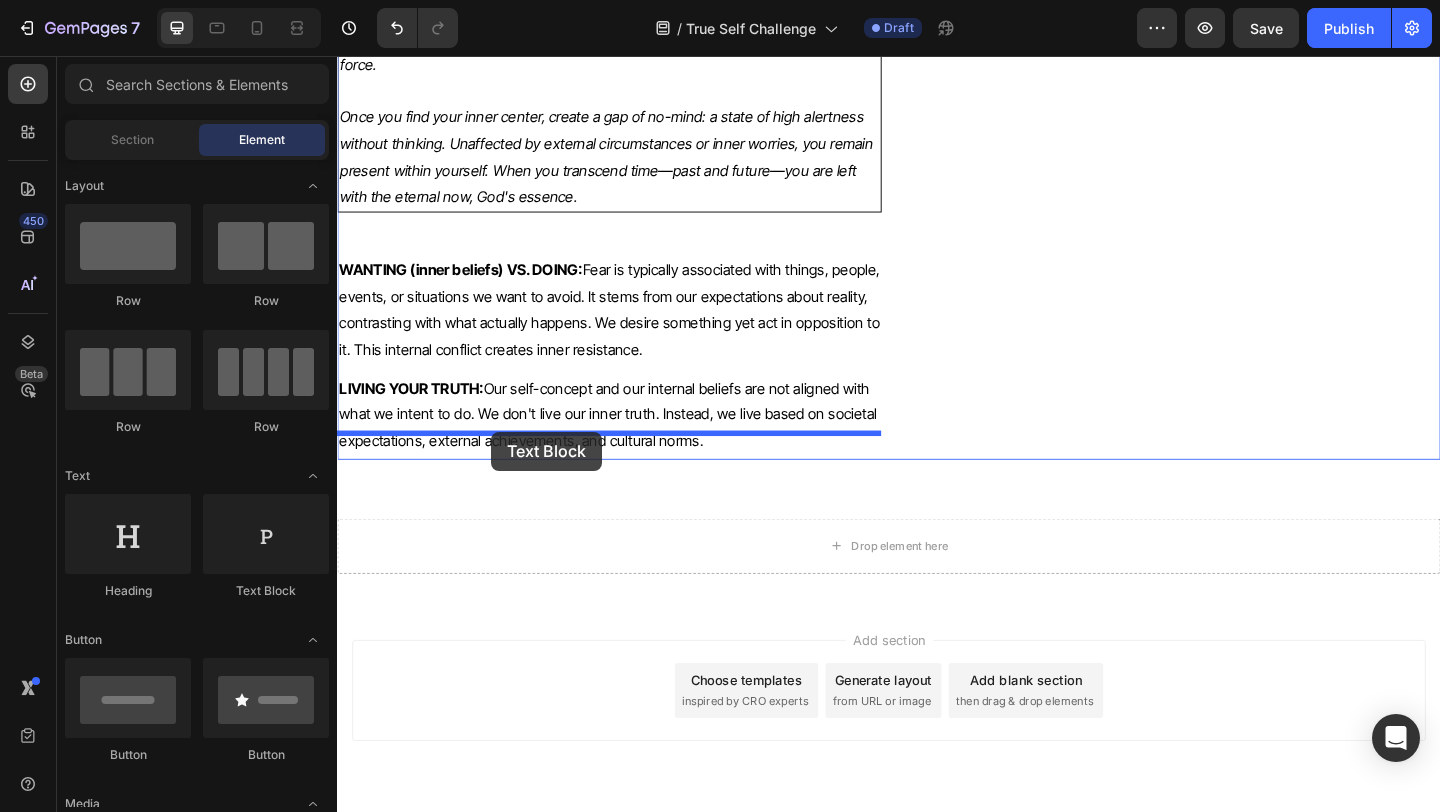 drag, startPoint x: 574, startPoint y: 608, endPoint x: 505, endPoint y: 465, distance: 158.77657 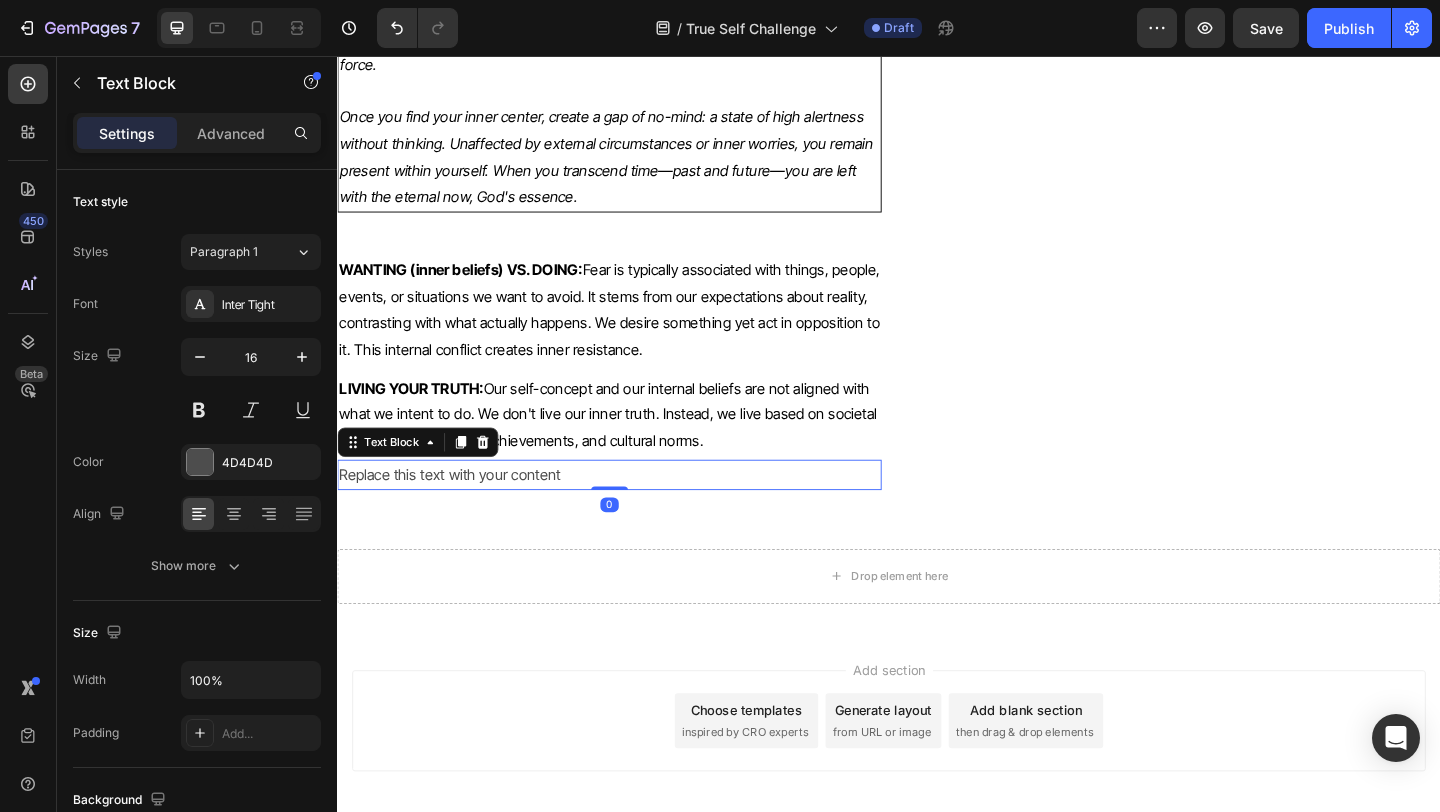 click on "Replace this text with your content" at bounding box center (633, 511) 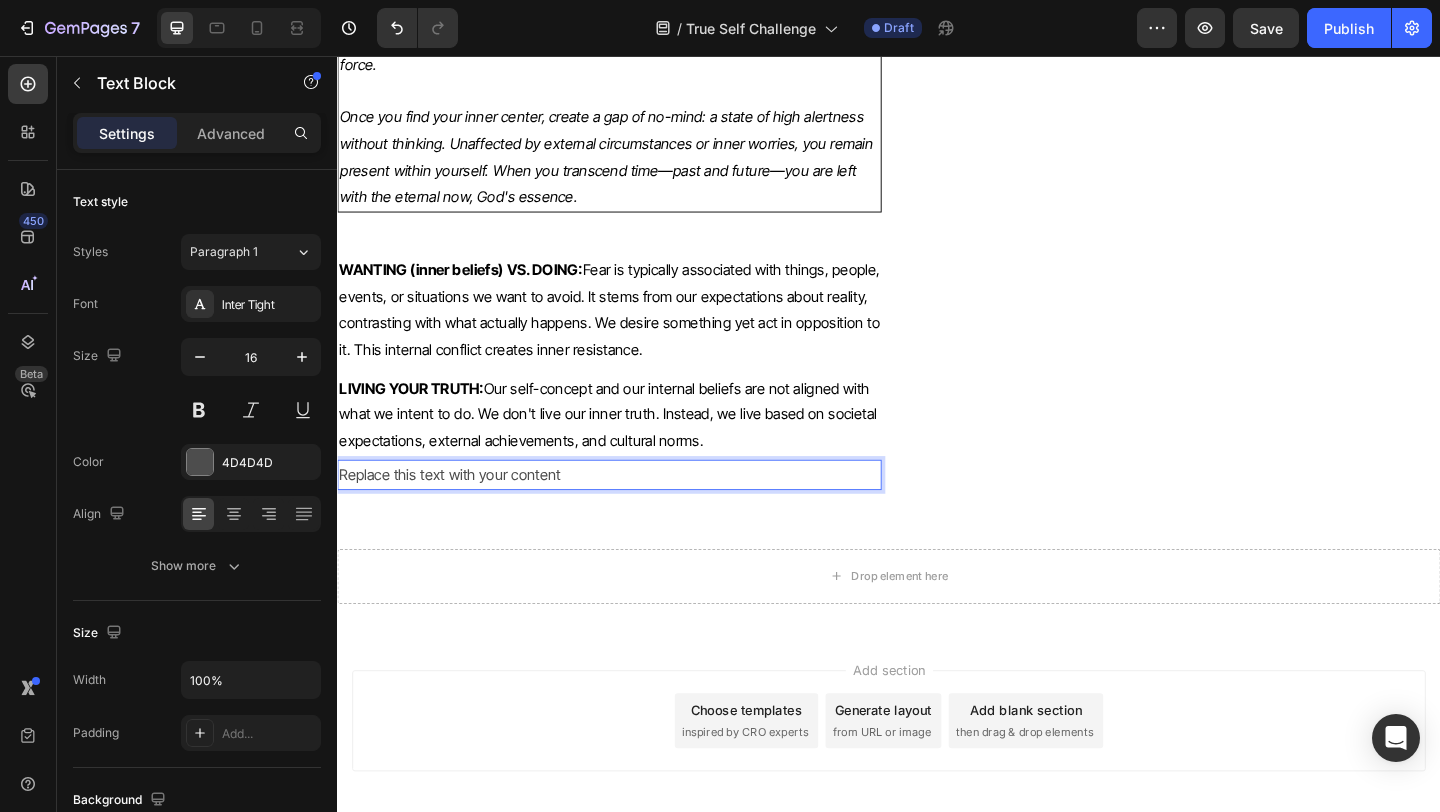 click on "Replace this text with your content" at bounding box center (633, 511) 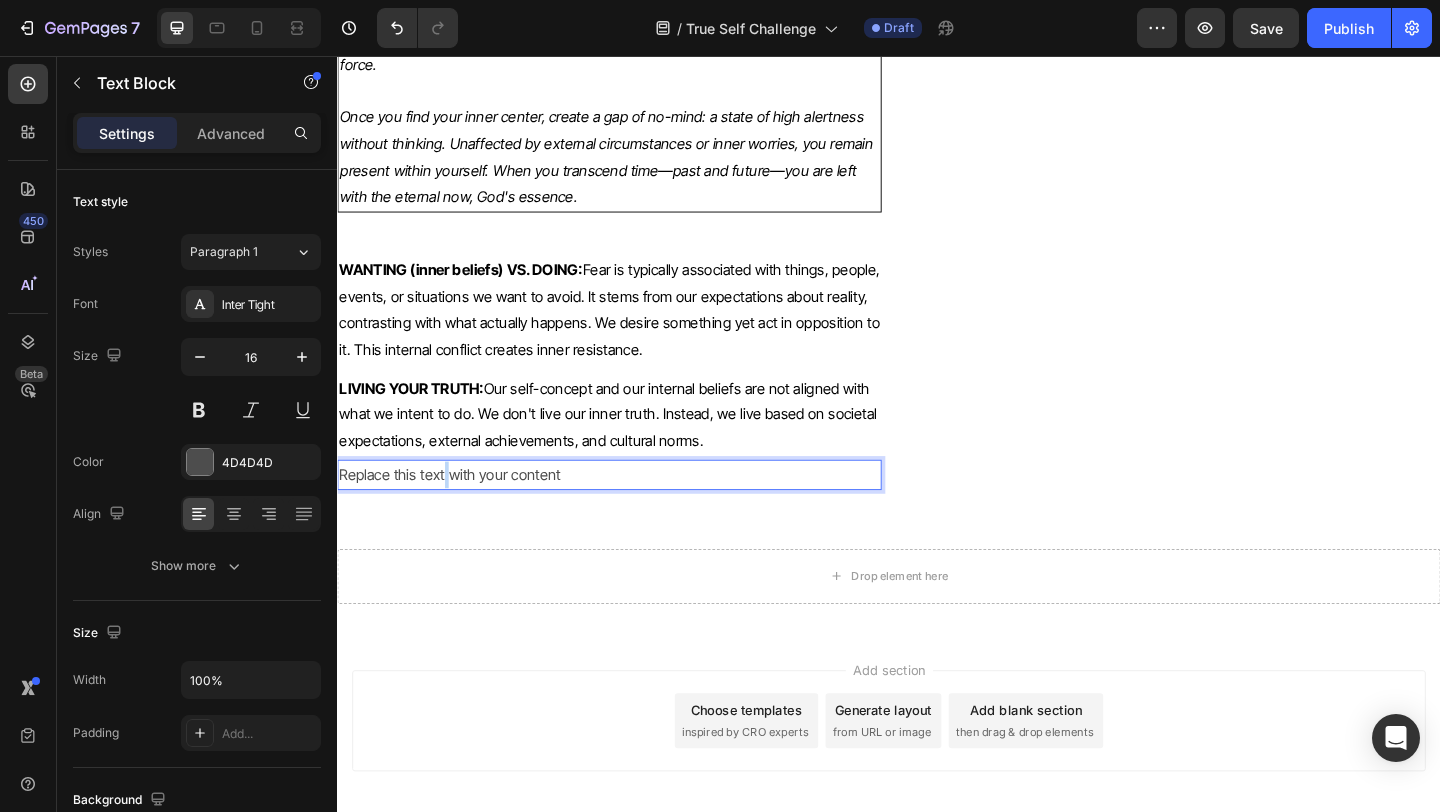click on "Replace this text with your content" at bounding box center (633, 511) 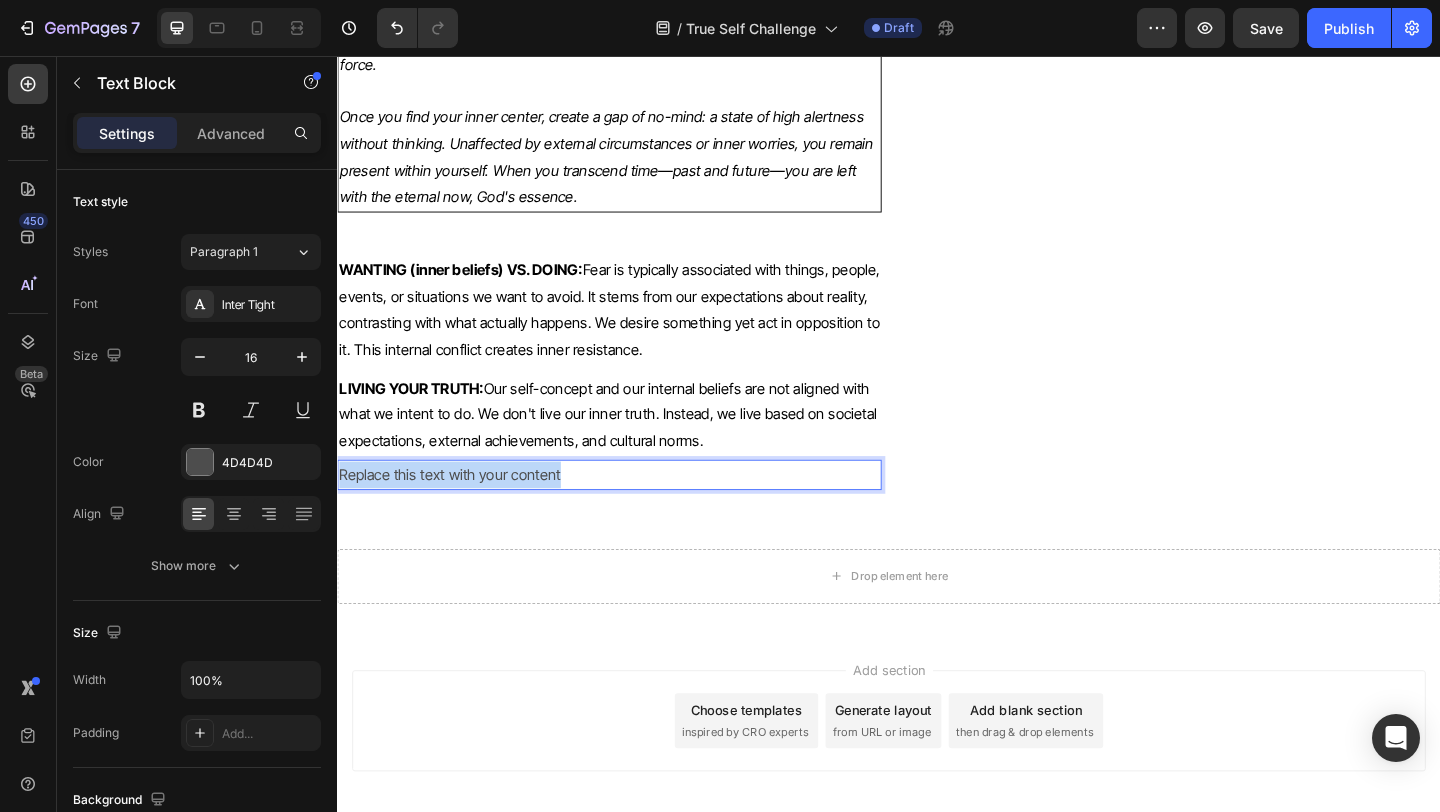 click on "Replace this text with your content" at bounding box center (633, 511) 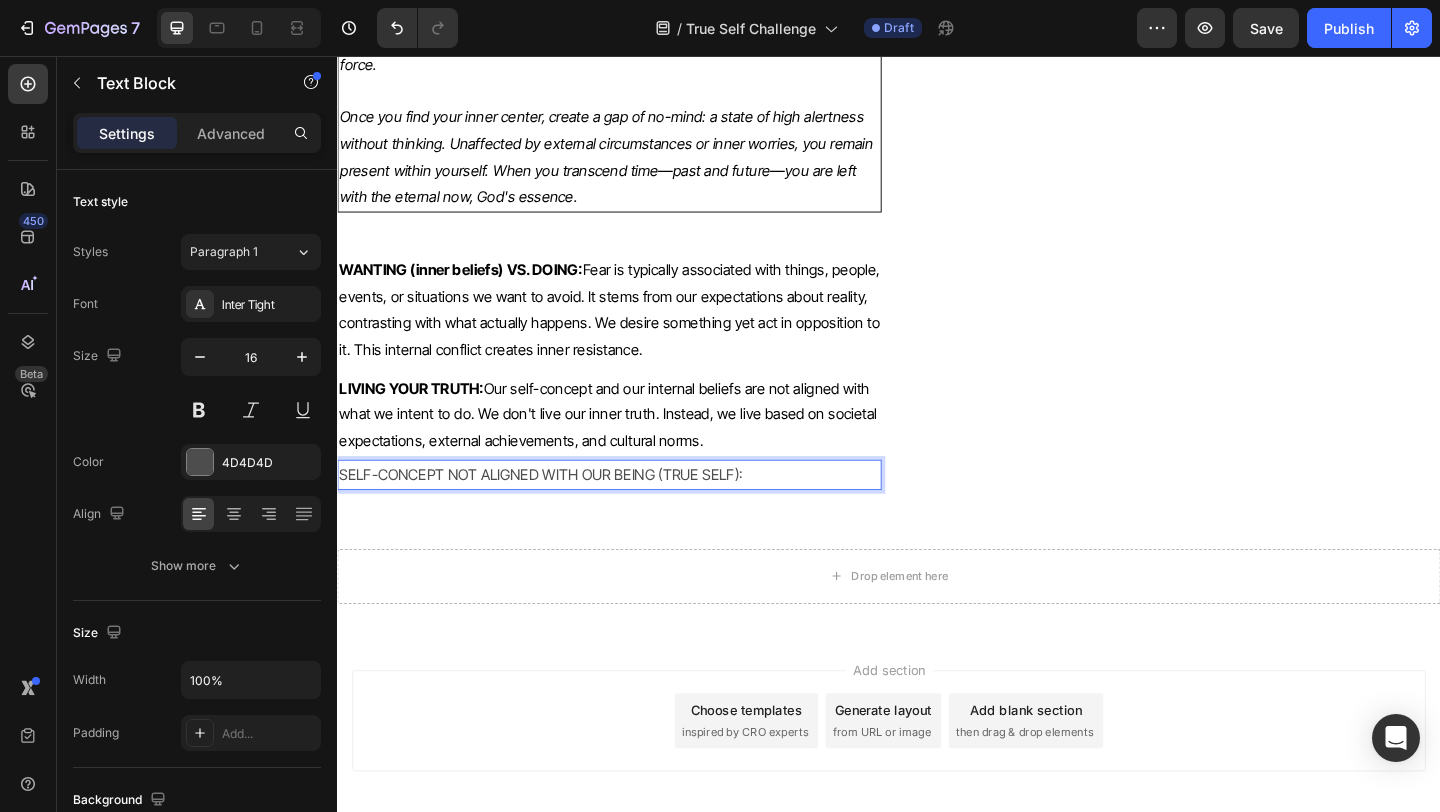 click on "SELF-CONCEPT NOT ALIGNED WITH OUR BEING (TRUE SELF):" at bounding box center [633, 511] 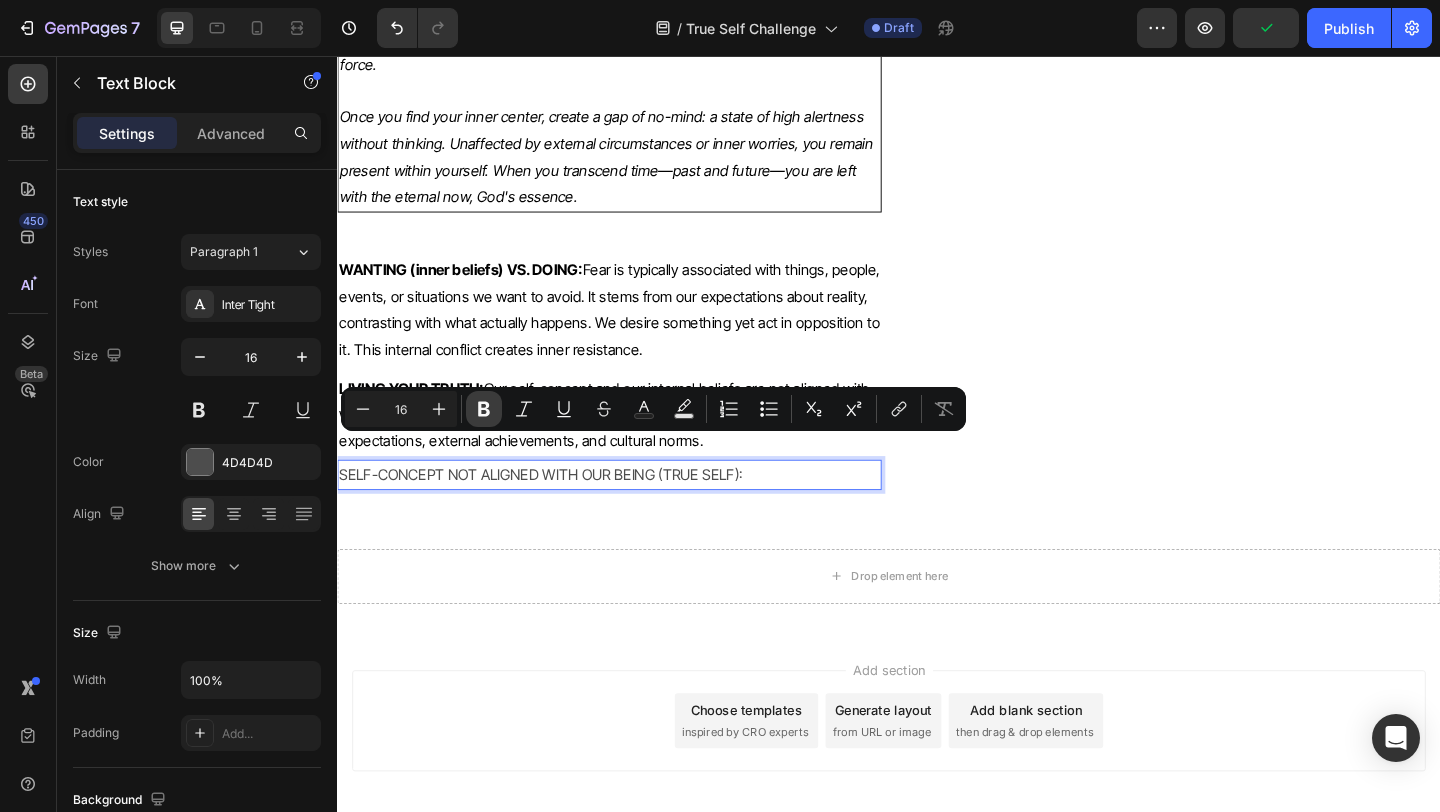 click 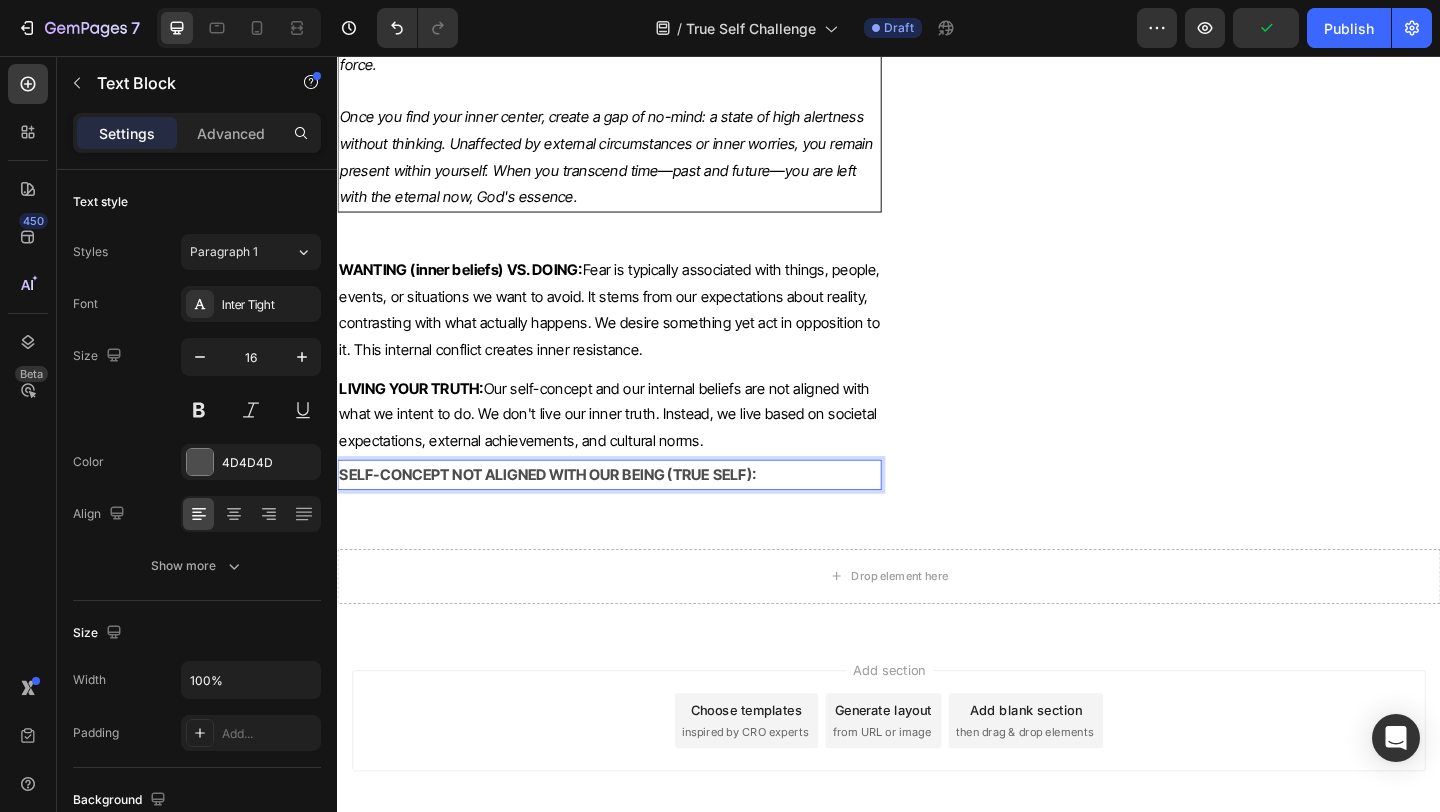 click on "SELF-CONCEPT NOT ALIGNED WITH OUR BEING (TRUE SELF):" at bounding box center (633, 511) 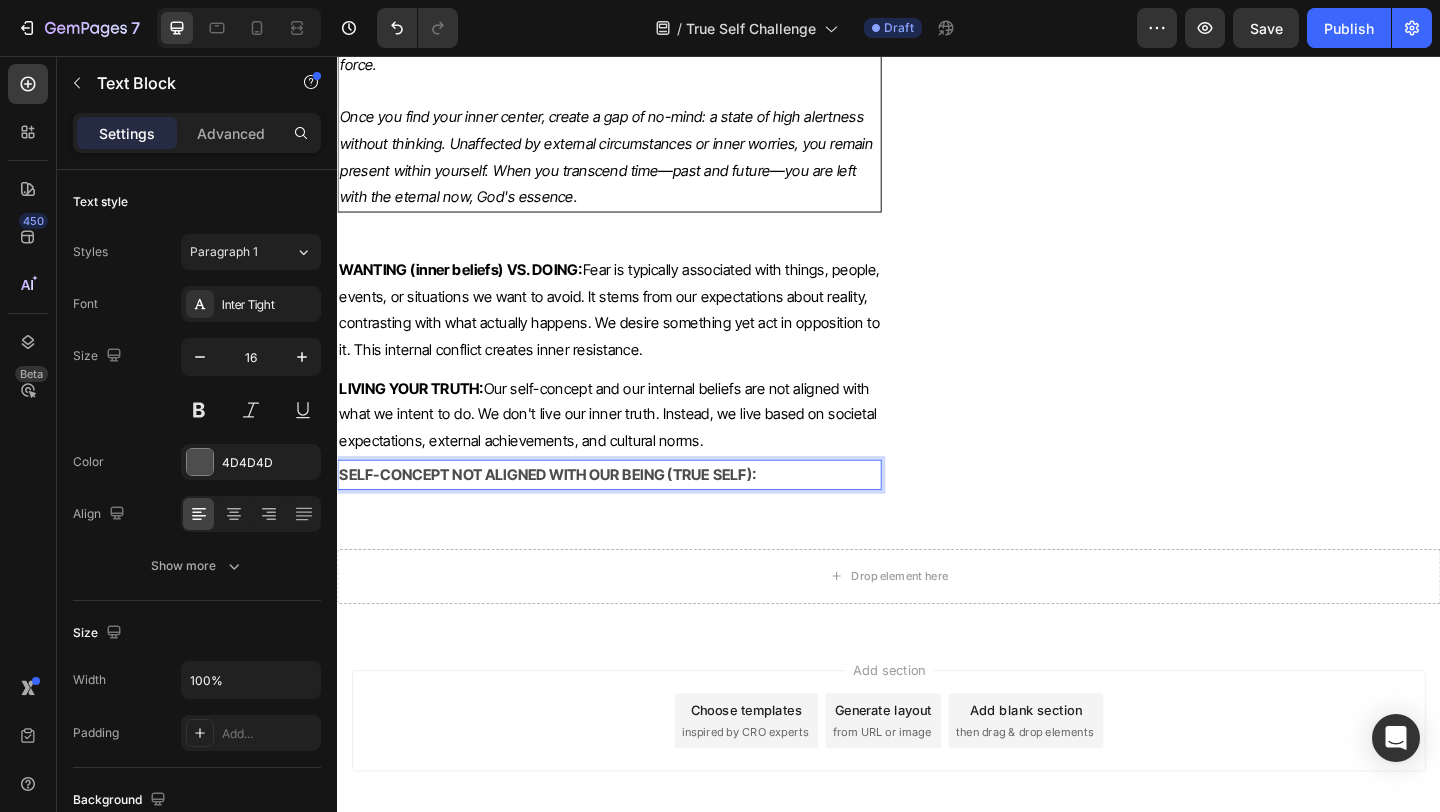 click on "SELF-CONCEPT NOT ALIGNED WITH OUR BEING (TRUE SELF):" at bounding box center (566, 511) 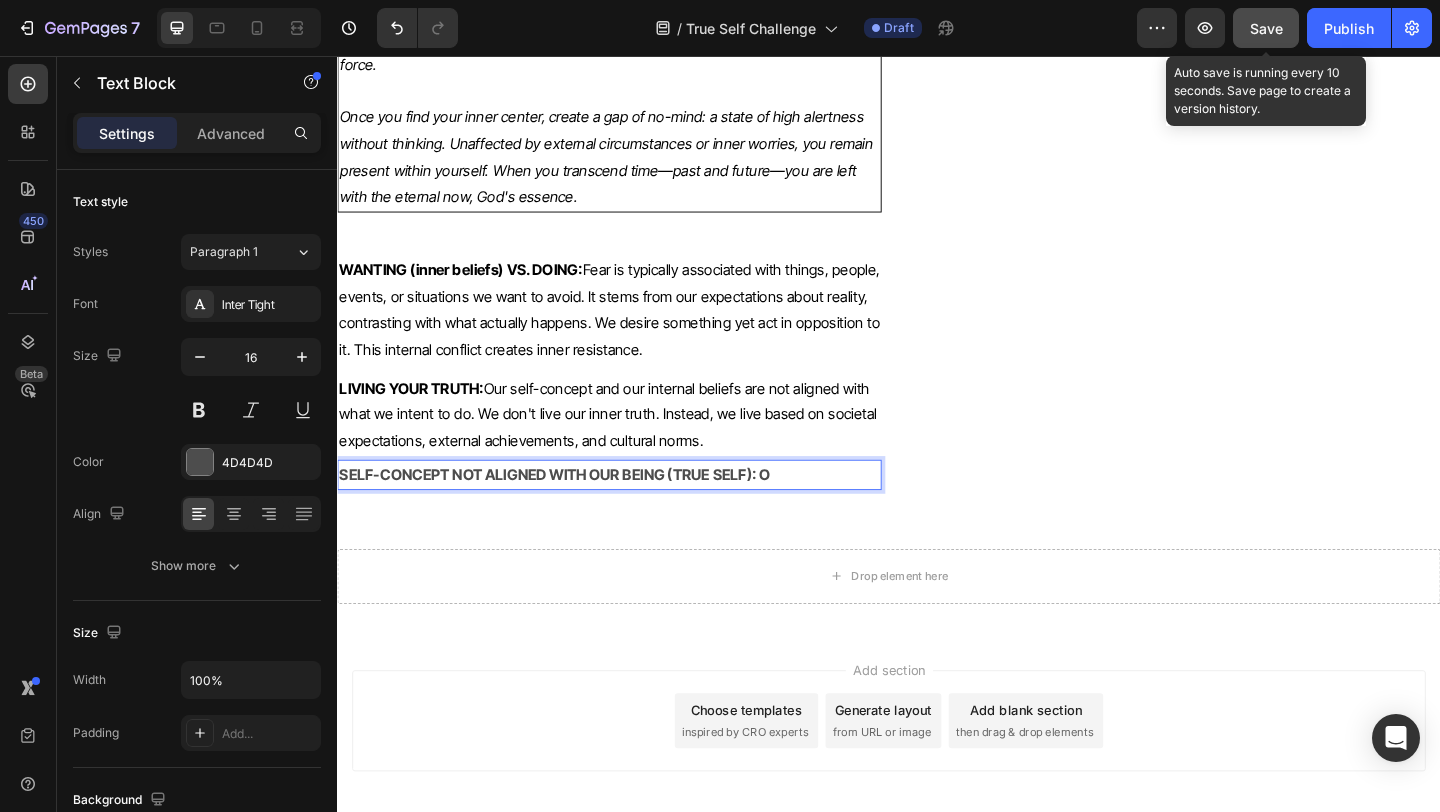 click on "Save" at bounding box center (1266, 28) 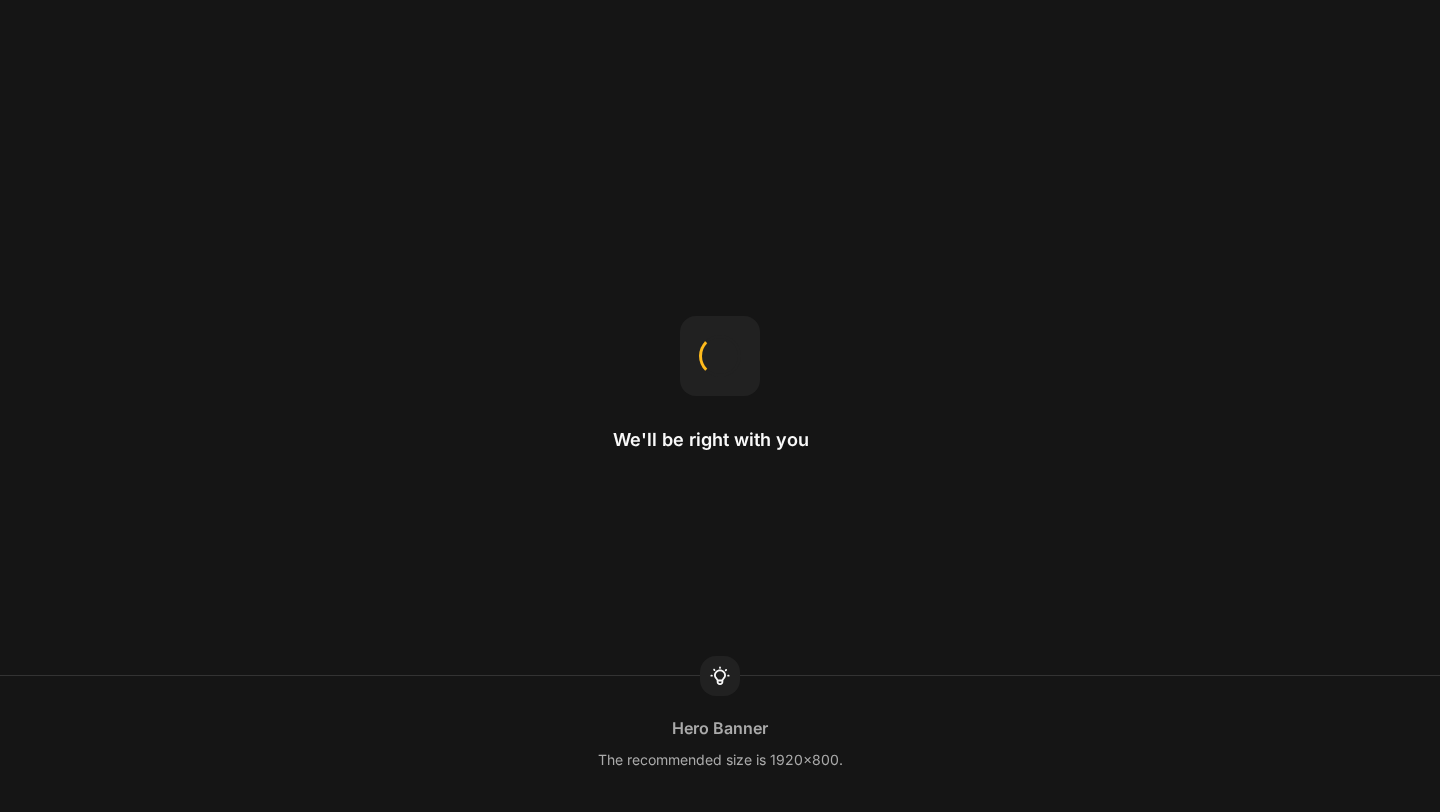 scroll, scrollTop: 0, scrollLeft: 0, axis: both 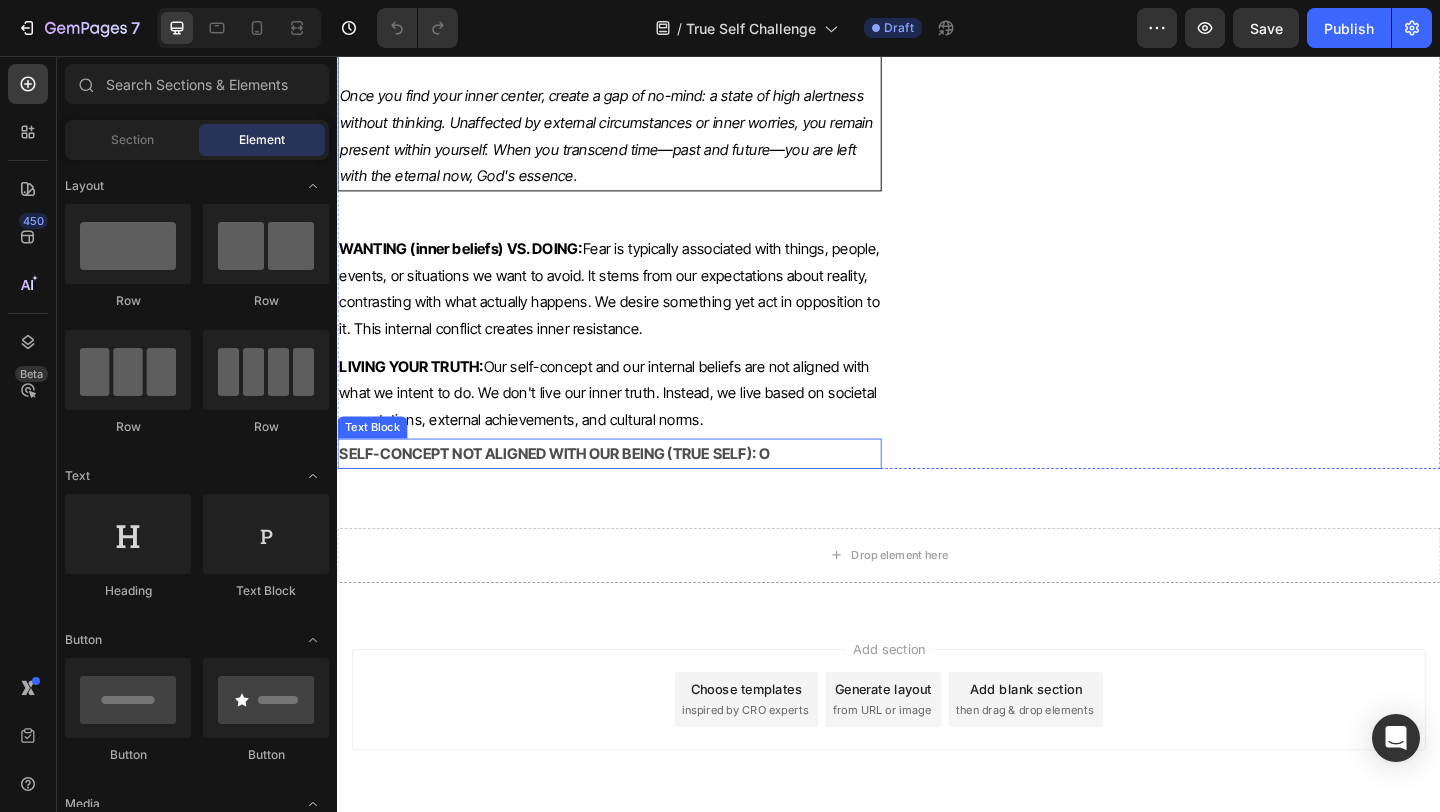 click on "SELF-CONCEPT NOT ALIGNED WITH OUR BEING (TRUE SELF): O" at bounding box center [633, 488] 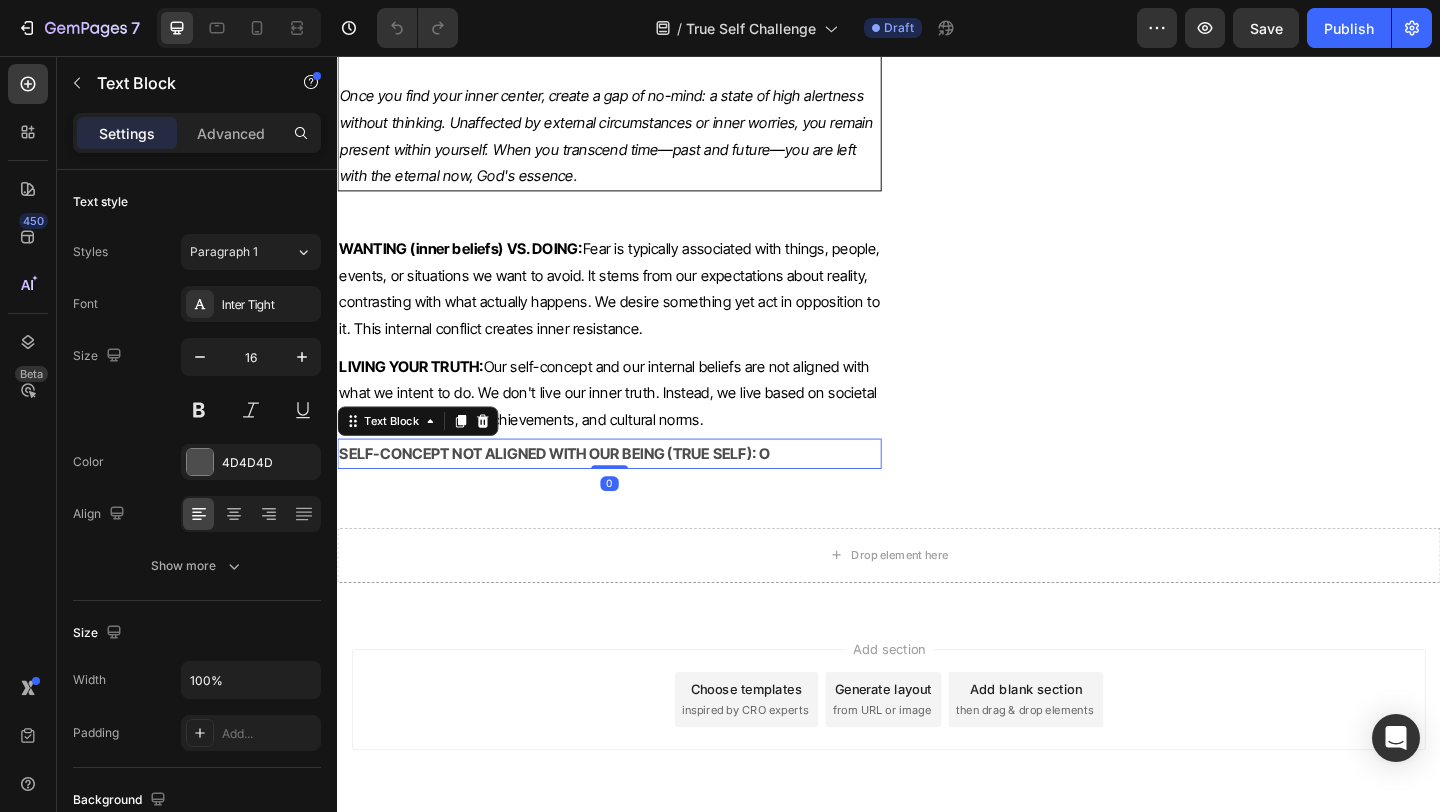 click on "SELF-CONCEPT NOT ALIGNED WITH OUR BEING (TRUE SELF): O" at bounding box center (633, 488) 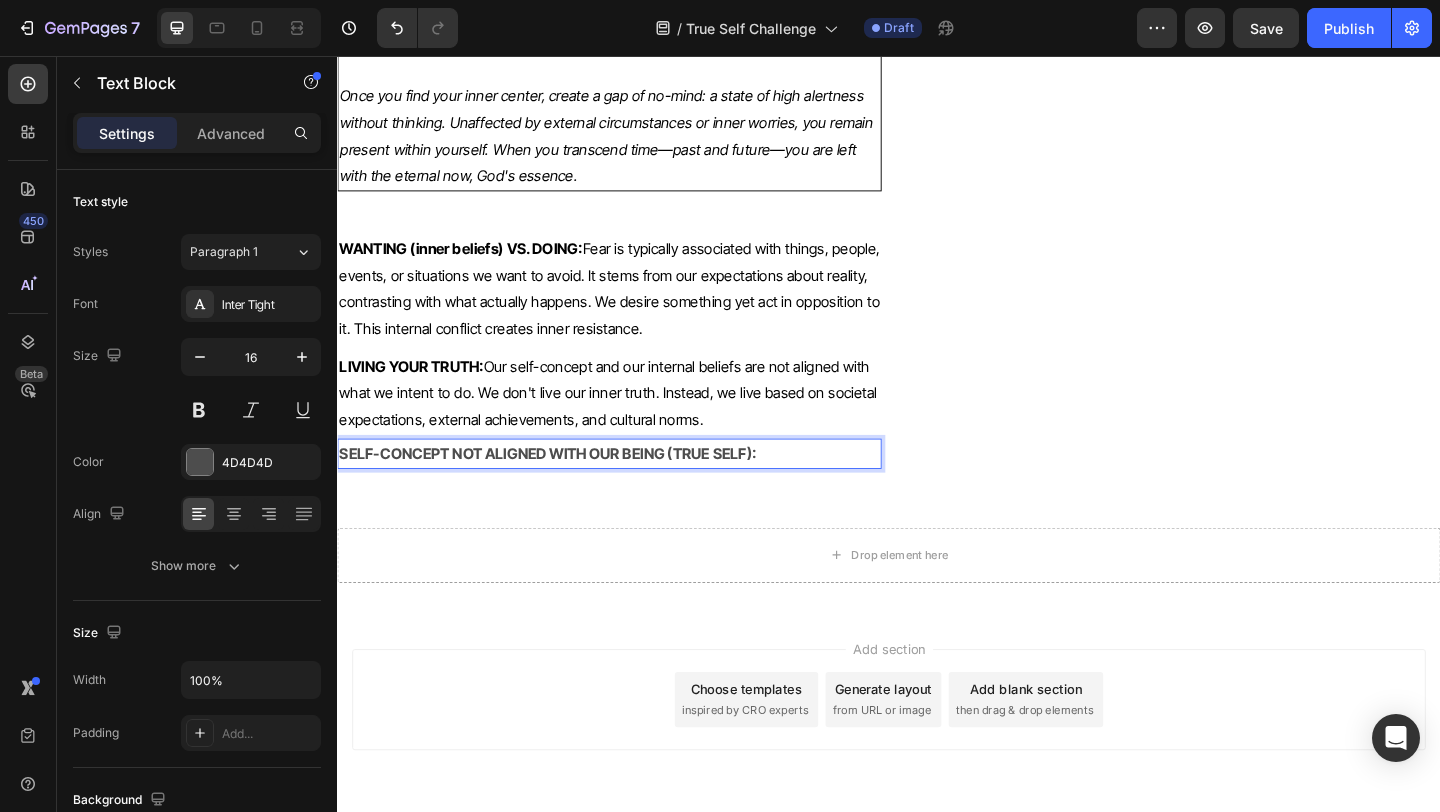 click on "SELF-CONCEPT NOT ALIGNED WITH OUR BEING (TRUE SELF):" at bounding box center (633, 488) 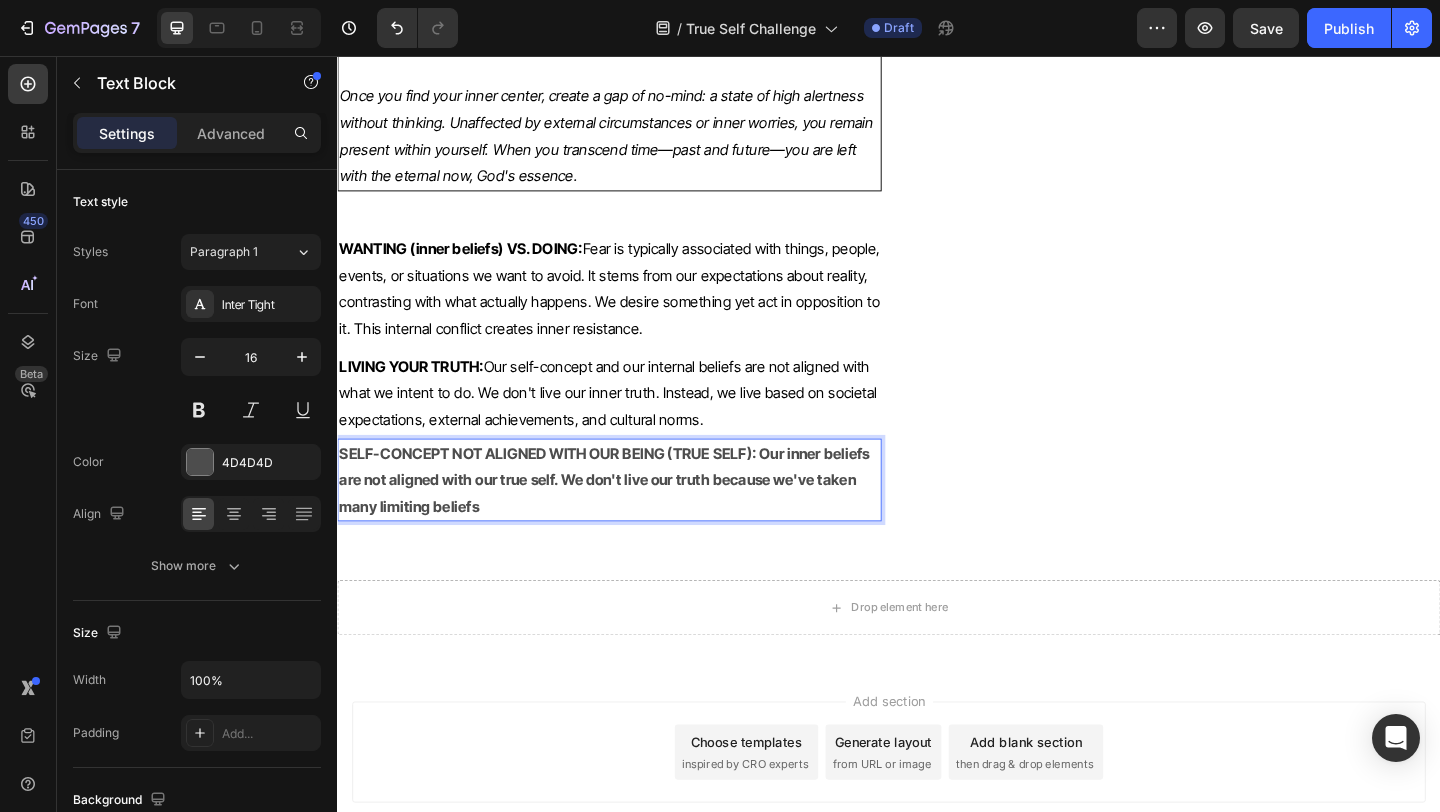 click on "SELF-CONCEPT NOT ALIGNED WITH OUR BEING (TRUE SELF): Our inner beliefs are not aligned with our true self. We don't live our truth because we've taken many limiting beliefs" at bounding box center [633, 517] 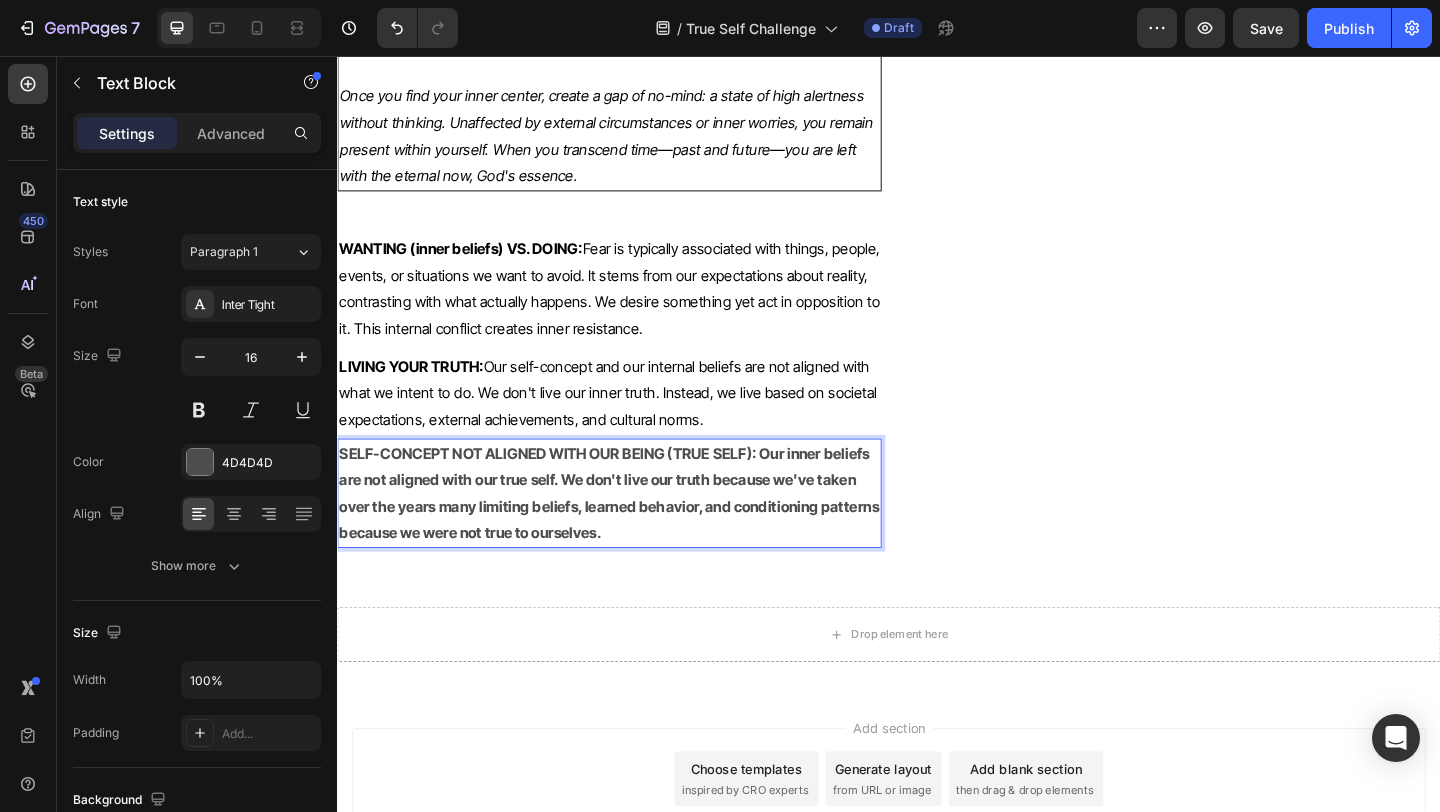 click on "SELF-CONCEPT NOT ALIGNED WITH OUR BEING (TRUE SELF): Our inner beliefs are not aligned with our true self. We don't live our truth because we've taken over the years many limiting beliefs, learned behavior, and conditioning patterns because we were not true to ourselves." at bounding box center (632, 531) 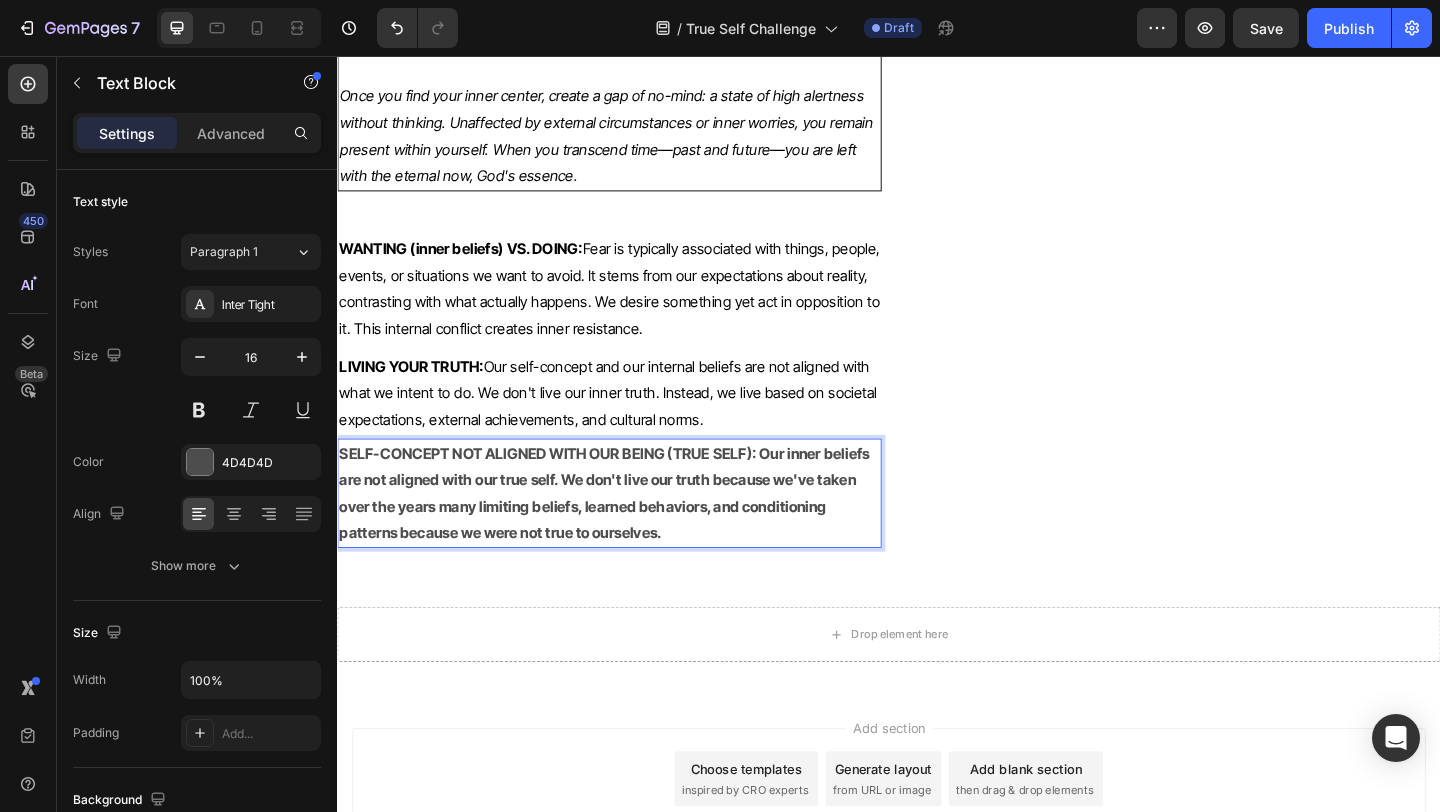 click on "SELF-CONCEPT NOT ALIGNED WITH OUR BEING (TRUE SELF): Our inner beliefs are not aligned with our true self. We don't live our truth because we've taken over the years many limiting beliefs, learned behaviors, and conditioning patterns because we were not true to ourselves." at bounding box center (627, 531) 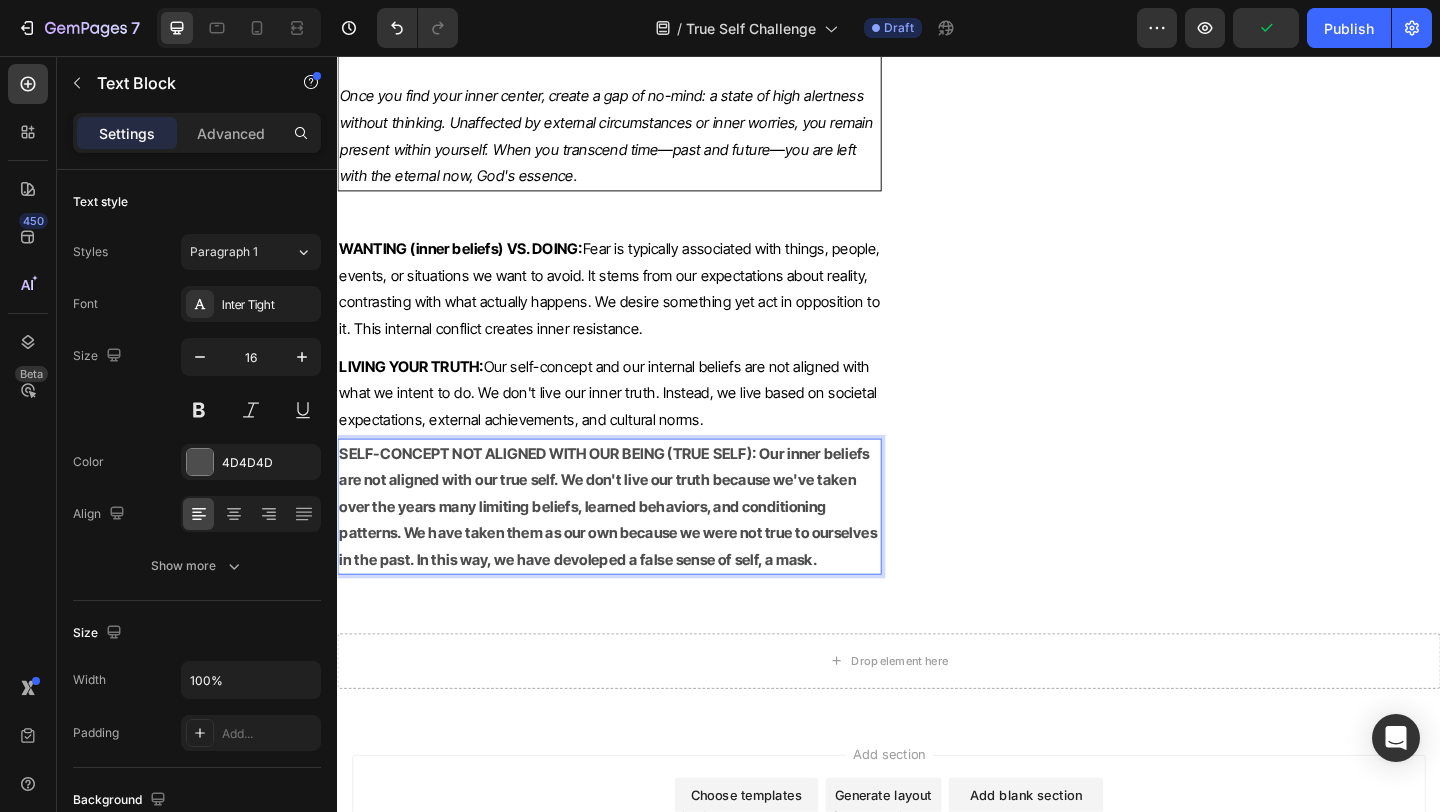 click on "SELF-CONCEPT NOT ALIGNED WITH OUR BEING (TRUE SELF): Our inner beliefs are not aligned with our true self. We don't live our truth because we've taken over the years many limiting beliefs, learned behaviors, and conditioning patterns. We have taken them as our own because we were not true to ourselves in the past. In this way, we have devoleped a false sense of self, a mask." at bounding box center (631, 545) 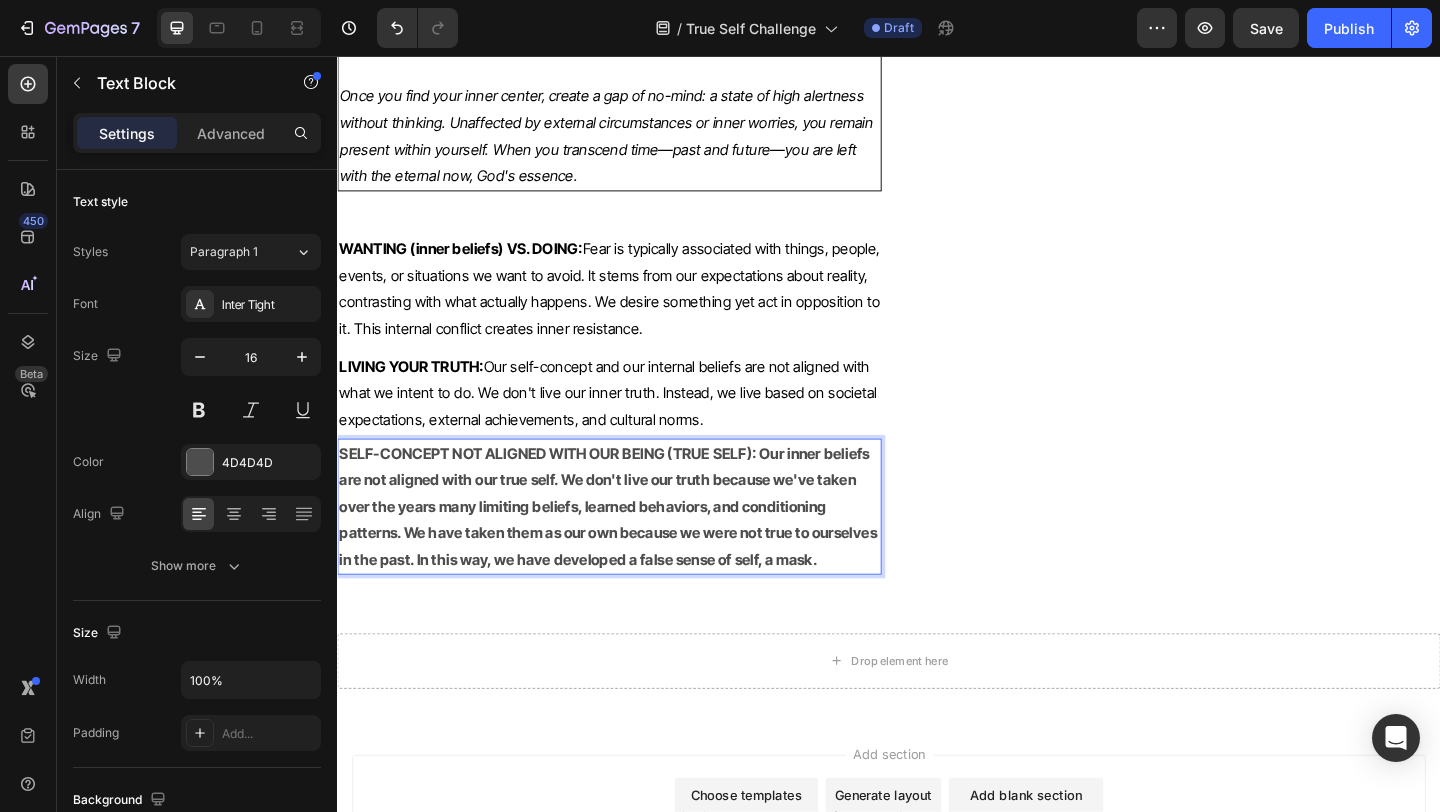 click on "SELF-CONCEPT NOT ALIGNED WITH OUR BEING (TRUE SELF): Our inner beliefs are not aligned with our true self. We don't live our truth because we've taken over the years many limiting beliefs, learned behaviors, and conditioning patterns. We have taken them as our own because we were not true to ourselves in the past. In this way, we have developed a false sense of self, a mask." at bounding box center [631, 545] 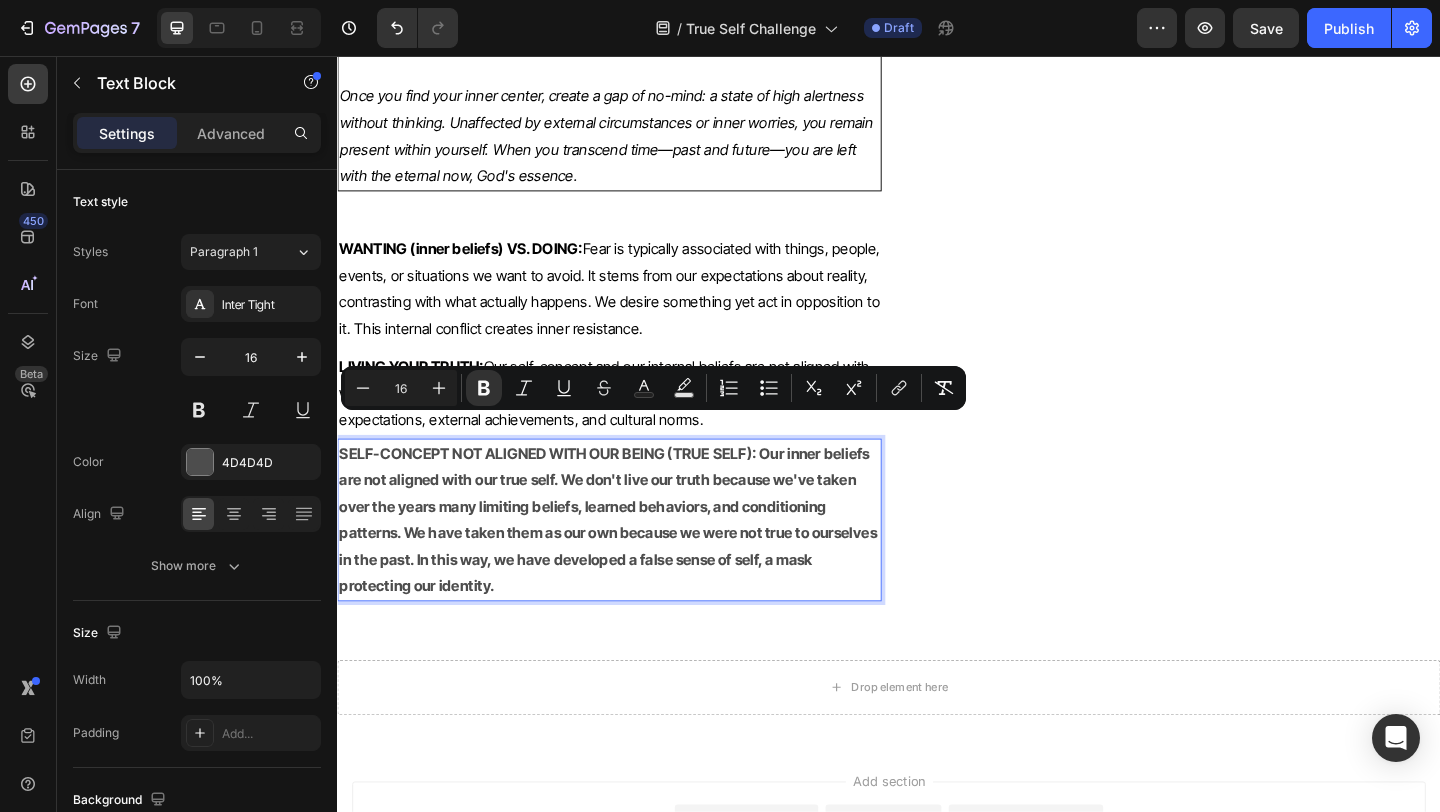 drag, startPoint x: 802, startPoint y: 459, endPoint x: 835, endPoint y: 591, distance: 136.06248 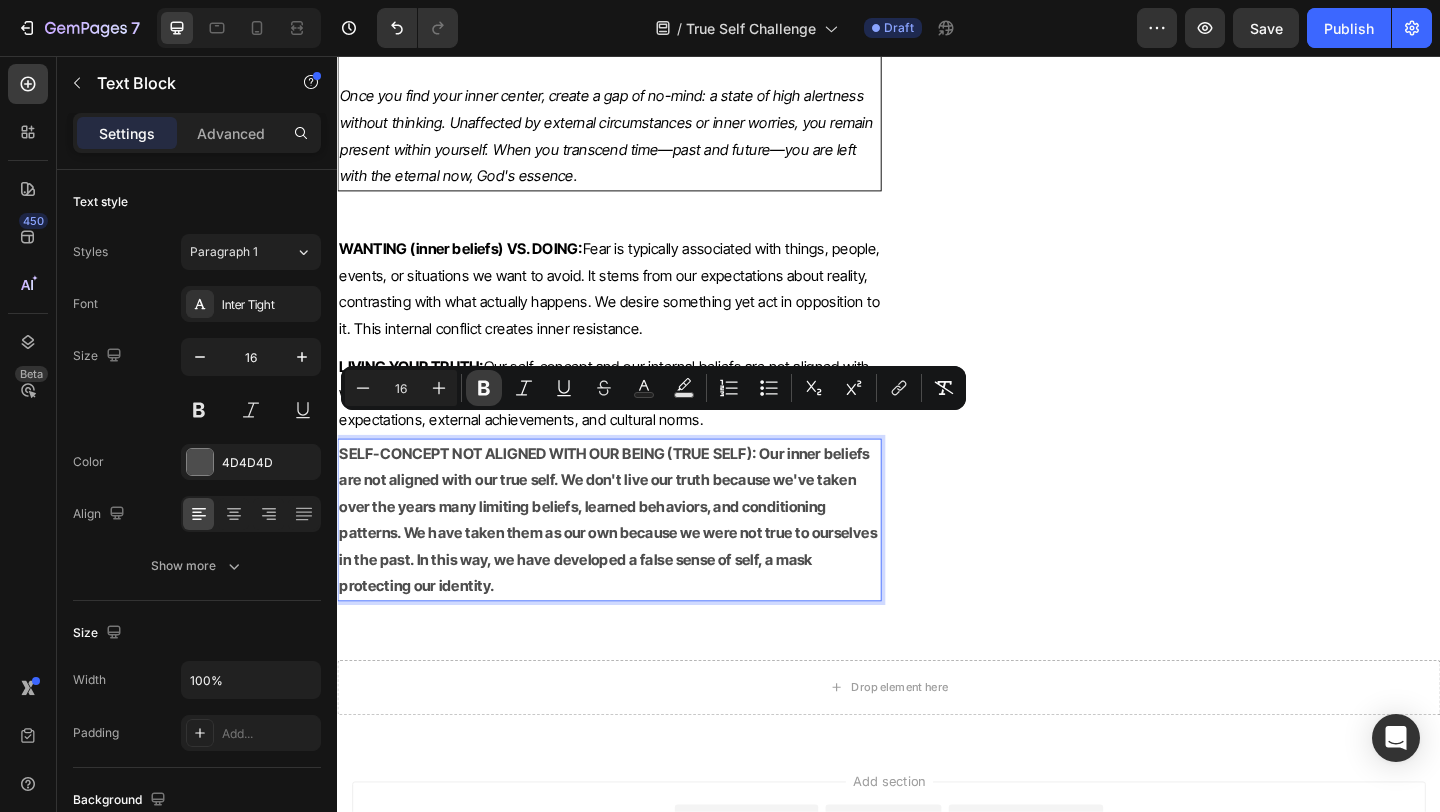 click 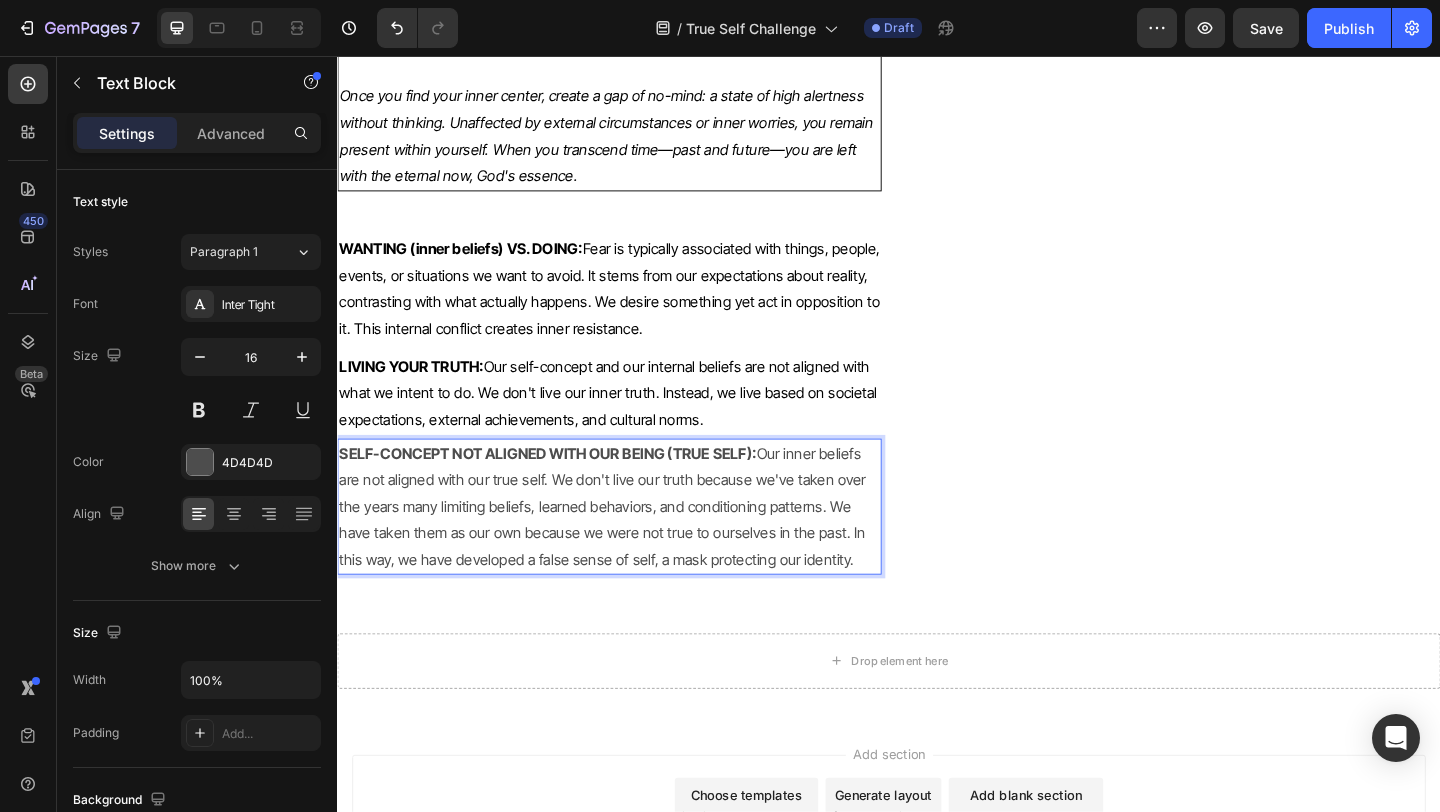 click on "SELF-CONCEPT NOT ALIGNED WITH OUR BEING (TRUE SELF):  Our inner beliefs are not aligned with our true self. We don't live our truth because we've taken over the years many limiting beliefs, learned behaviors, and conditioning patterns. We have taken them as our own because we were not true to ourselves in the past. In this way, we have developed a false sense of self, a mask protecting our identity." at bounding box center (633, 546) 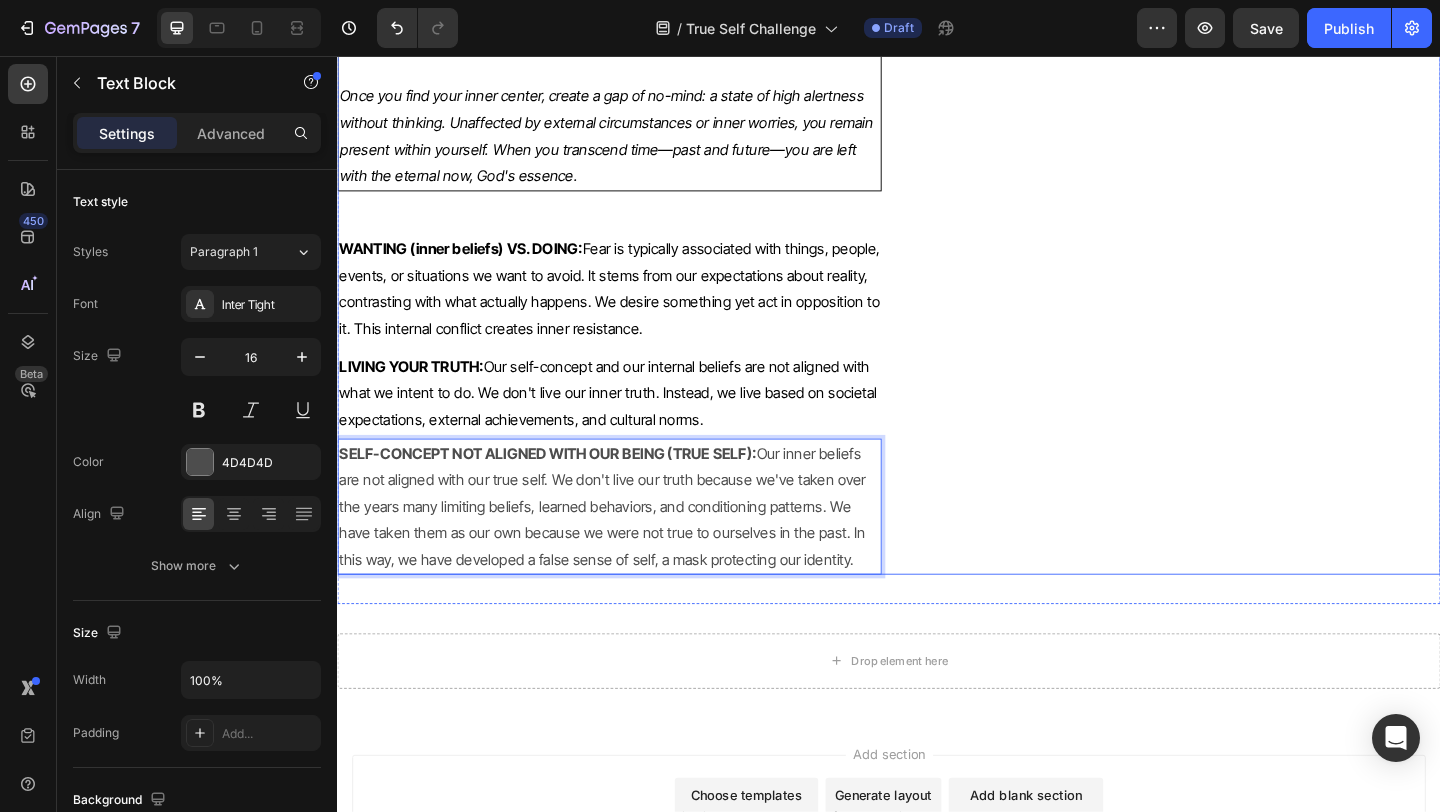 click on "2.1 INNER WILL:  You can find your inner will by directing your attention to different parts of your body without using your senses. You can perform this exercise while reading. Focusing on the text won't create resistance or undue emphasis that would hinder the exercise's purpose: lightly focusing your attention on various body parts. This attention should be effortless and without force. Begin at your toes and slowly move upward. It helps to silently recite each body part in your mind. Start by slowly becoming aware of your toes, ankles, and calves, then move to your knees and thighs, relaxing the lower body. There's no need to rush. Now your body is completely relaxed from head to toe. Repeating this exercise several times will reveal the part of yourself that directs this attention. You will find your inner will, the inner center from which you can expand your state of being. Text Block Image" at bounding box center (1241, 53) 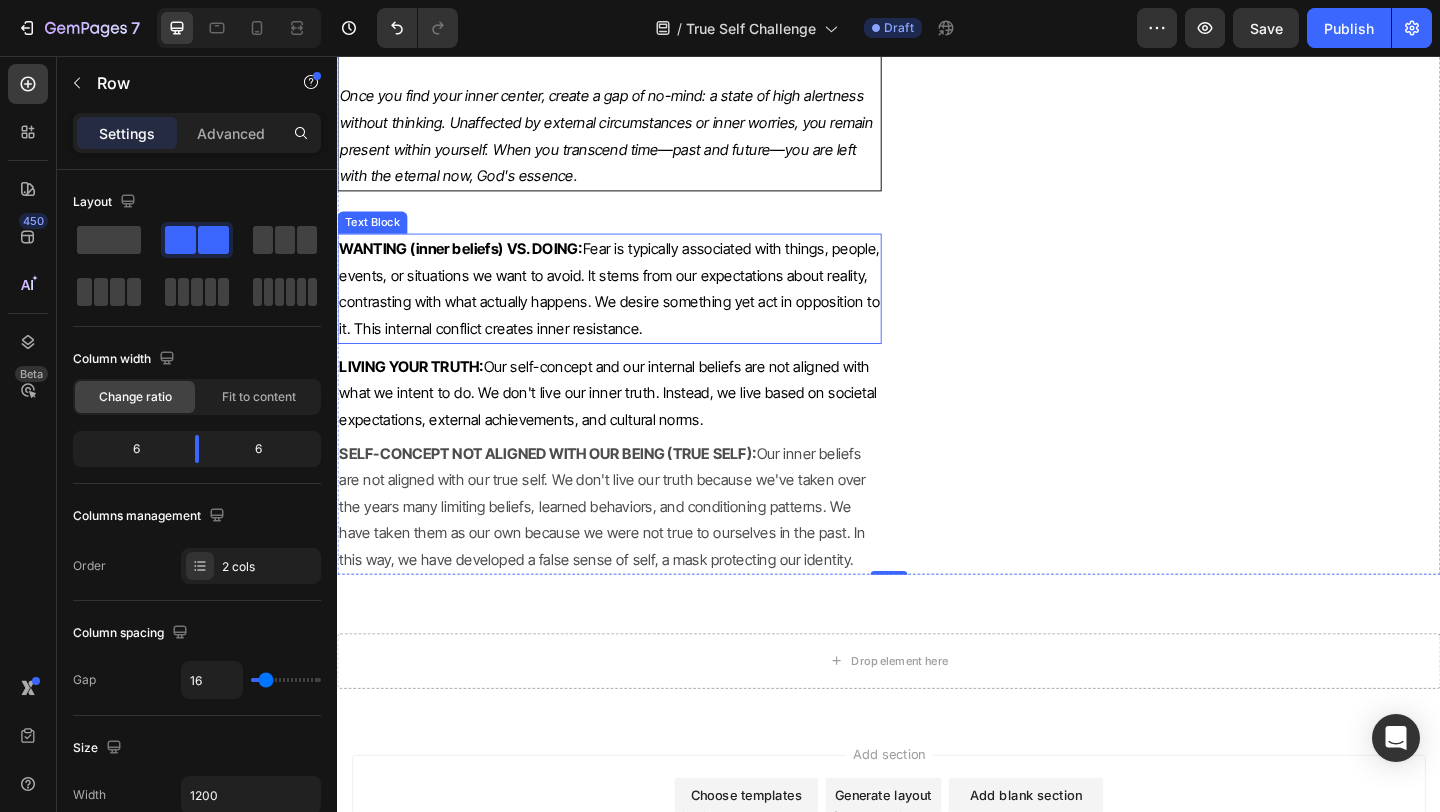 click on "WANTING (inner beliefs) VS. DOING:" at bounding box center [471, 265] 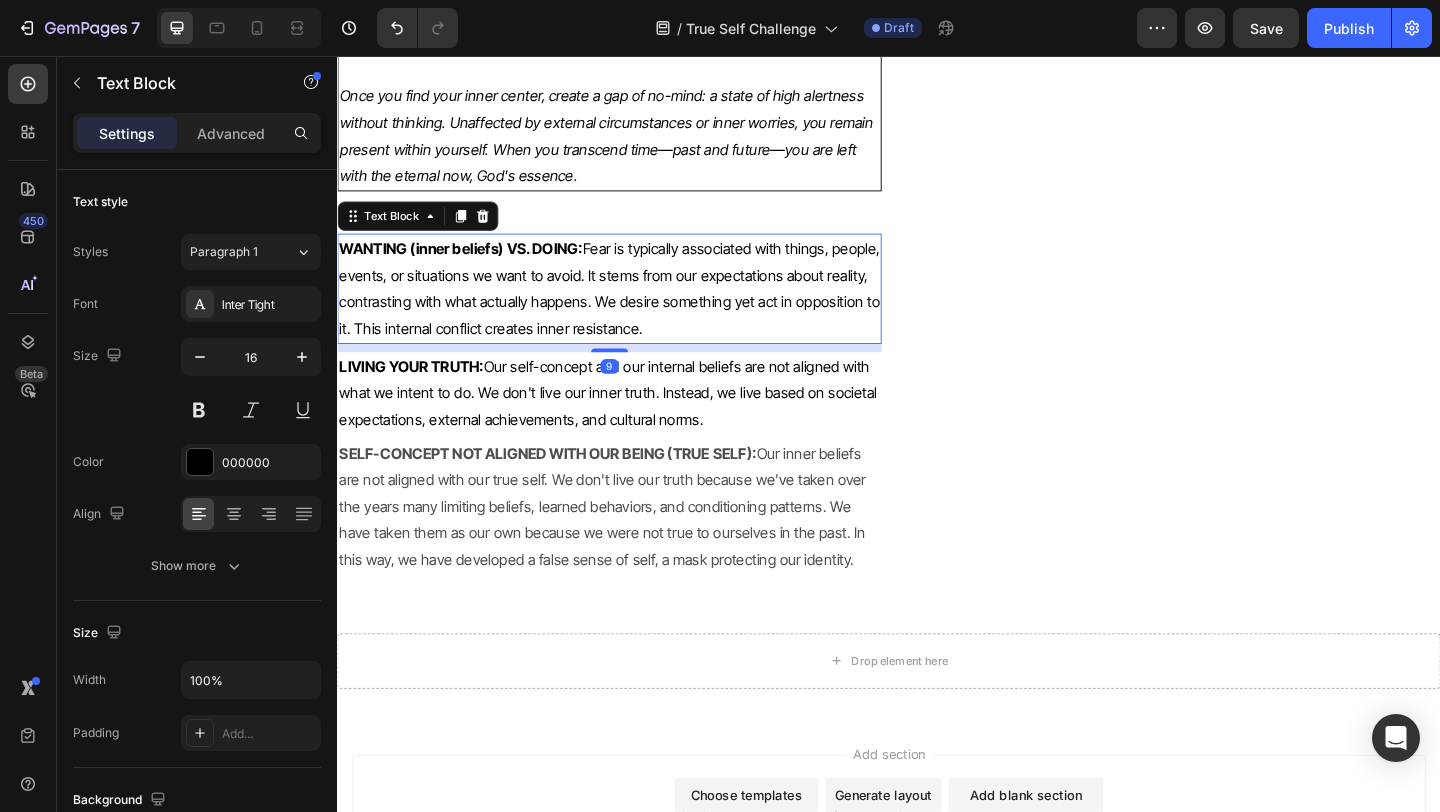 click on "WANTING (inner beliefs) VS. DOING:" at bounding box center [471, 265] 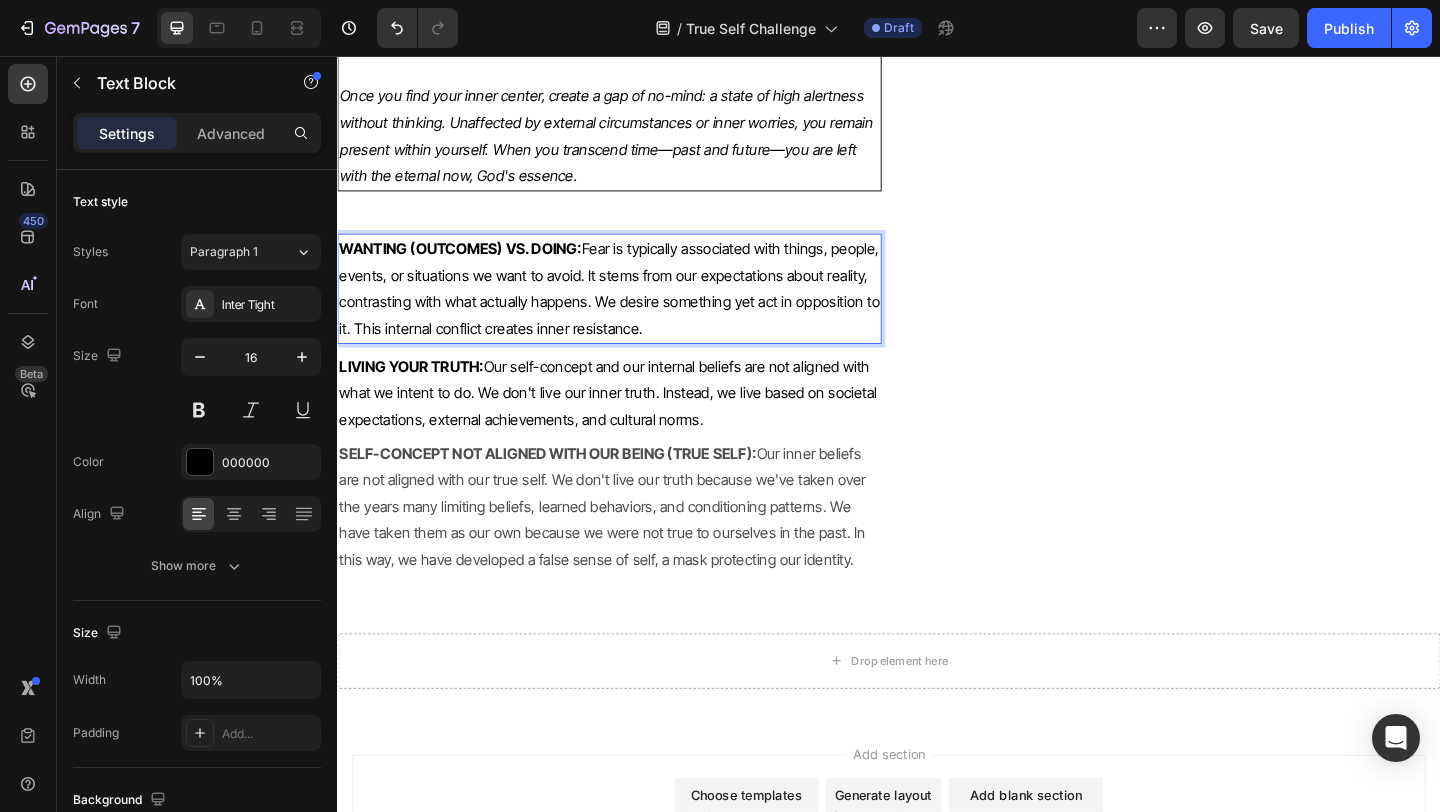 click on "WANTING (OUTCOMES) VS. DOING:  Fear is typically associated with things, people, events, or situations we want to avoid. It stems from our expectations about reality, contrasting with what actually happens. We desire something yet act in opposition to it. This internal conflict creates inner resistance." at bounding box center (633, 308) 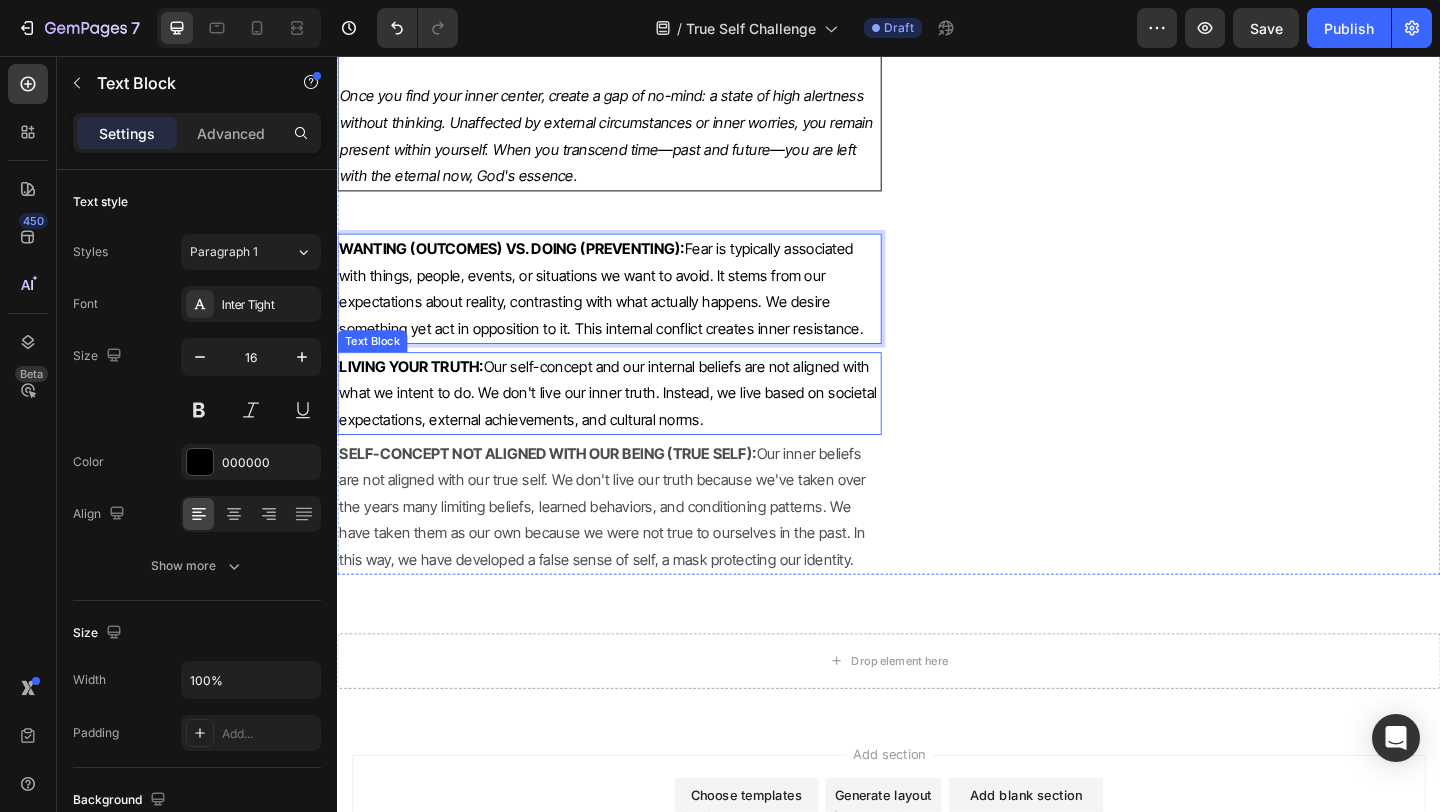 click on "LIVING YOUR TRUTH:  Our self-concept and our internal beliefs are not aligned with what we intent to do. We don't live our inner truth. Instead, we live based on societal expectations, external achievements, and cultural norms." at bounding box center [633, 423] 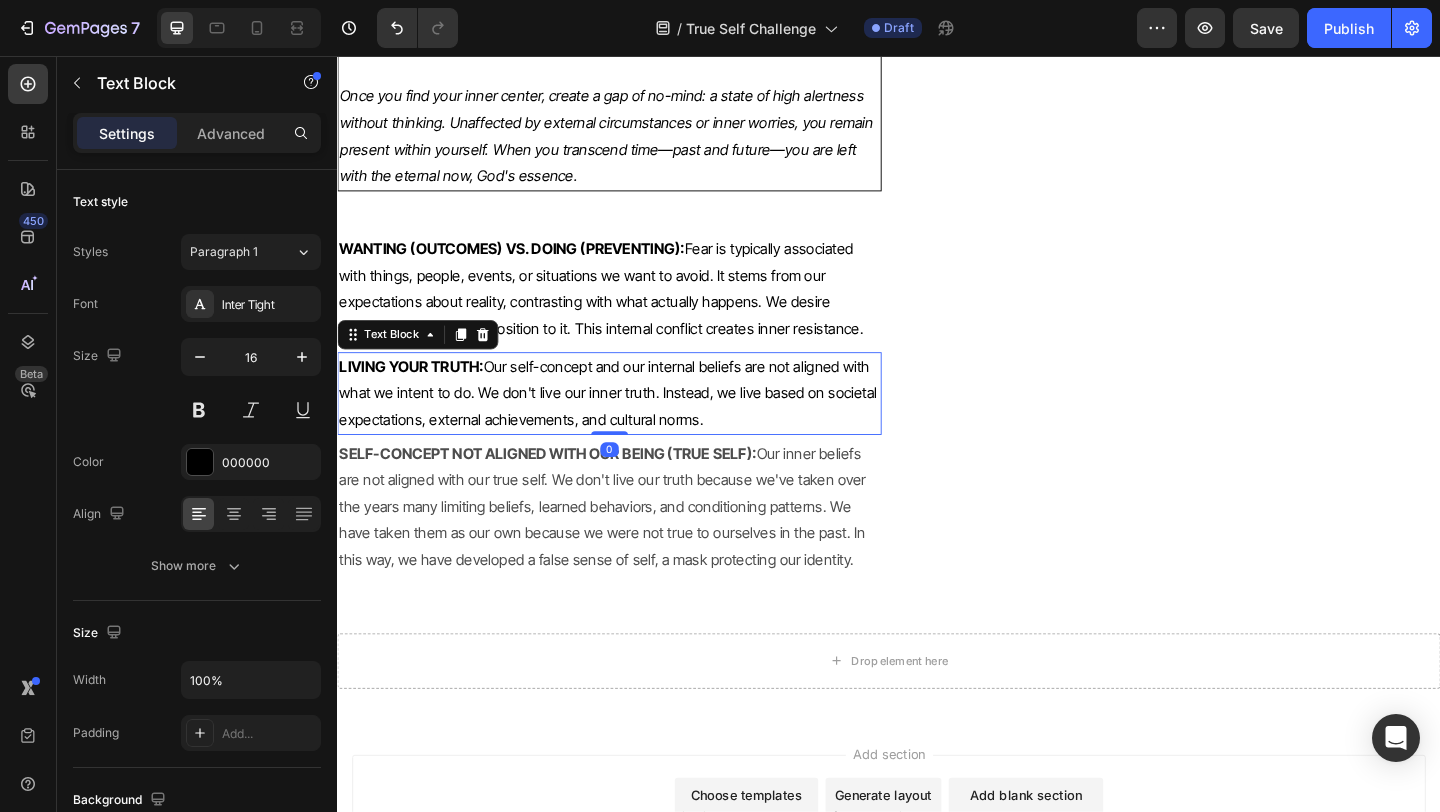 click on "LIVING YOUR TRUTH:  Our self-concept and our internal beliefs are not aligned with what we intent to do. We don't live our inner truth. Instead, we live based on societal expectations, external achievements, and cultural norms." at bounding box center (633, 423) 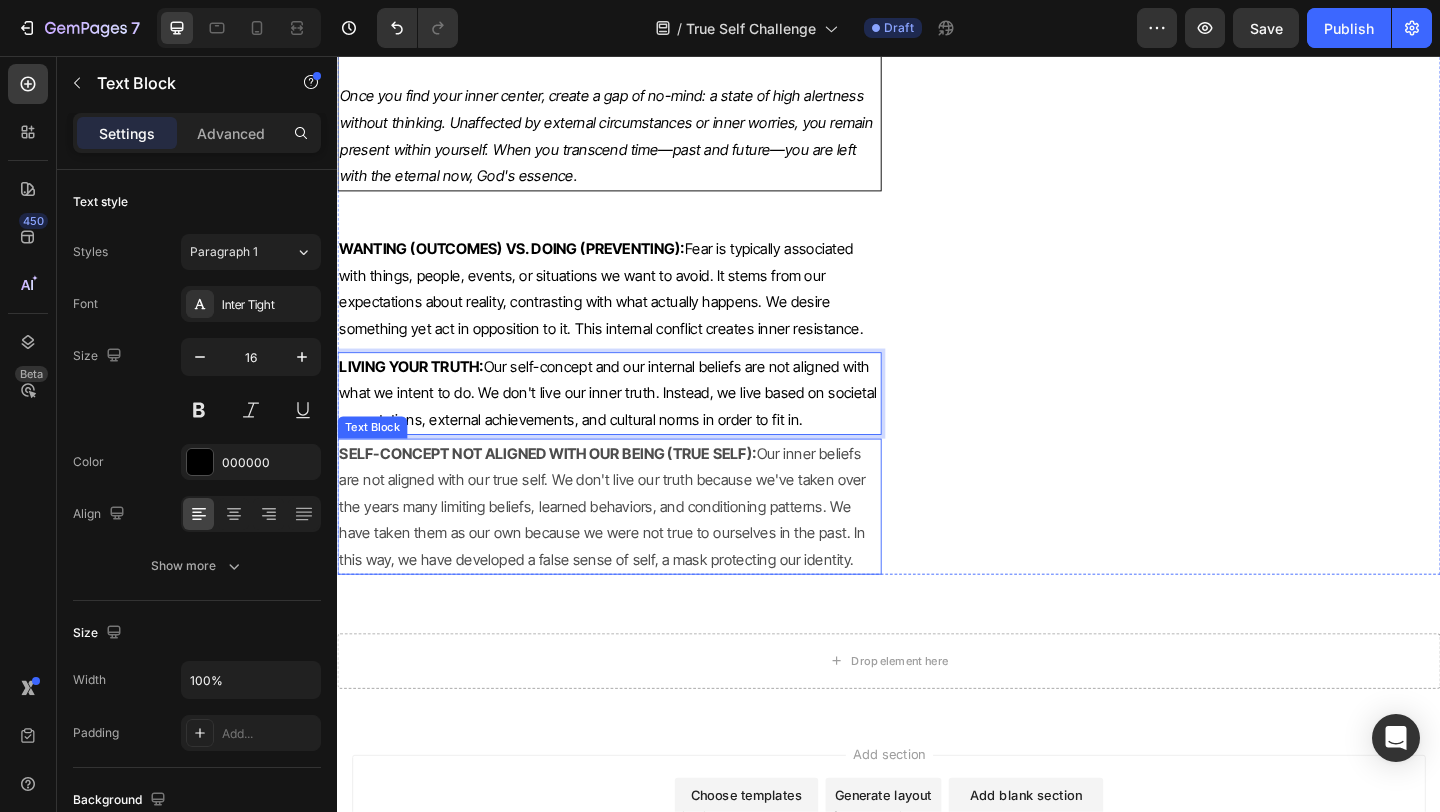 click on "SELF-CONCEPT NOT ALIGNED WITH OUR BEING (TRUE SELF):  Our inner beliefs are not aligned with our true self. We don't live our truth because we've taken over the years many limiting beliefs, learned behaviors, and conditioning patterns. We have taken them as our own because we were not true to ourselves in the past. In this way, we have developed a false sense of self, a mask protecting our identity." at bounding box center [633, 546] 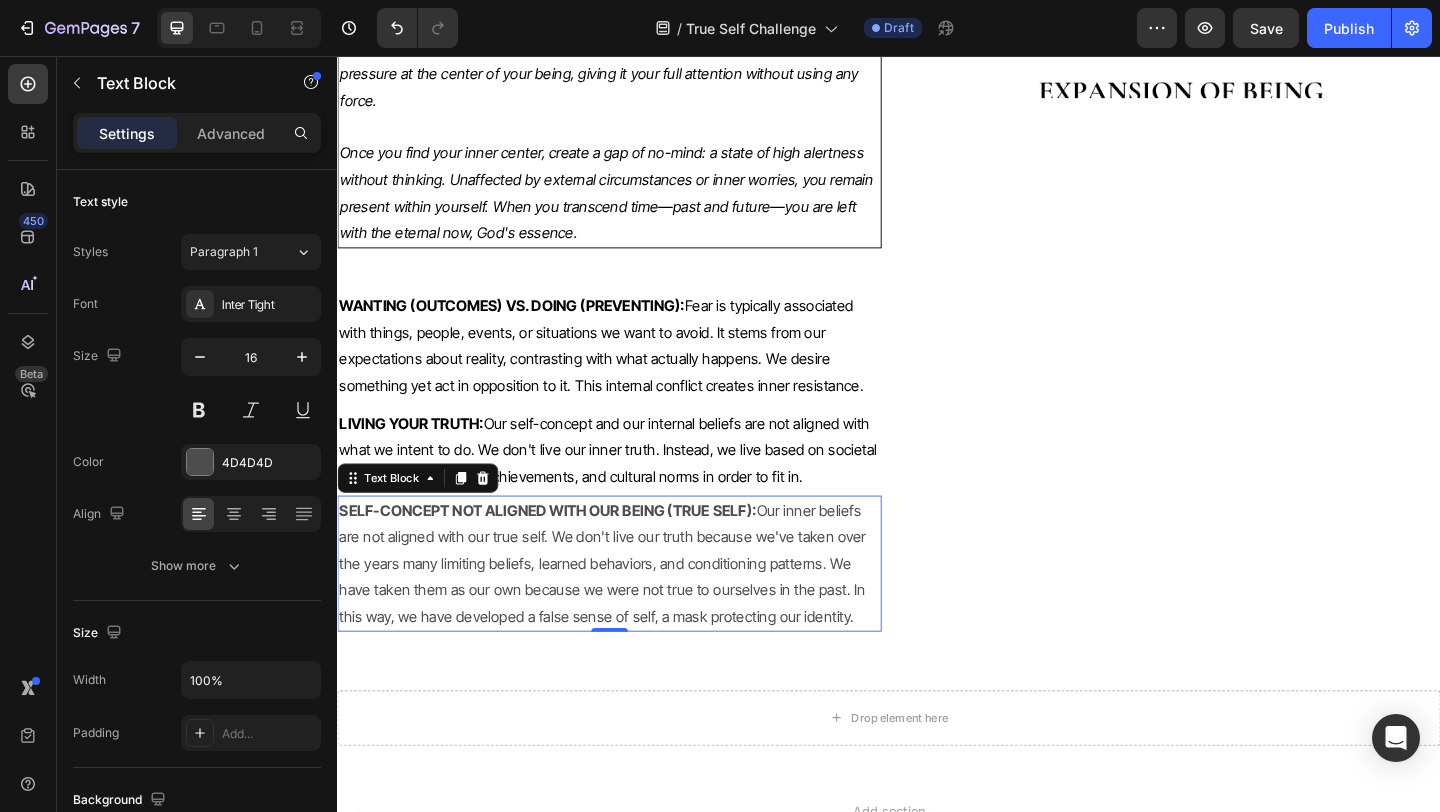 scroll, scrollTop: 7167, scrollLeft: 0, axis: vertical 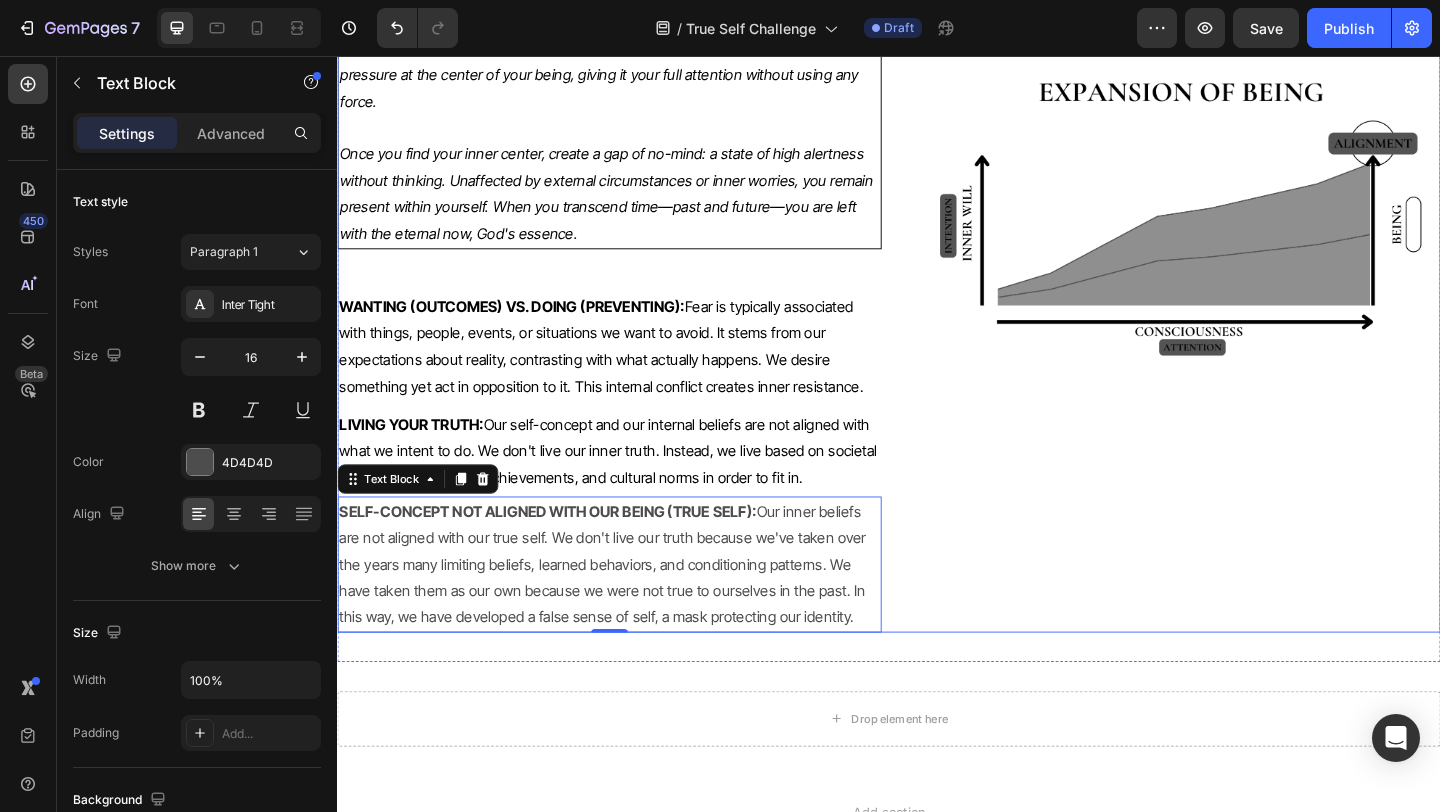 click on "2.1 INNER WILL:  You can find your inner will by directing your attention to different parts of your body without using your senses. You can perform this exercise while reading. Focusing on the text won't create resistance or undue emphasis that would hinder the exercise's purpose: lightly focusing your attention on various body parts. This attention should be effortless and without force. Begin at your toes and slowly move upward. It helps to silently recite each body part in your mind. Start by slowly becoming aware of your toes, ankles, and calves, then move to your knees and thighs, relaxing the lower body. There's no need to rush. Now your body is completely relaxed from head to toe. Repeating this exercise several times will reveal the part of yourself that directs this attention. You will find your inner will, the inner center from which you can expand your state of being. Text Block Image" at bounding box center [1241, 116] 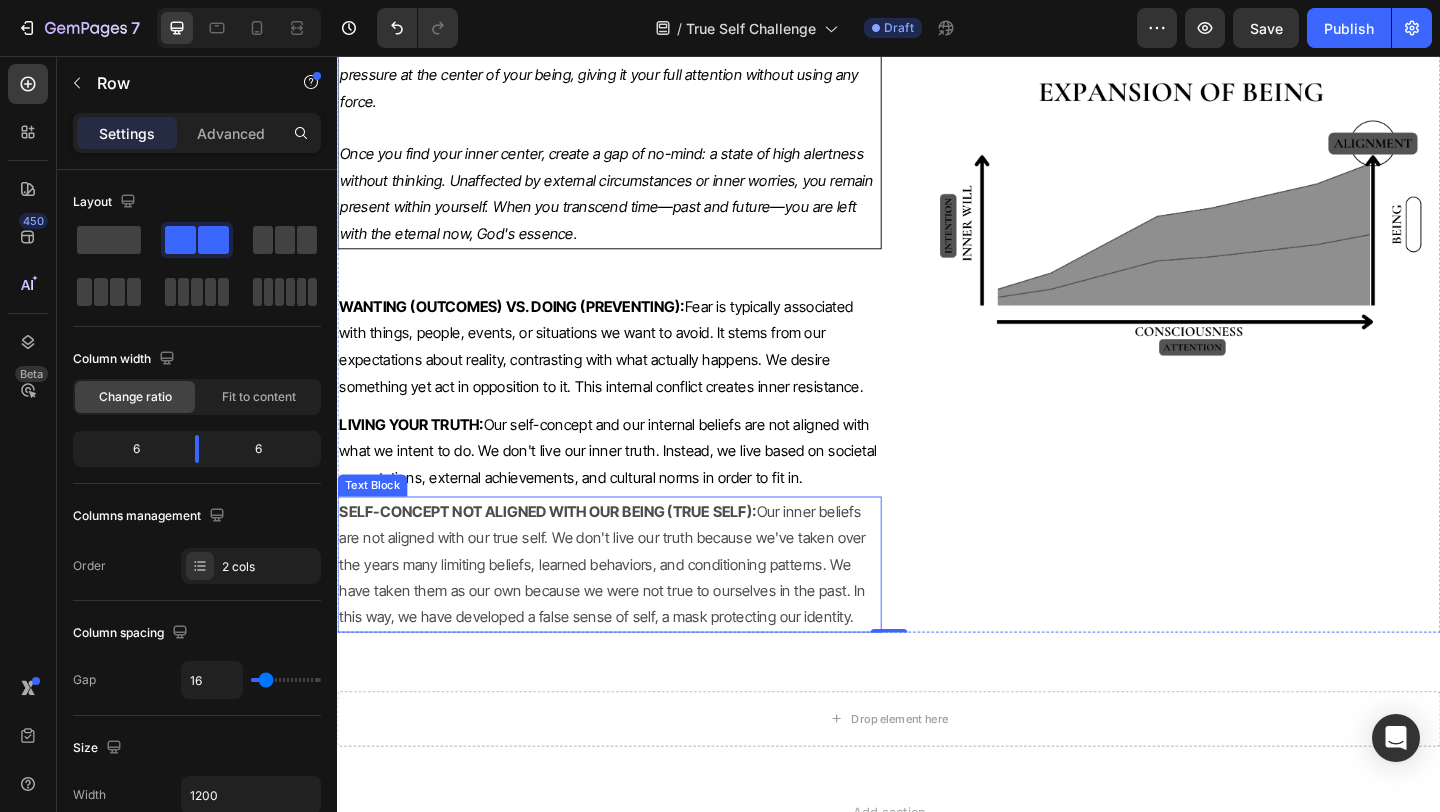 click on "SELF-CONCEPT NOT ALIGNED WITH OUR BEING (TRUE SELF):  Our inner beliefs are not aligned with our true self. We don't live our truth because we've taken over the years many limiting beliefs, learned behaviors, and conditioning patterns. We have taken them as our own because we were not true to ourselves in the past. In this way, we have developed a false sense of self, a mask protecting our identity." at bounding box center [633, 609] 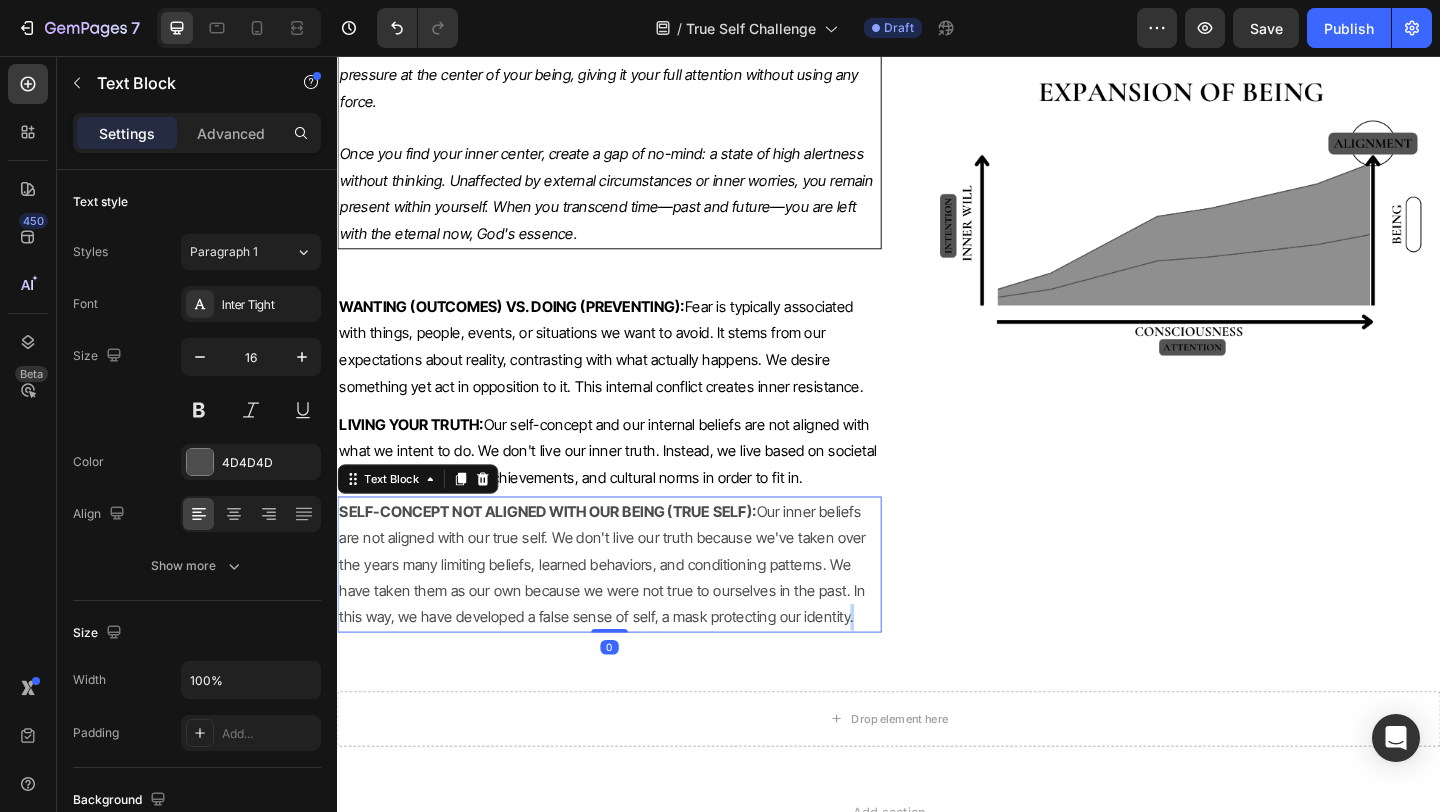 click on "SELF-CONCEPT NOT ALIGNED WITH OUR BEING (TRUE SELF):  Our inner beliefs are not aligned with our true self. We don't live our truth because we've taken over the years many limiting beliefs, learned behaviors, and conditioning patterns. We have taken them as our own because we were not true to ourselves in the past. In this way, we have developed a false sense of self, a mask protecting our identity." at bounding box center [633, 609] 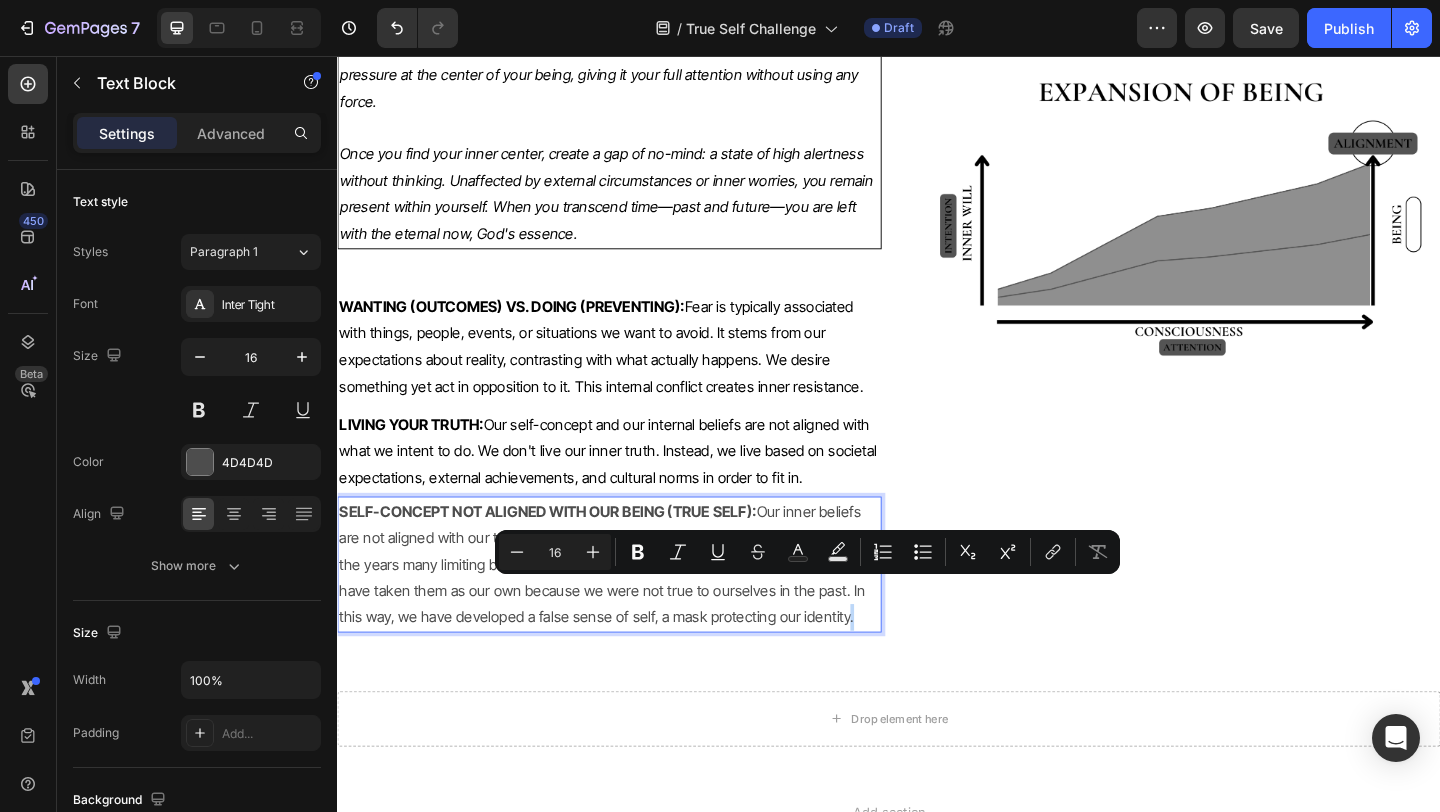 click on "SELF-CONCEPT NOT ALIGNED WITH OUR BEING (TRUE SELF):  Our inner beliefs are not aligned with our true self. We don't live our truth because we've taken over the years many limiting beliefs, learned behaviors, and conditioning patterns. We have taken them as our own because we were not true to ourselves in the past. In this way, we have developed a false sense of self, a mask protecting our identity." at bounding box center [633, 609] 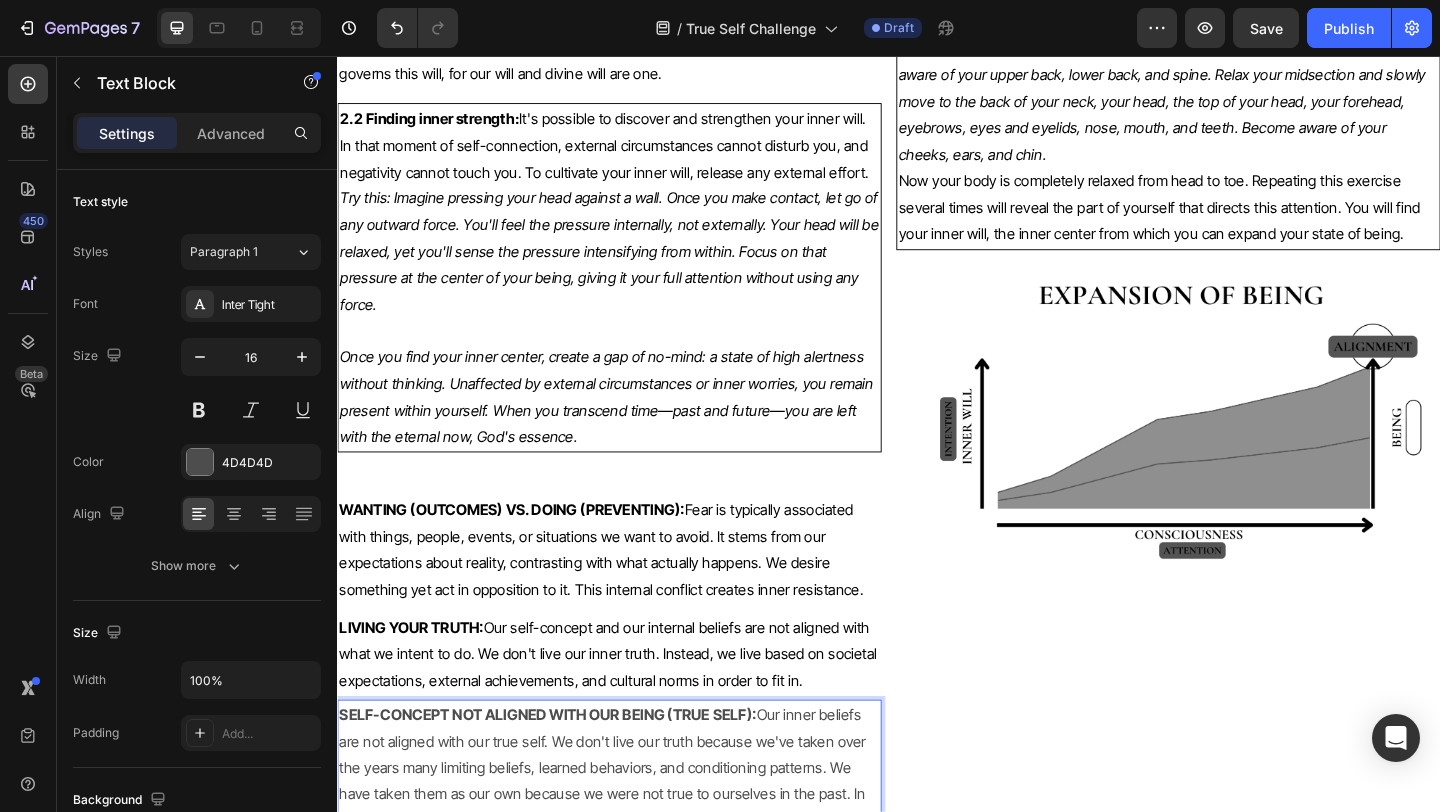scroll, scrollTop: 6953, scrollLeft: 0, axis: vertical 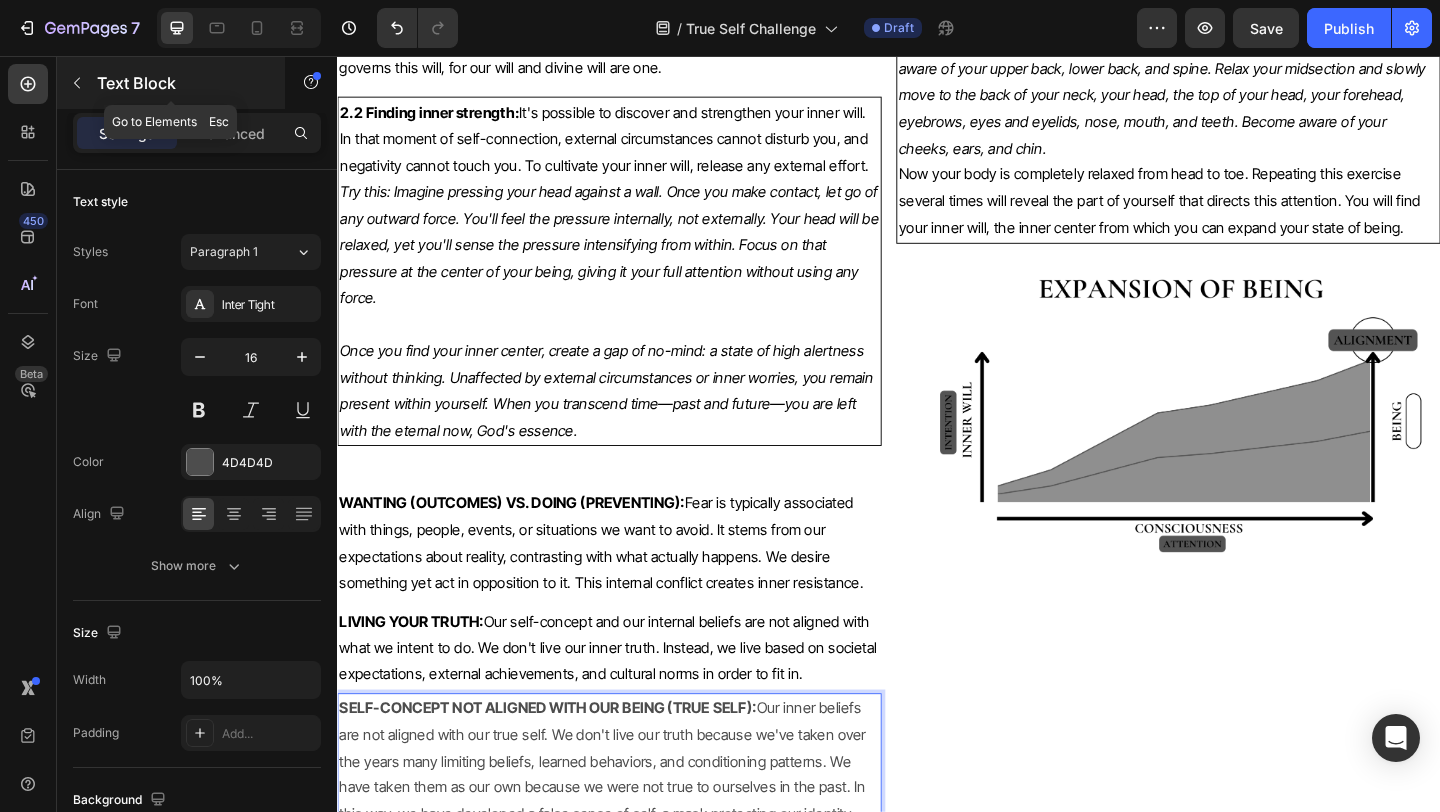 click 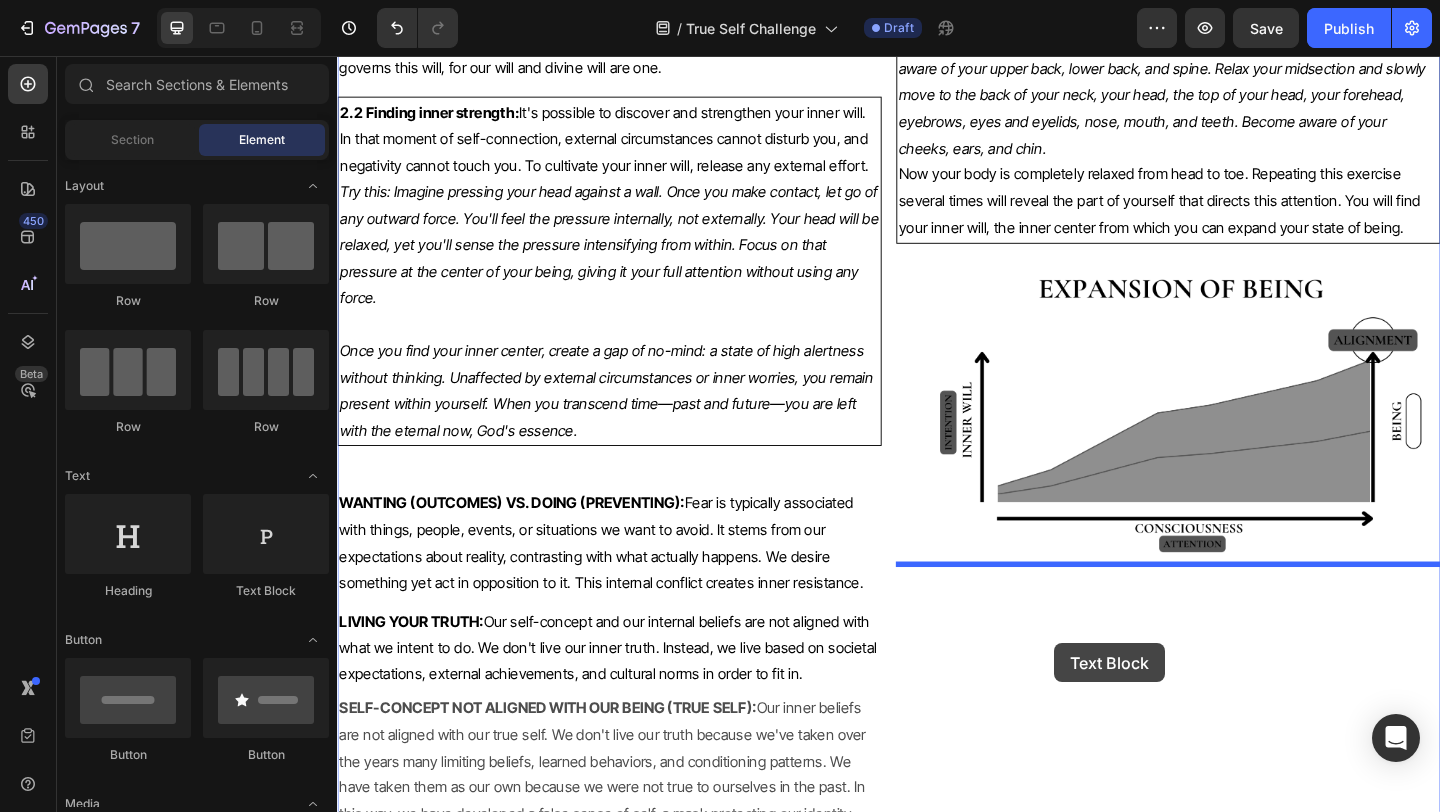 drag, startPoint x: 586, startPoint y: 612, endPoint x: 1116, endPoint y: 694, distance: 536.3059 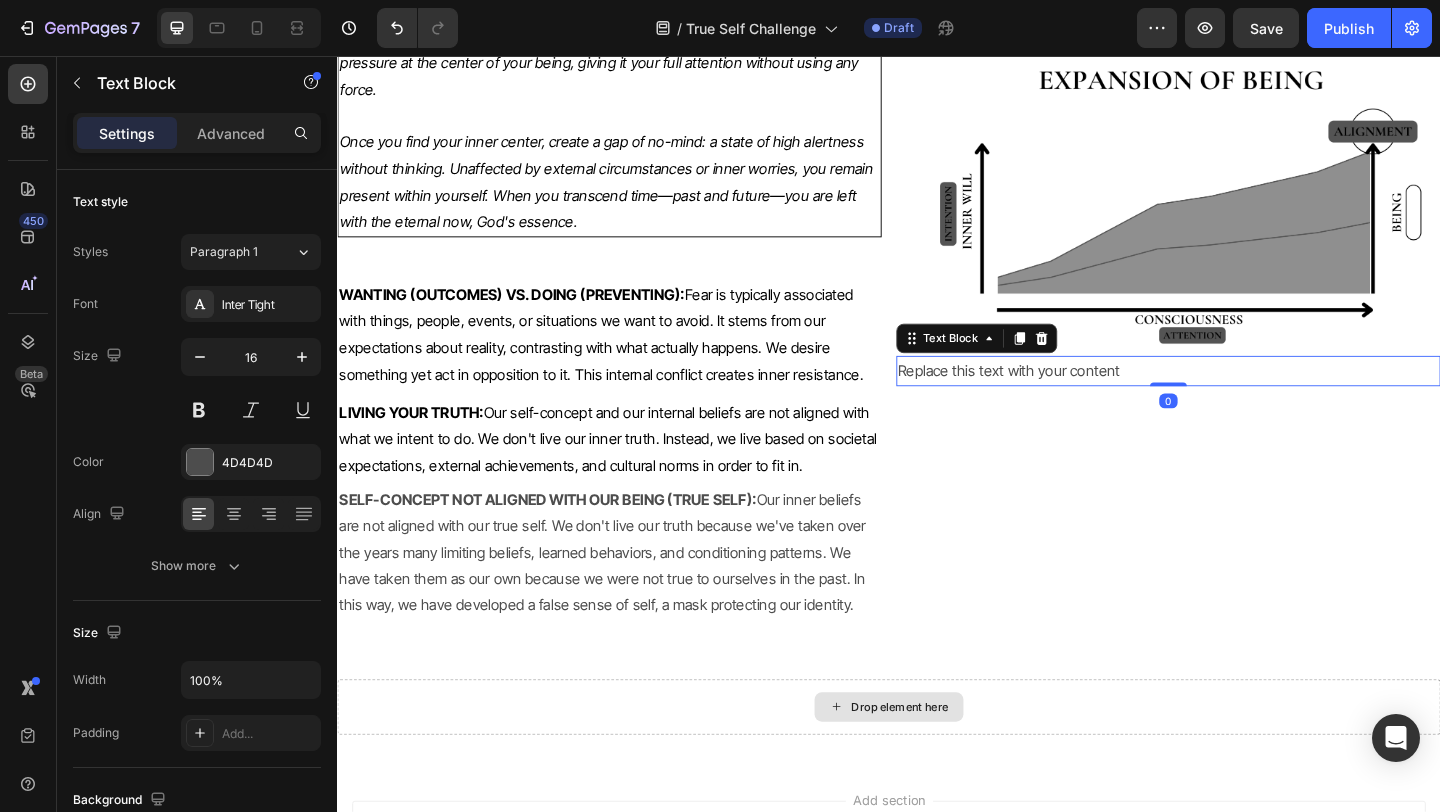 scroll, scrollTop: 7179, scrollLeft: 0, axis: vertical 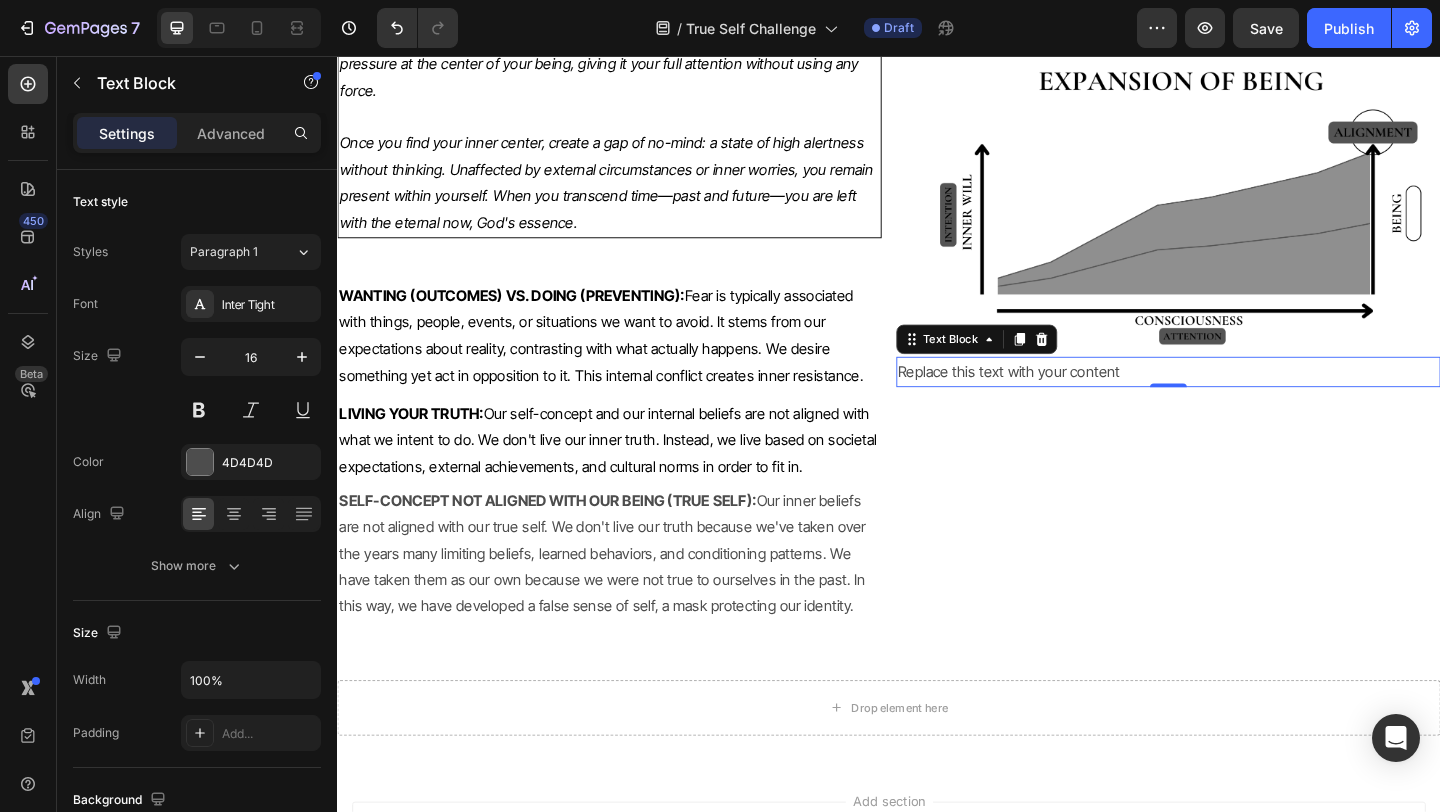 click on "Replace this text with your content" at bounding box center [1241, 399] 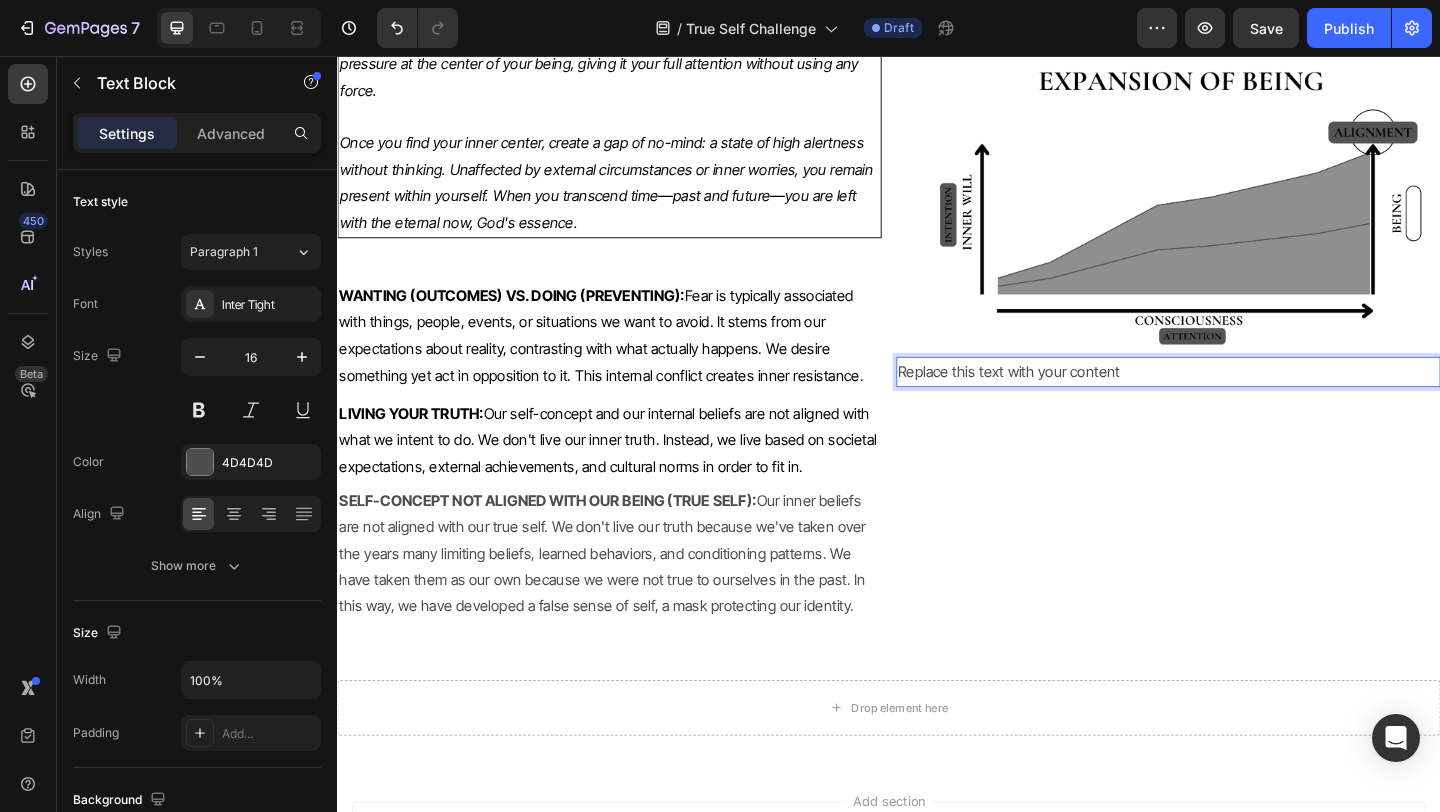 click on "Replace this text with your content" at bounding box center (1241, 399) 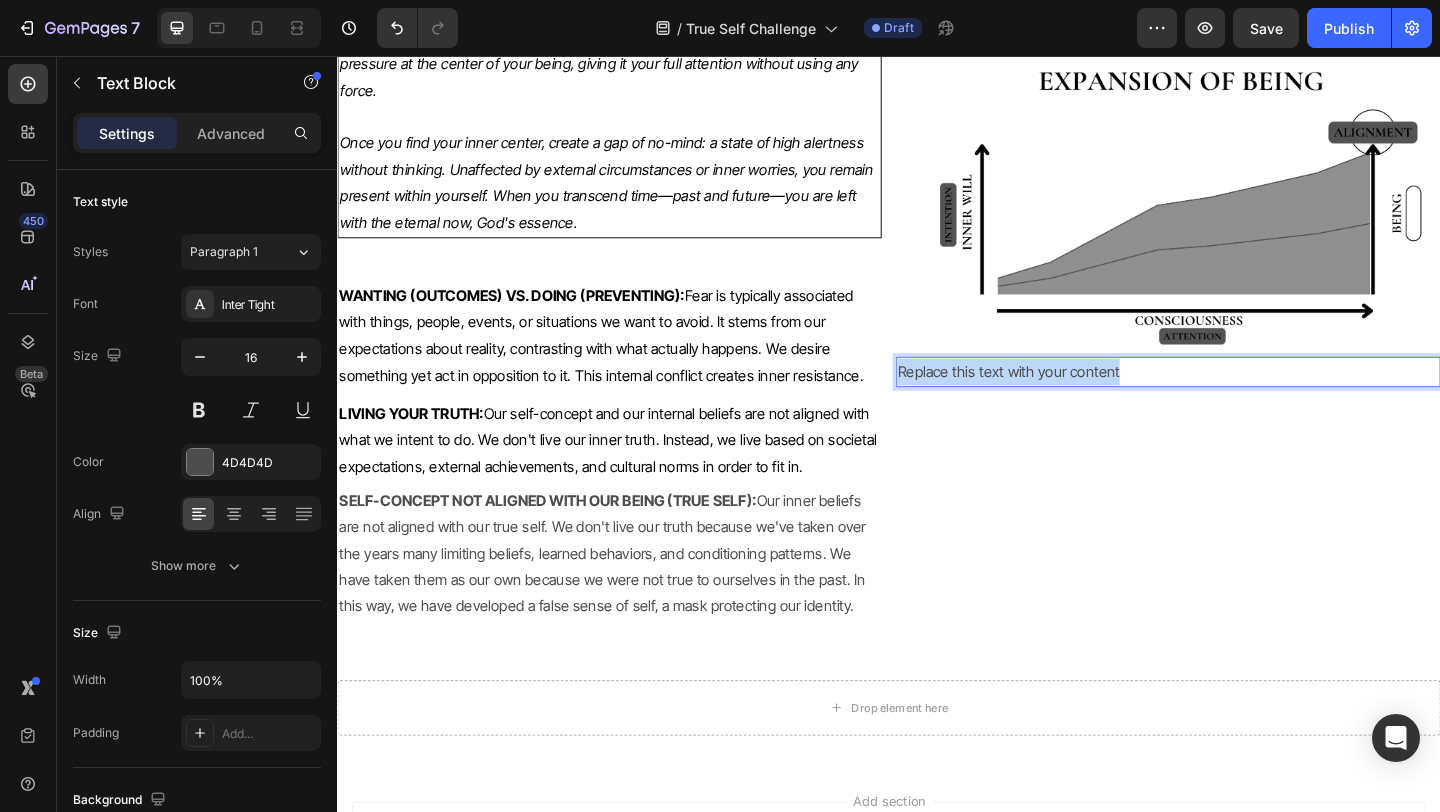 click on "Replace this text with your content" at bounding box center (1241, 399) 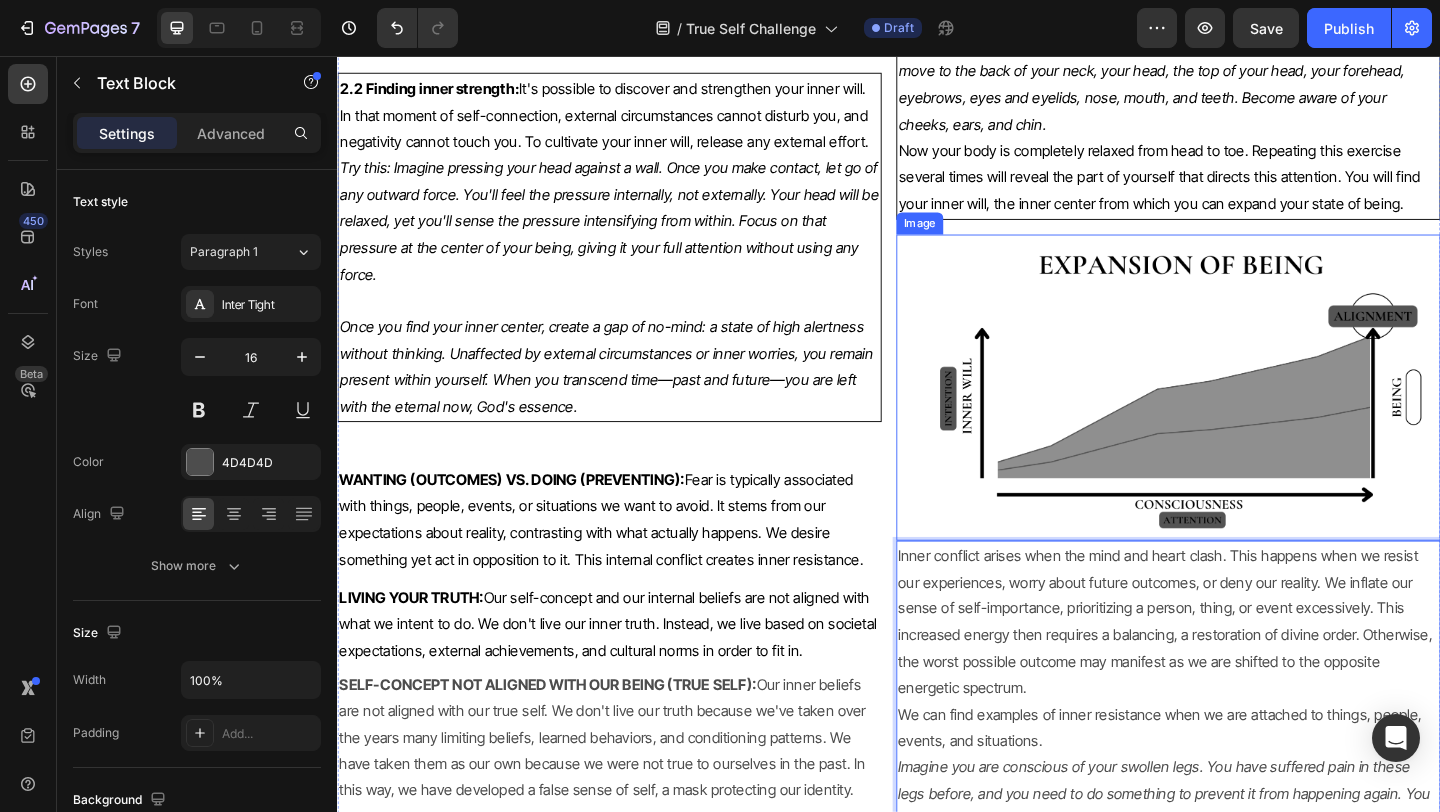 scroll, scrollTop: 6981, scrollLeft: 0, axis: vertical 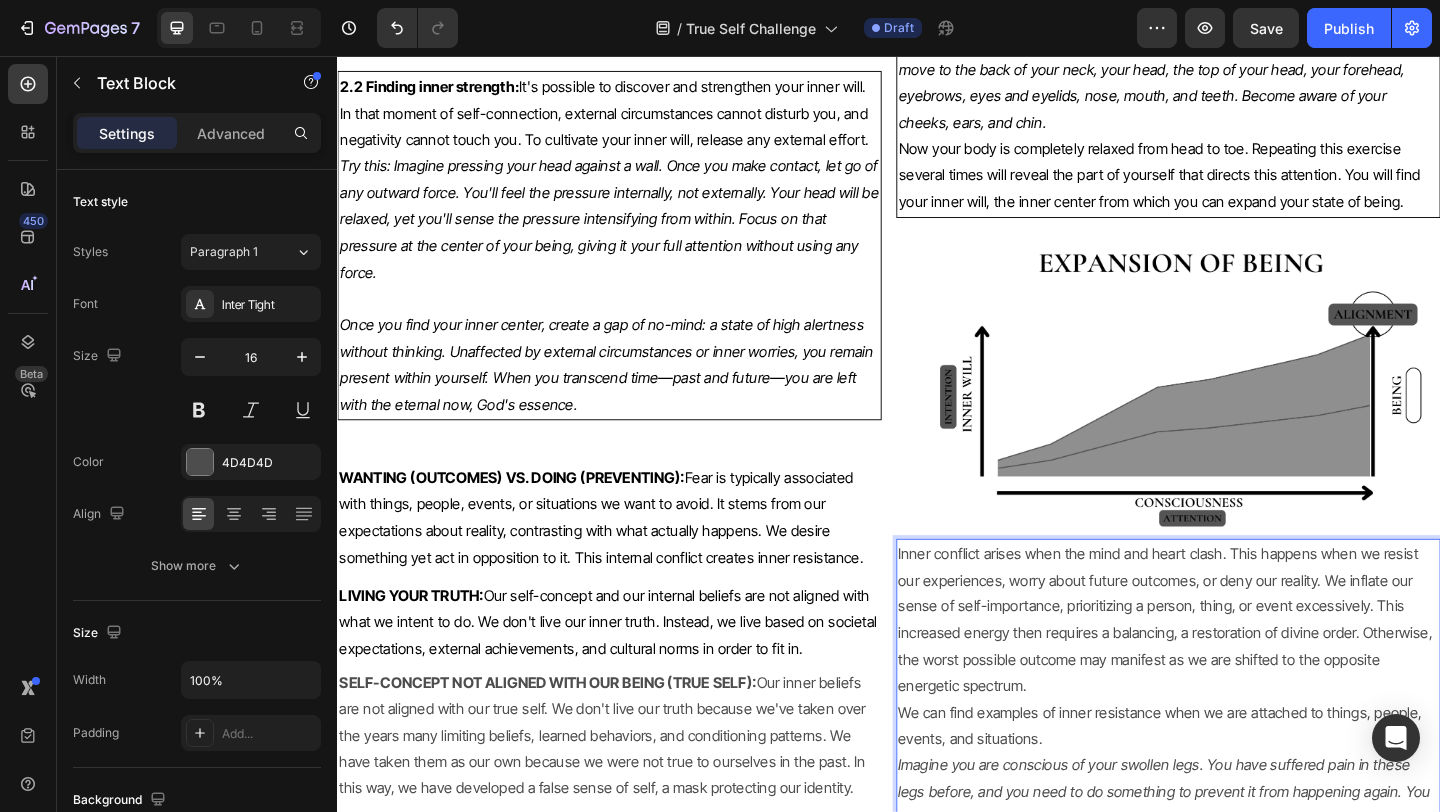 click on "Inner conflict arises when the mind and heart clash. This happens when we resist our experiences, worry about future outcomes, or deny our reality. We inflate our sense of self-importance, prioritizing a person, thing, or event excessively. This increased energy then requires a balancing, a restoration of divine order. Otherwise, the worst possible outcome may manifest as we are shifted to the opposite energetic spectrum." at bounding box center (1241, 669) 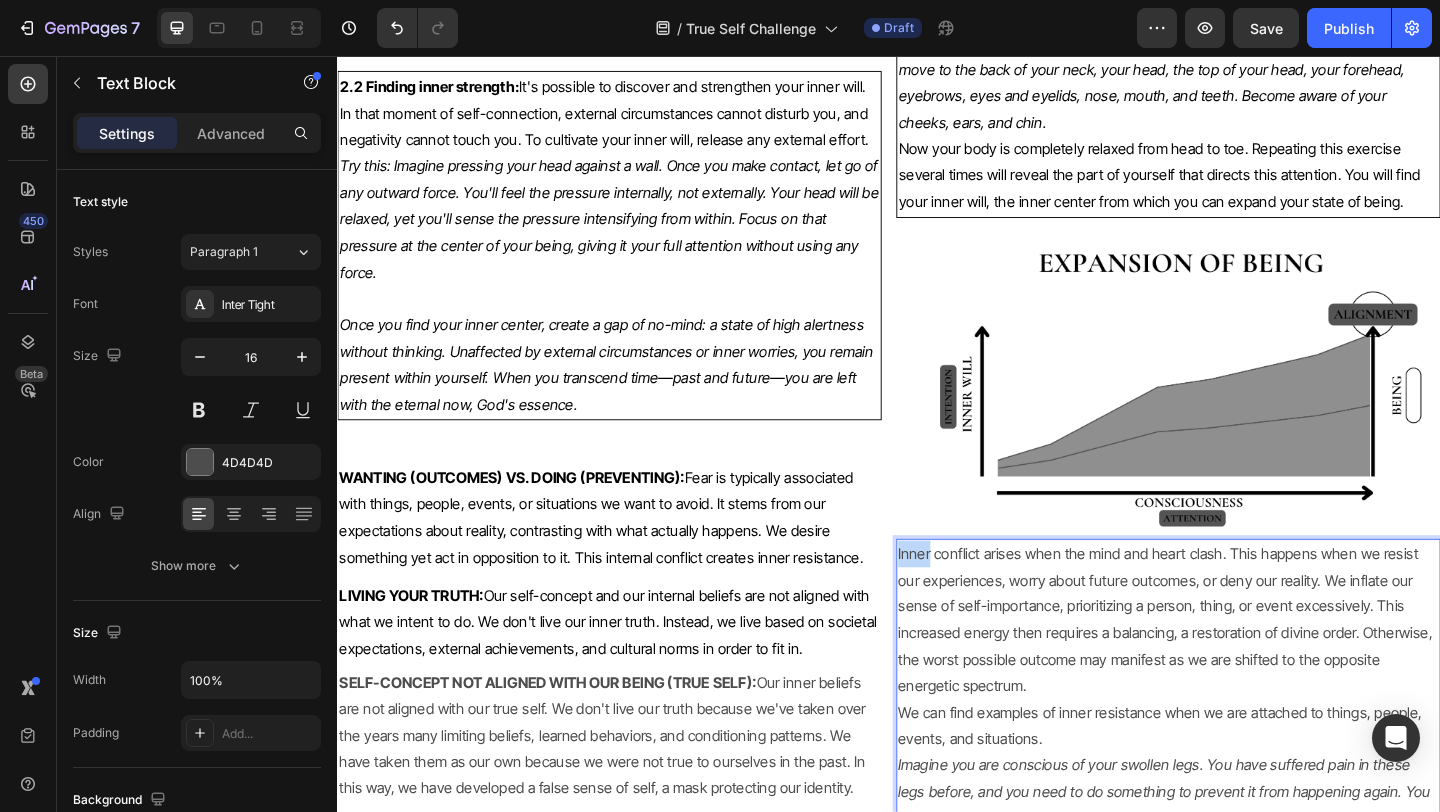 click on "Inner conflict arises when the mind and heart clash. This happens when we resist our experiences, worry about future outcomes, or deny our reality. We inflate our sense of self-importance, prioritizing a person, thing, or event excessively. This increased energy then requires a balancing, a restoration of divine order. Otherwise, the worst possible outcome may manifest as we are shifted to the opposite energetic spectrum." at bounding box center [1241, 669] 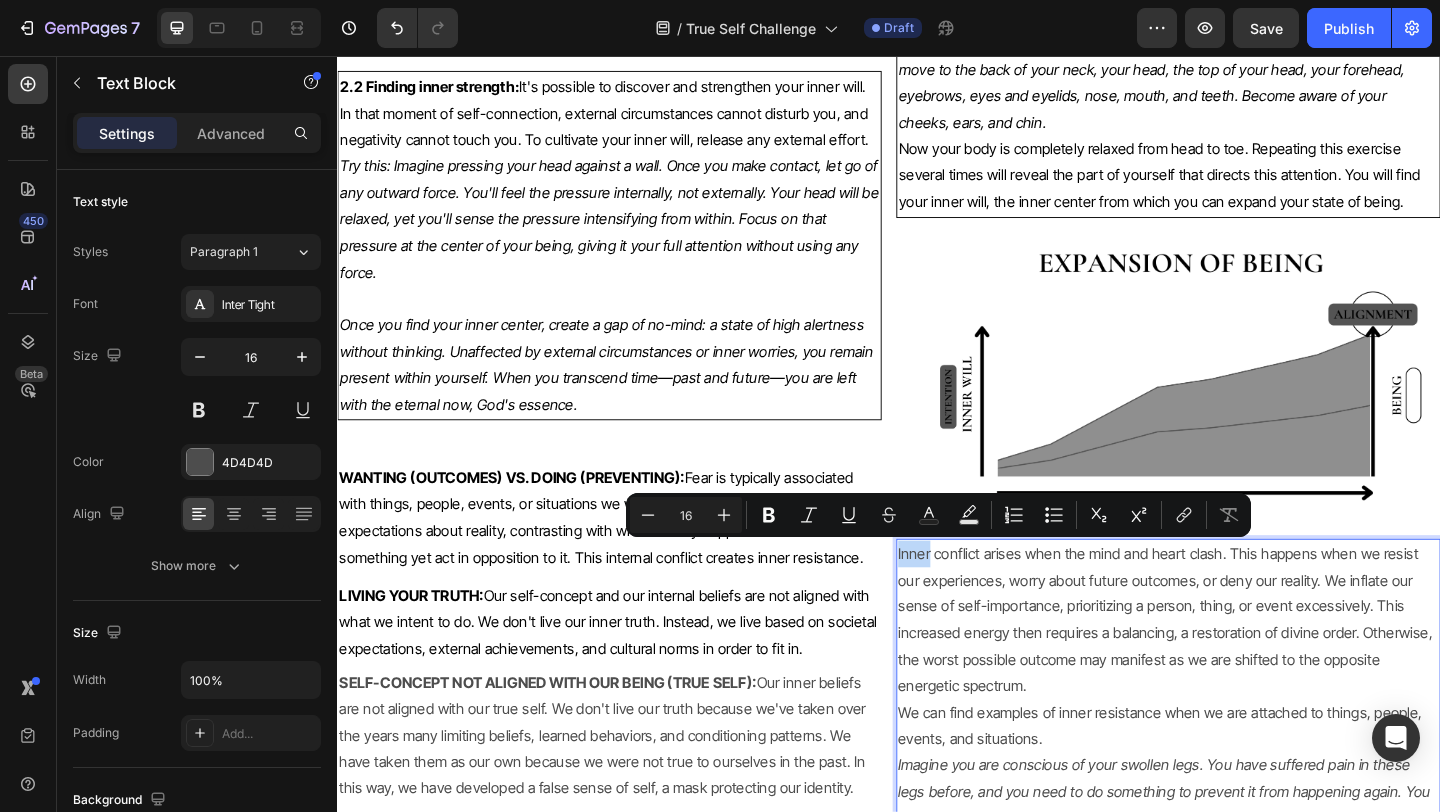 click on "Inner conflict arises when the mind and heart clash. This happens when we resist our experiences, worry about future outcomes, or deny our reality. We inflate our sense of self-importance, prioritizing a person, thing, or event excessively. This increased energy then requires a balancing, a restoration of divine order. Otherwise, the worst possible outcome may manifest as we are shifted to the opposite energetic spectrum." at bounding box center (1241, 669) 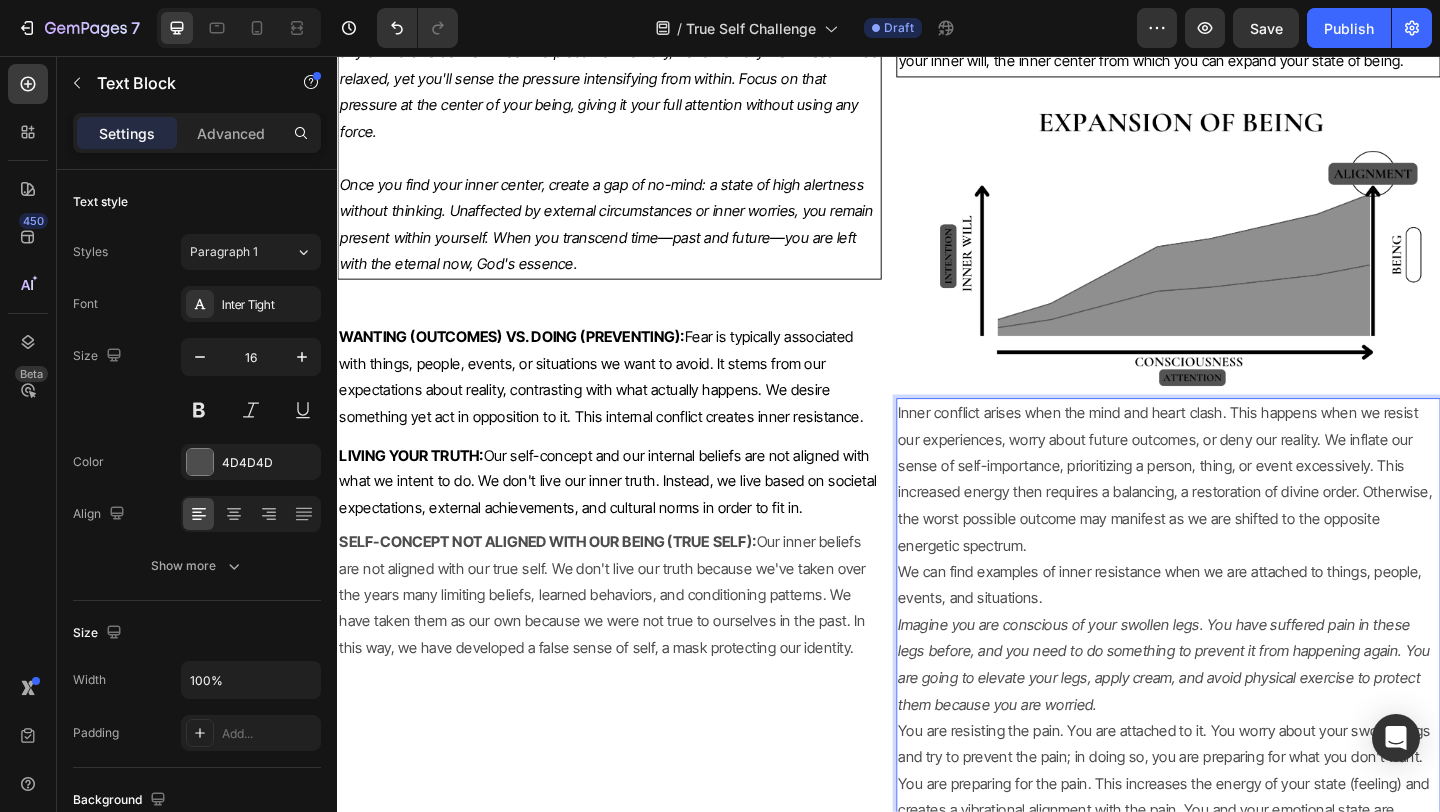 scroll, scrollTop: 7137, scrollLeft: 0, axis: vertical 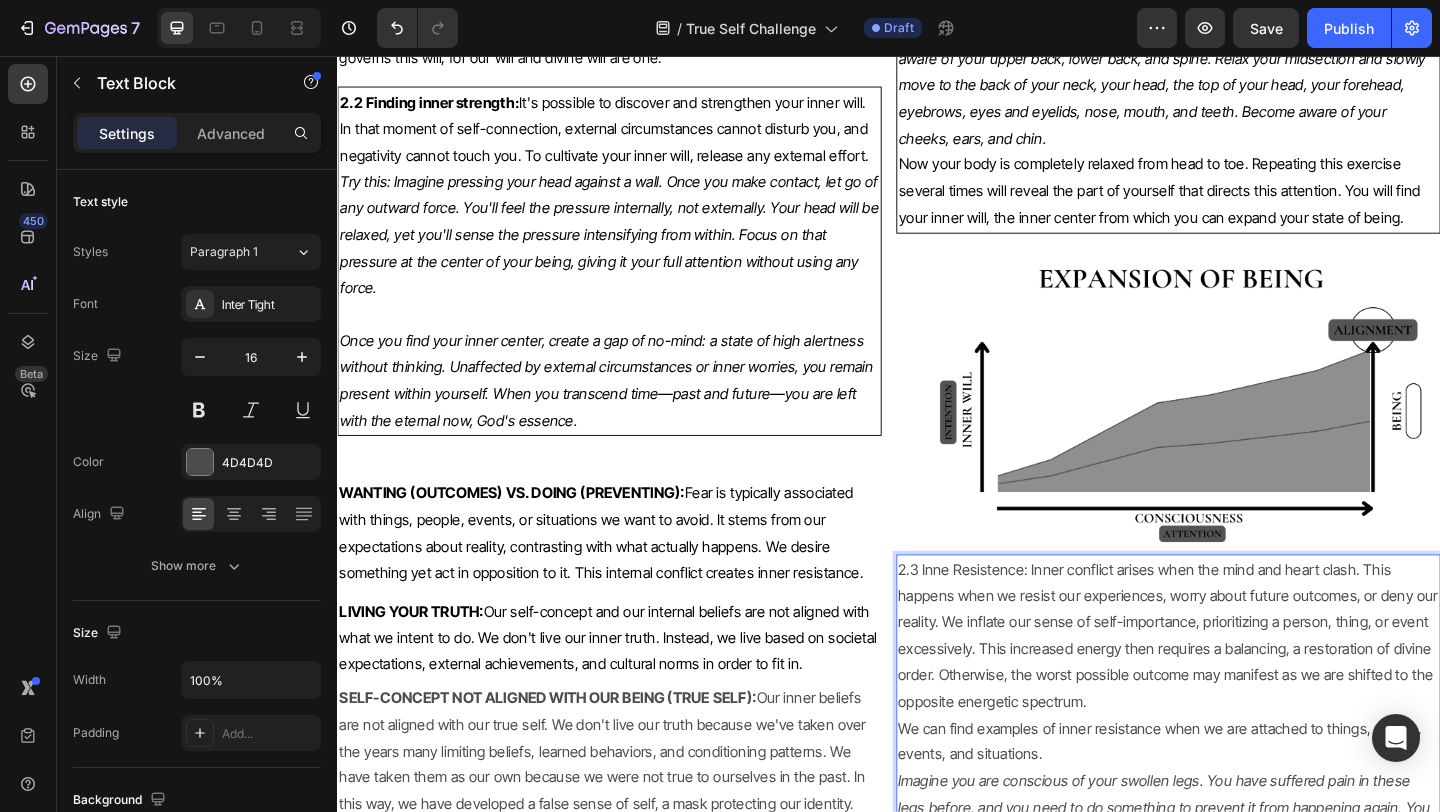 click on "2.3 Inne Resistence: Inner conflict arises when the mind and heart clash. This happens when we resist our experiences, worry about future outcomes, or deny our reality. We inflate our sense of self-importance, prioritizing a person, thing, or event excessively. This increased energy then requires a balancing, a restoration of divine order. Otherwise, the worst possible outcome may manifest as we are shifted to the opposite energetic spectrum." at bounding box center [1241, 686] 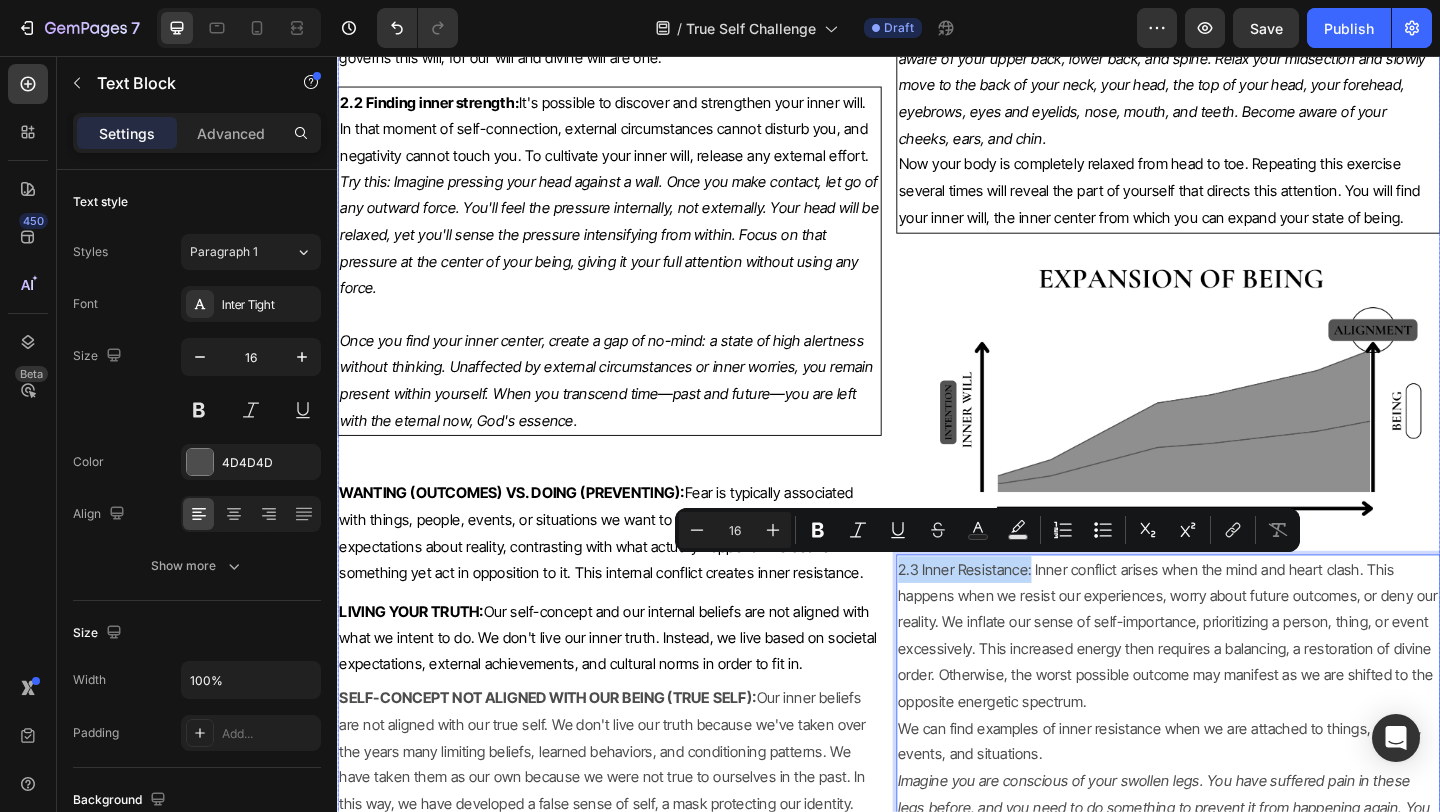 drag, startPoint x: 1088, startPoint y: 620, endPoint x: 937, endPoint y: 616, distance: 151.05296 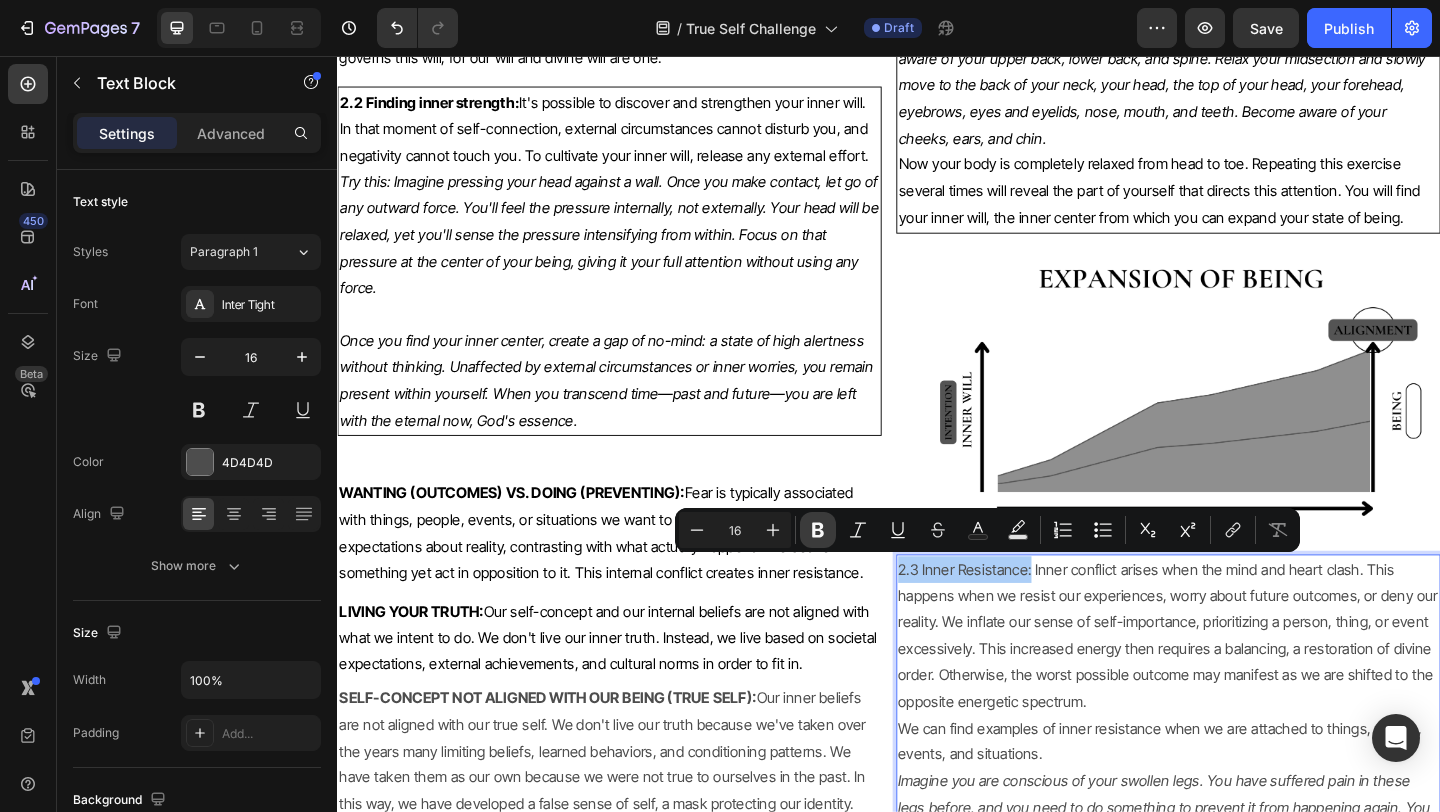 click 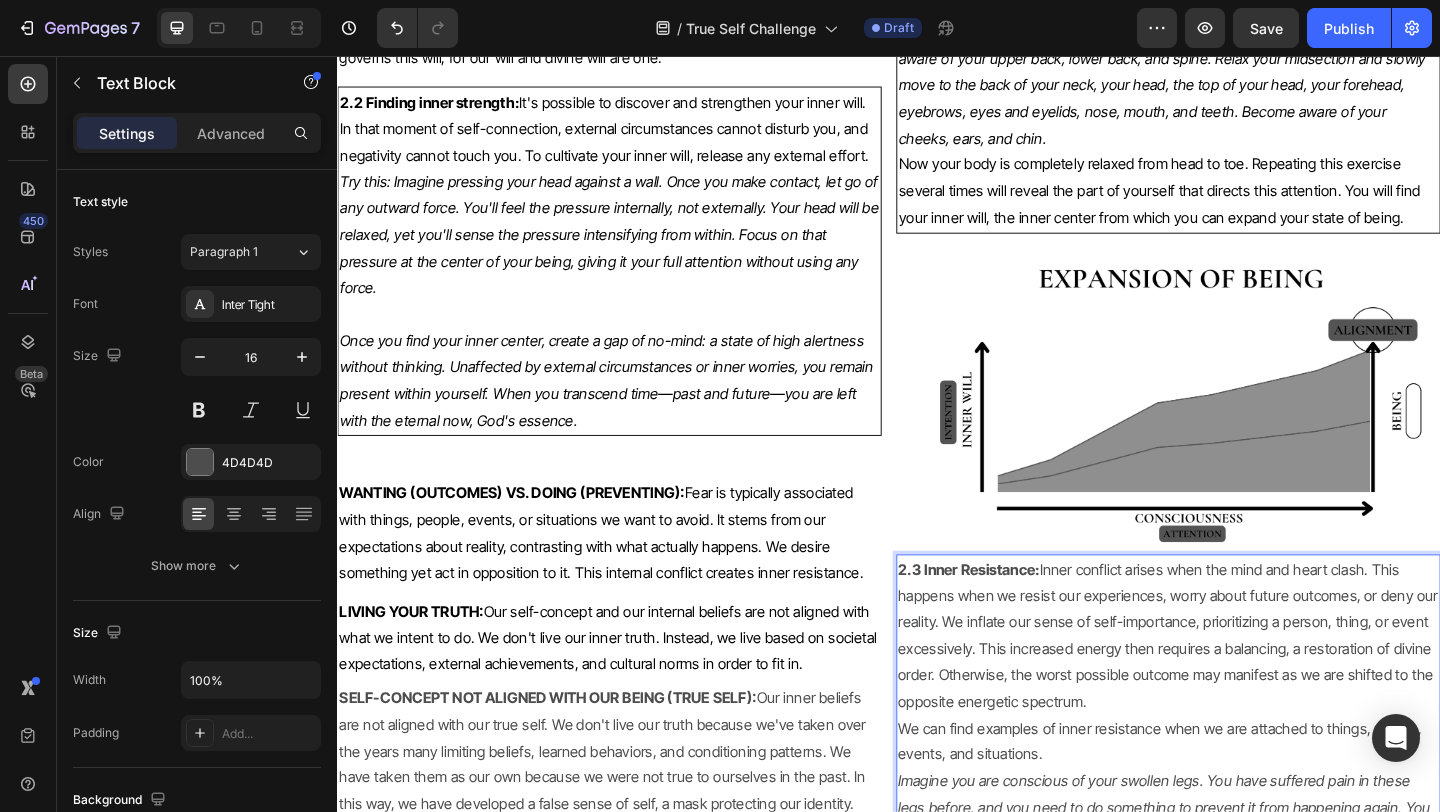 click on "2.3 Inner Resistance: Inner conflict arises when the mind and heart clash. This happens when we resist our experiences, worry about future outcomes, or deny our reality. We inflate our sense of self-importance, prioritizing a person, thing, or event excessively. This increased energy then requires a balancing, a restoration of divine order. Otherwise, the worst possible outcome may manifest as we are shifted to the opposite energetic spectrum." at bounding box center [1241, 686] 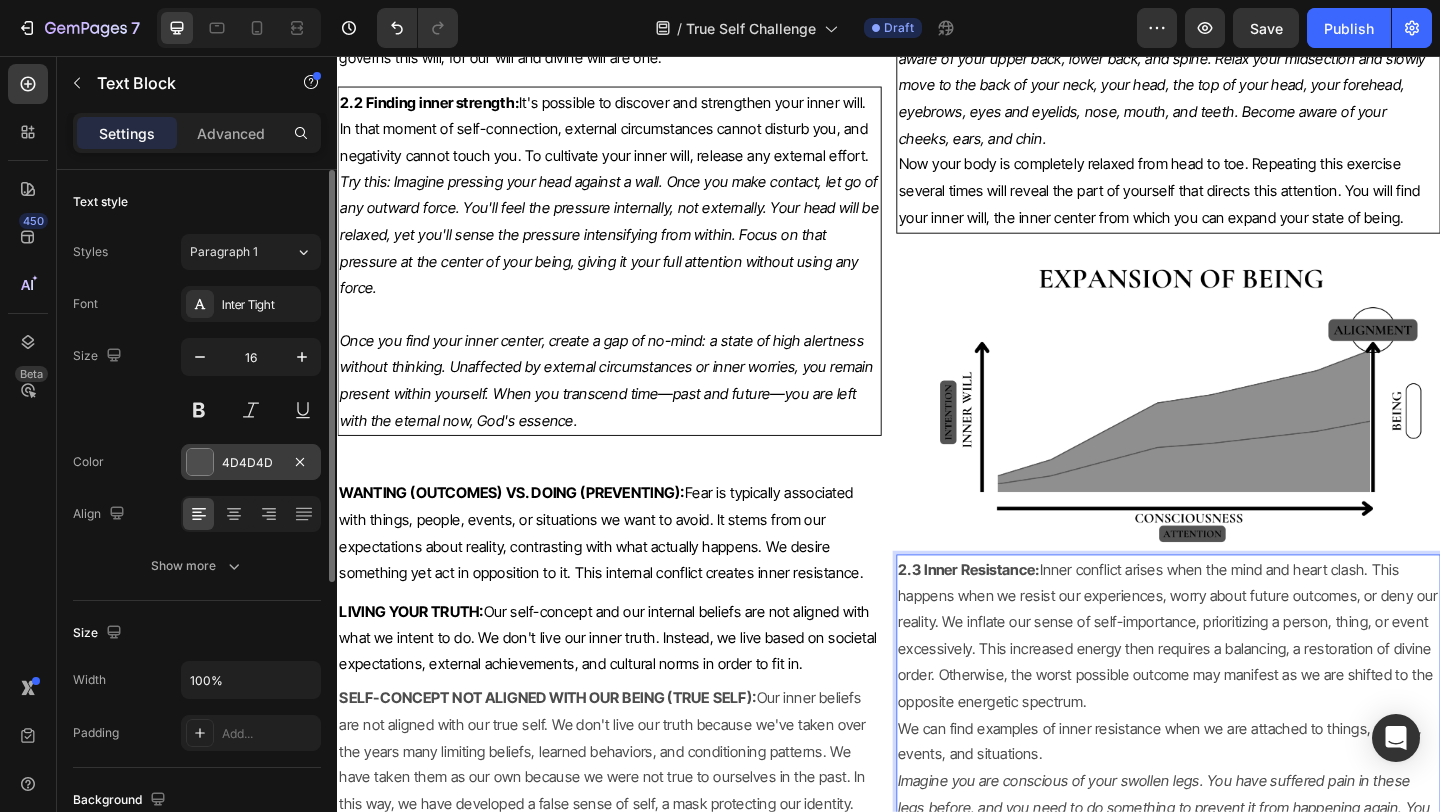 click at bounding box center (200, 462) 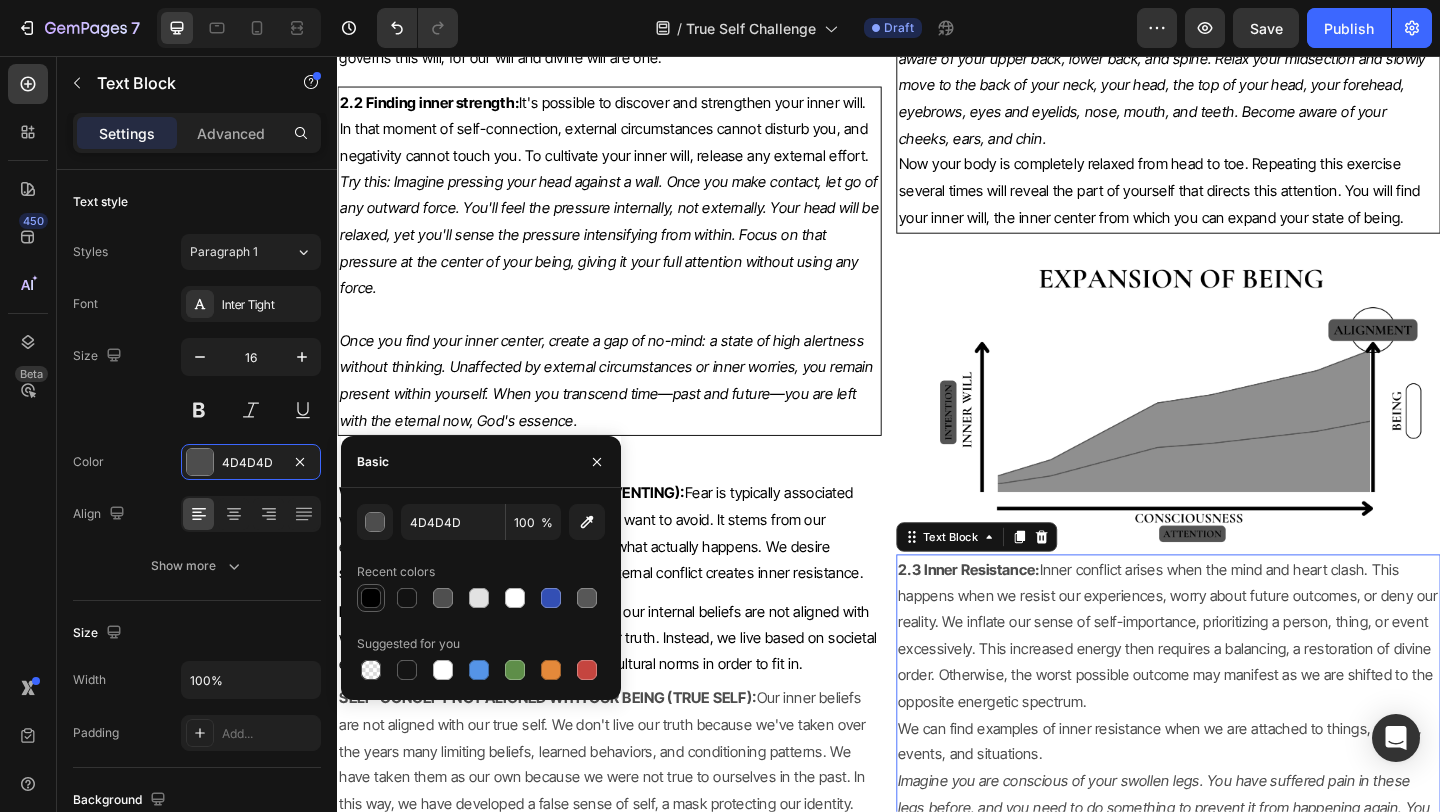 click at bounding box center [371, 598] 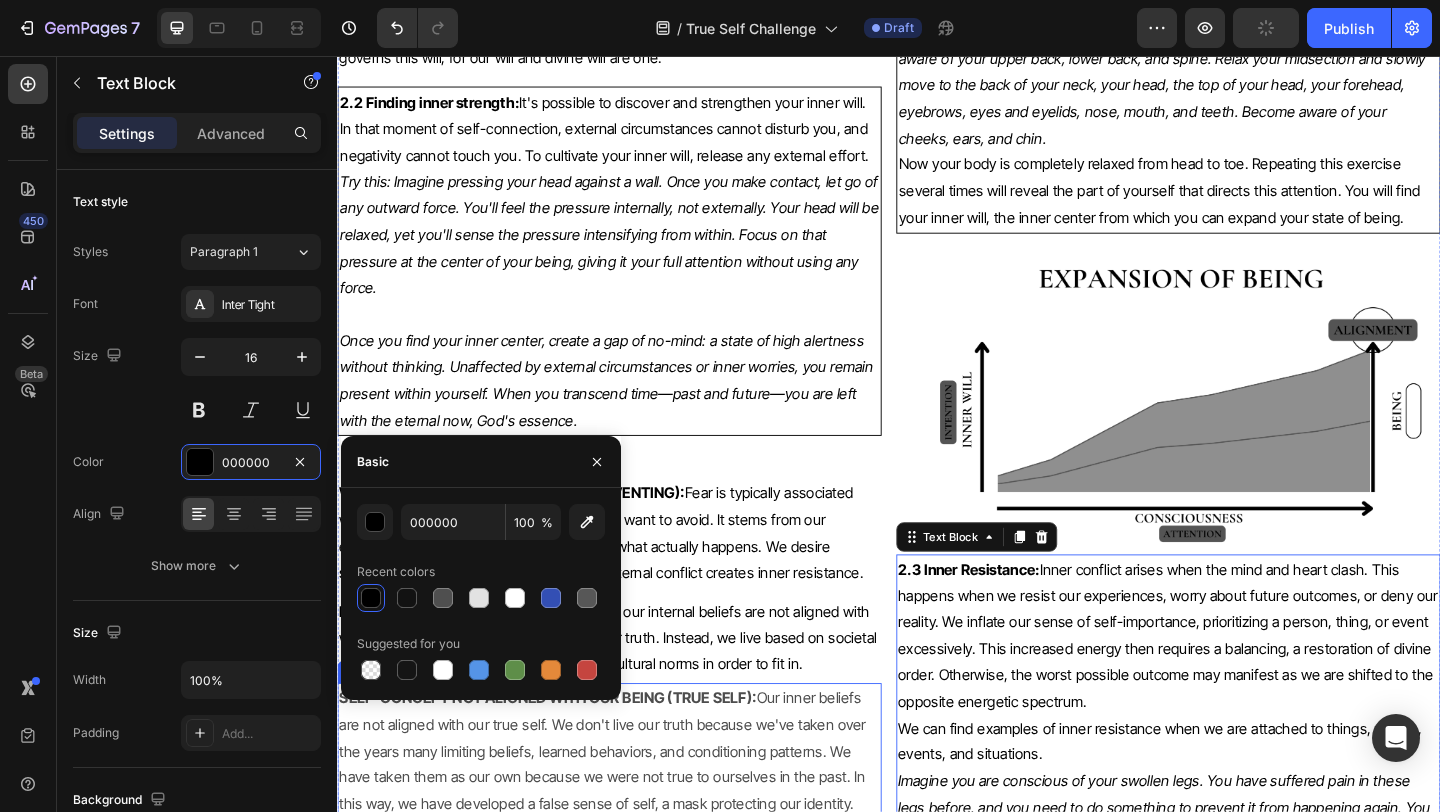 click on "SELF-CONCEPT NOT ALIGNED WITH OUR BEING (TRUE SELF):  Our inner beliefs are not aligned with our true self. We don't live our truth because we've taken over the years many limiting beliefs, learned behaviors, and conditioning patterns. We have taken them as our own because we were not true to ourselves in the past. In this way, we have developed a false sense of self, a mask protecting our identity." at bounding box center [633, 812] 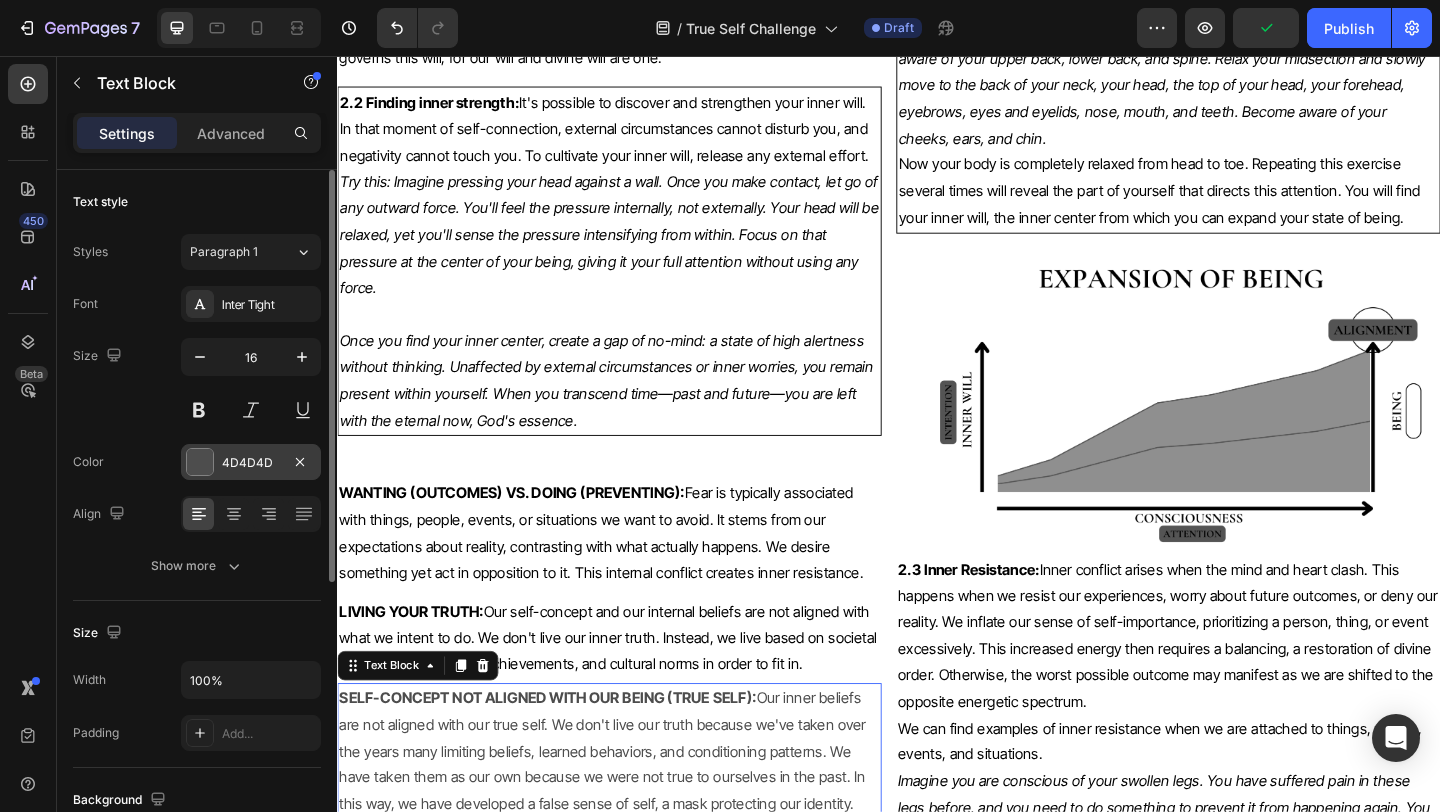 click at bounding box center [200, 462] 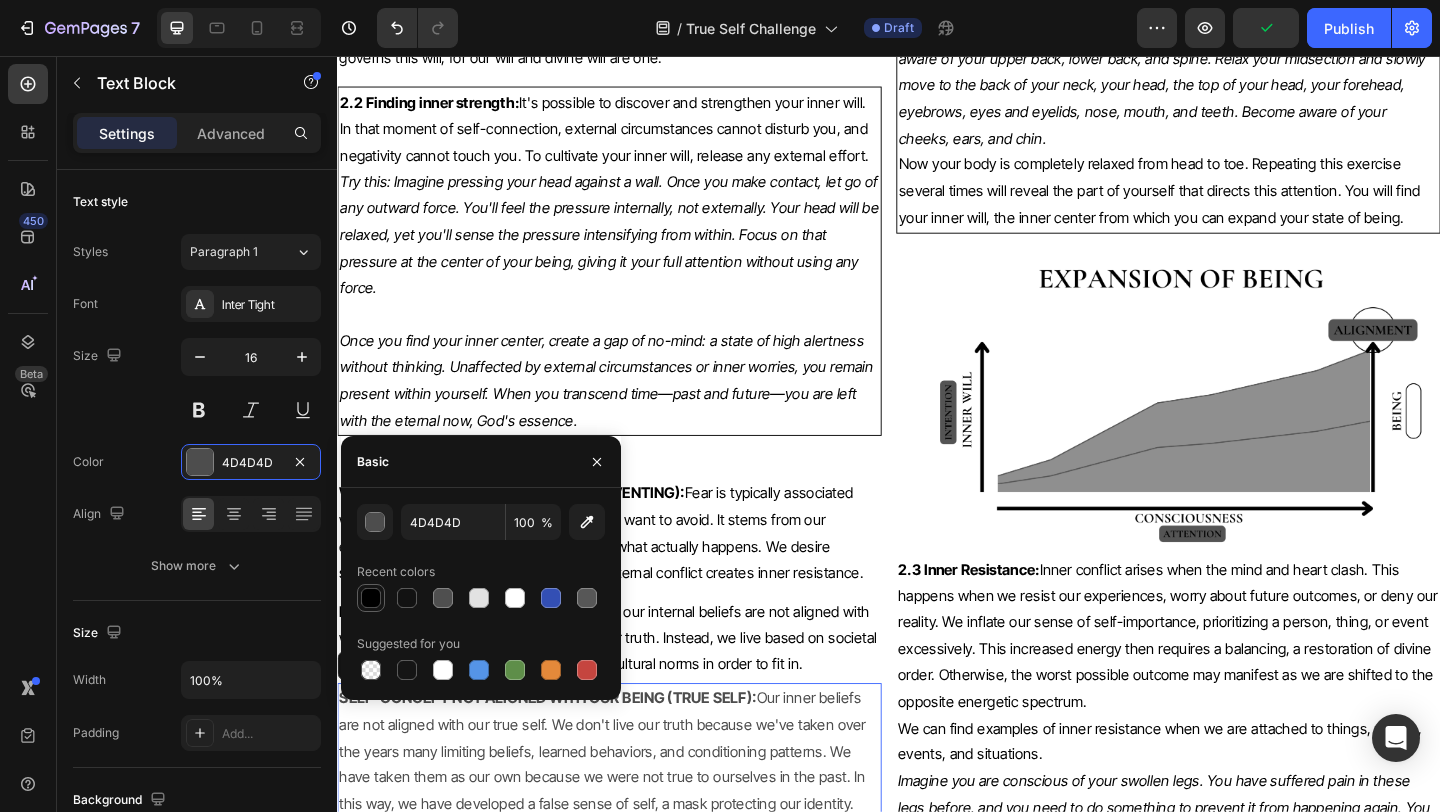 click at bounding box center (371, 598) 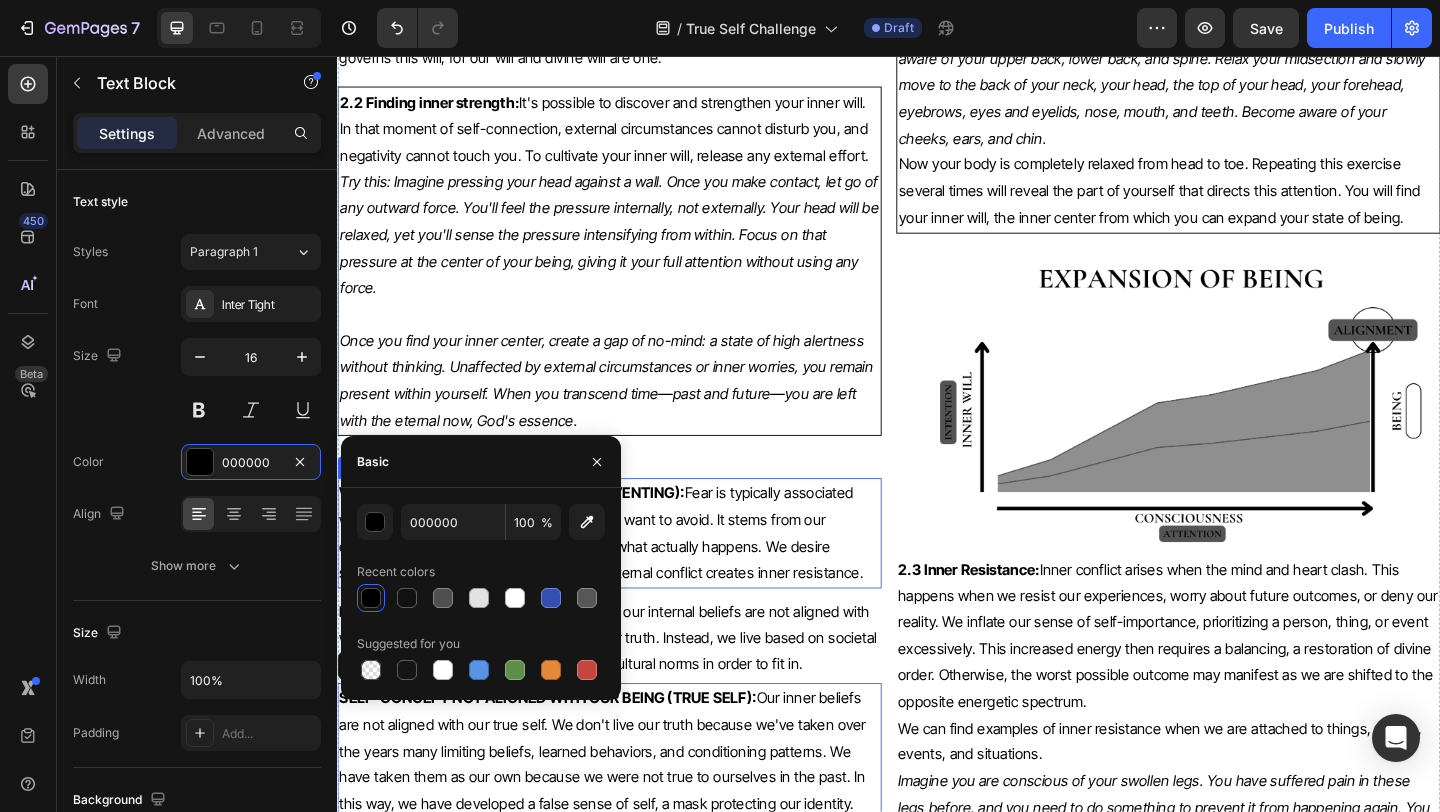 click on "WANTING (OUTCOMES) VS. DOING (PREVENTING):  Fear is typically associated with things, people, events, or situations we want to avoid. It stems from our expectations about reality, contrasting with what actually happens. We desire something yet act in opposition to it. This internal conflict creates inner resistance." at bounding box center [633, 574] 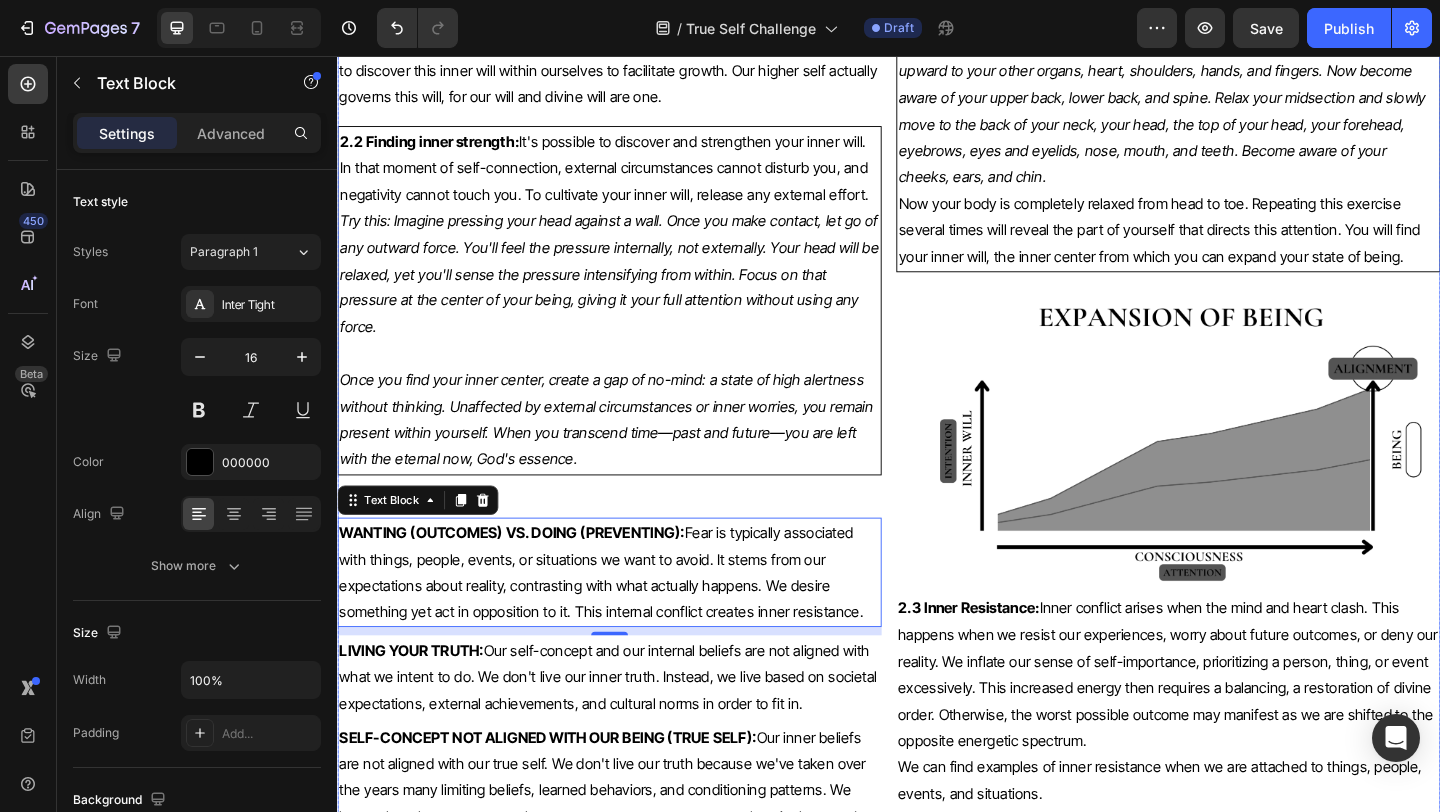 scroll, scrollTop: 5972, scrollLeft: 0, axis: vertical 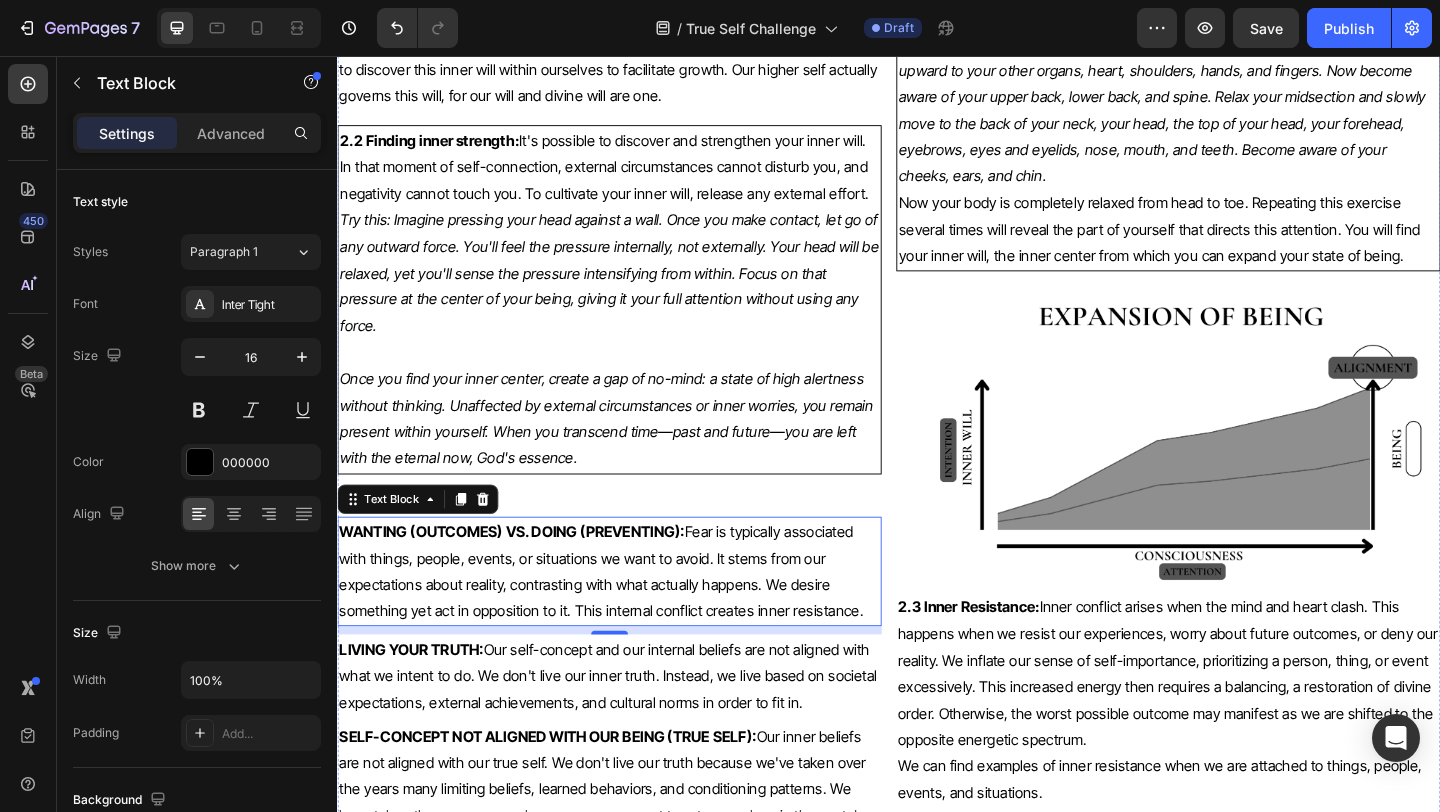 click on "When we start to shift towards a higher perspective by realizing many things about our true nature, as a result we expand our consciousness. Realization is a matter of feeling that results from knowing. We must possess prior knowledge of our true selves to even intend to embody them. We must know our inner qualities to experience them from our unique perspective. Once we realize many things about ourselves, this understanding becomes ingrained in our being. It becomes our internal knowing and inner conviction of who we are." at bounding box center (937, -560) 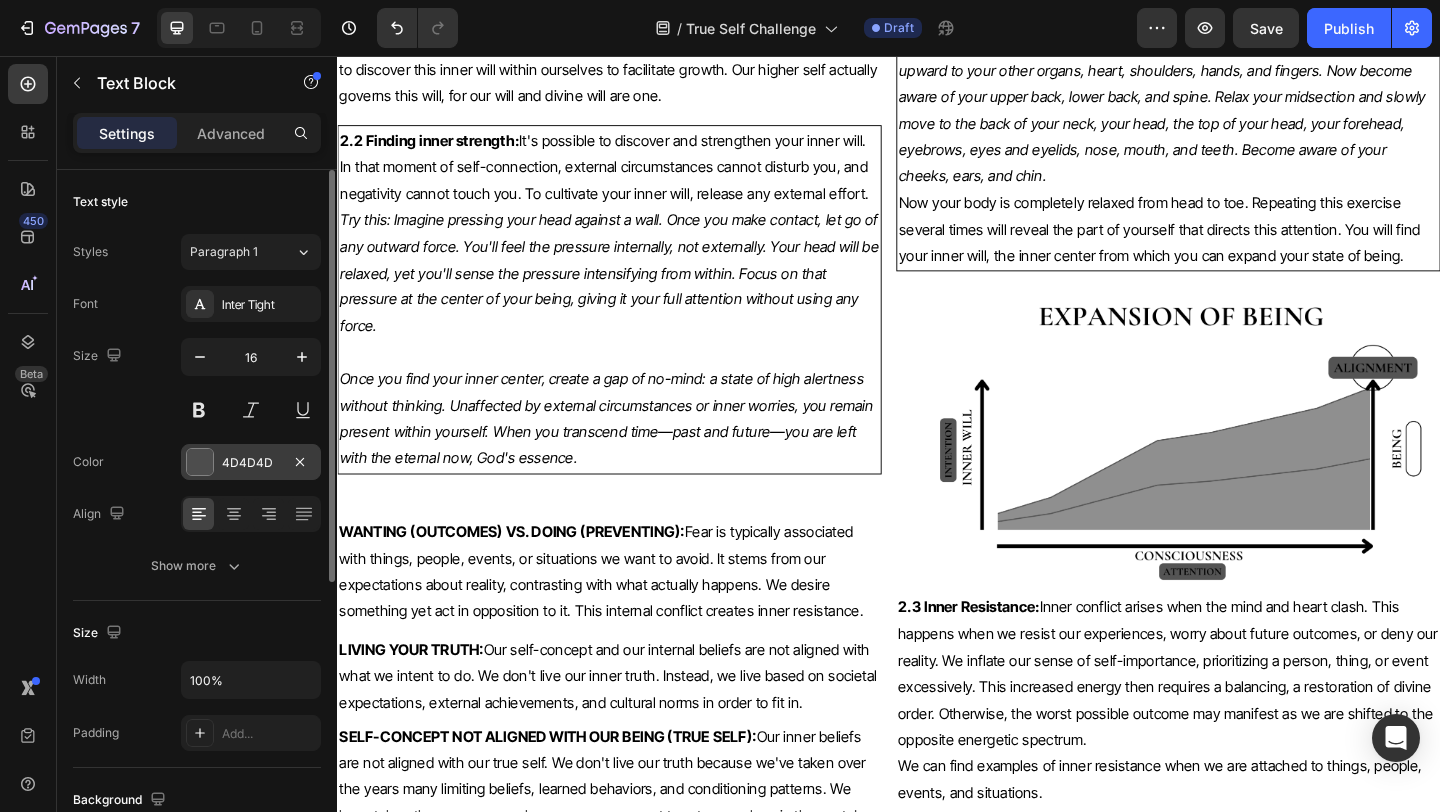 click at bounding box center [200, 462] 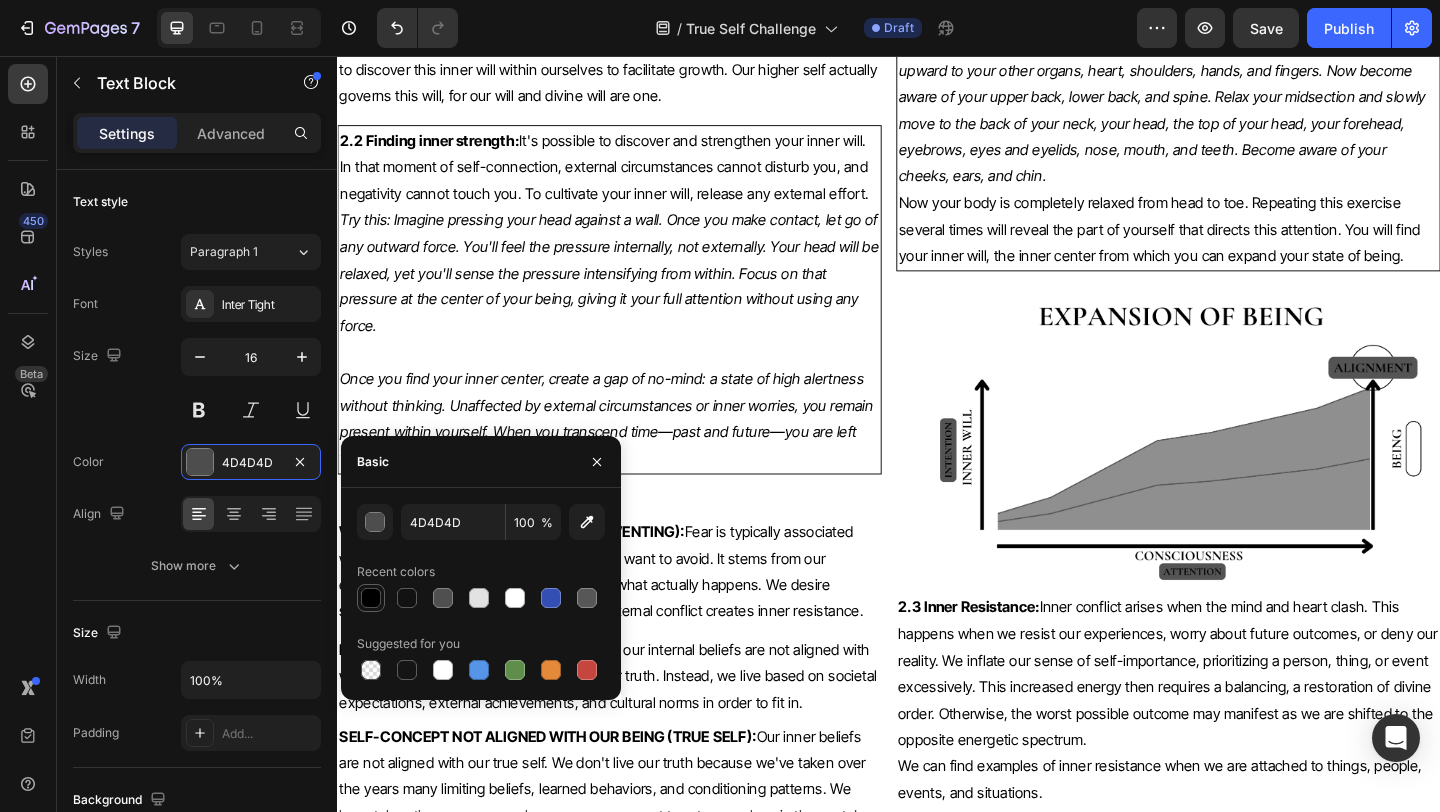 click at bounding box center [371, 598] 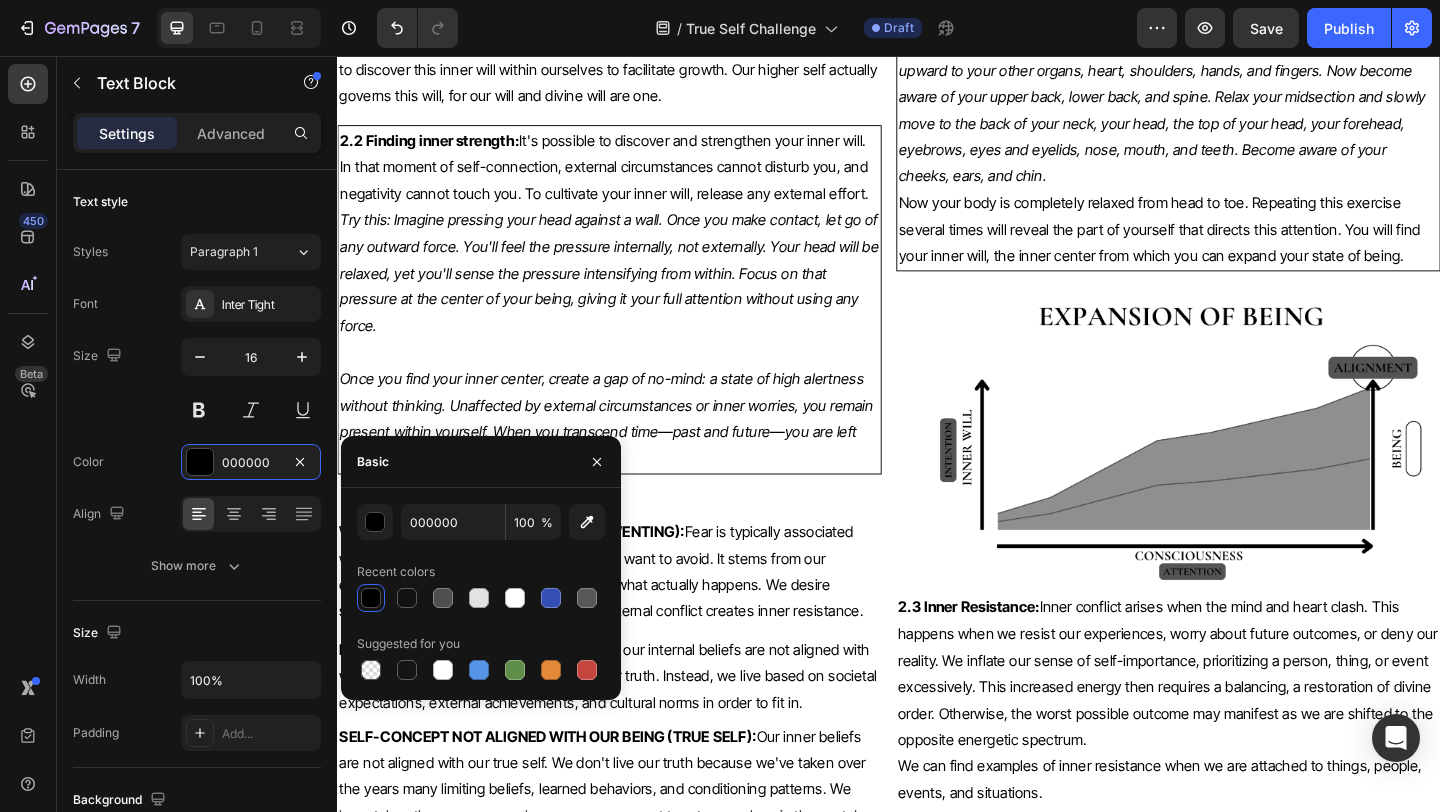 click on "This self-realization arises from deep, effortless introspection, without forcing anything. Self-acceptance transcends merely accepting our minds and bodies; it's about recognizing the "self" within, rather than the persona we project." at bounding box center (937, -444) 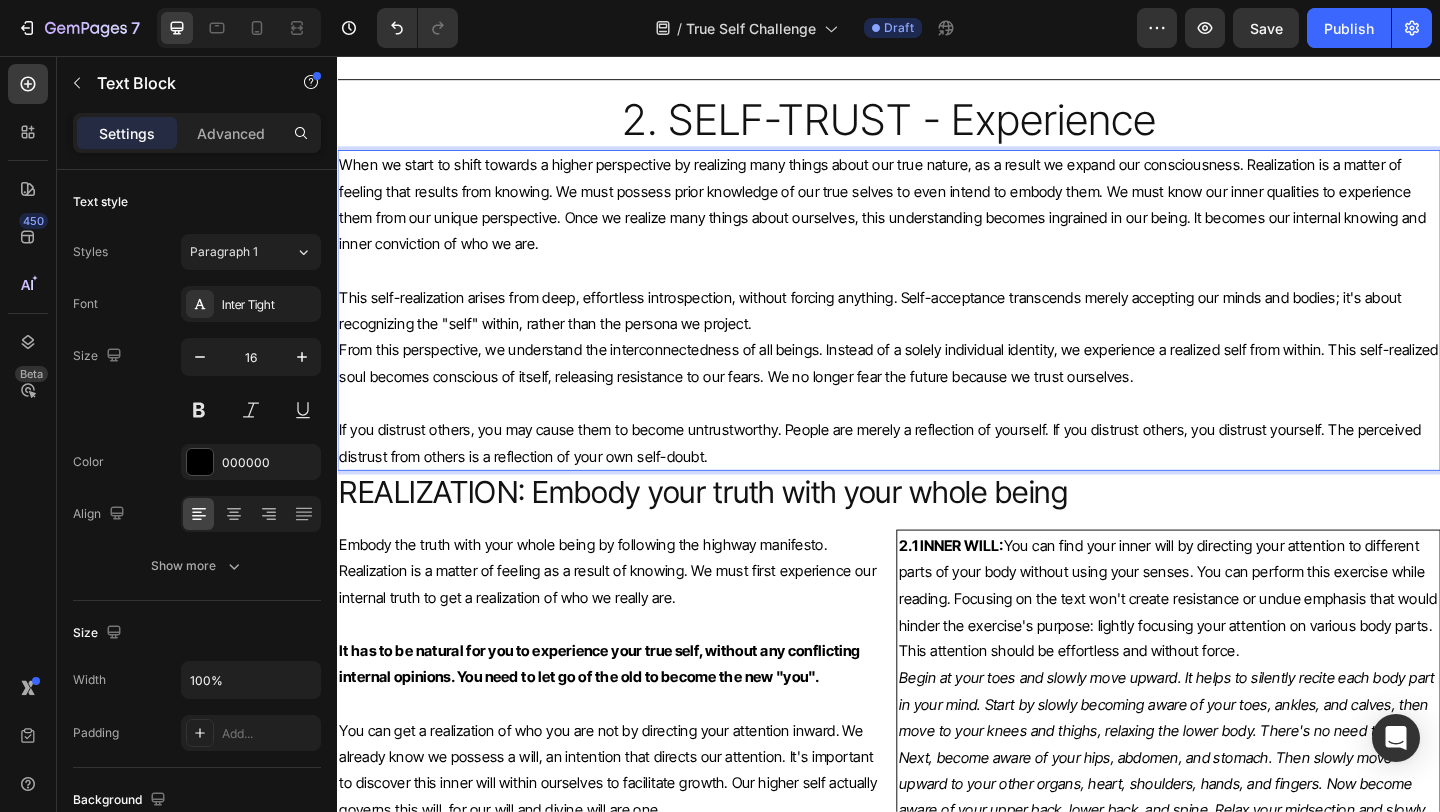 scroll, scrollTop: 6148, scrollLeft: 0, axis: vertical 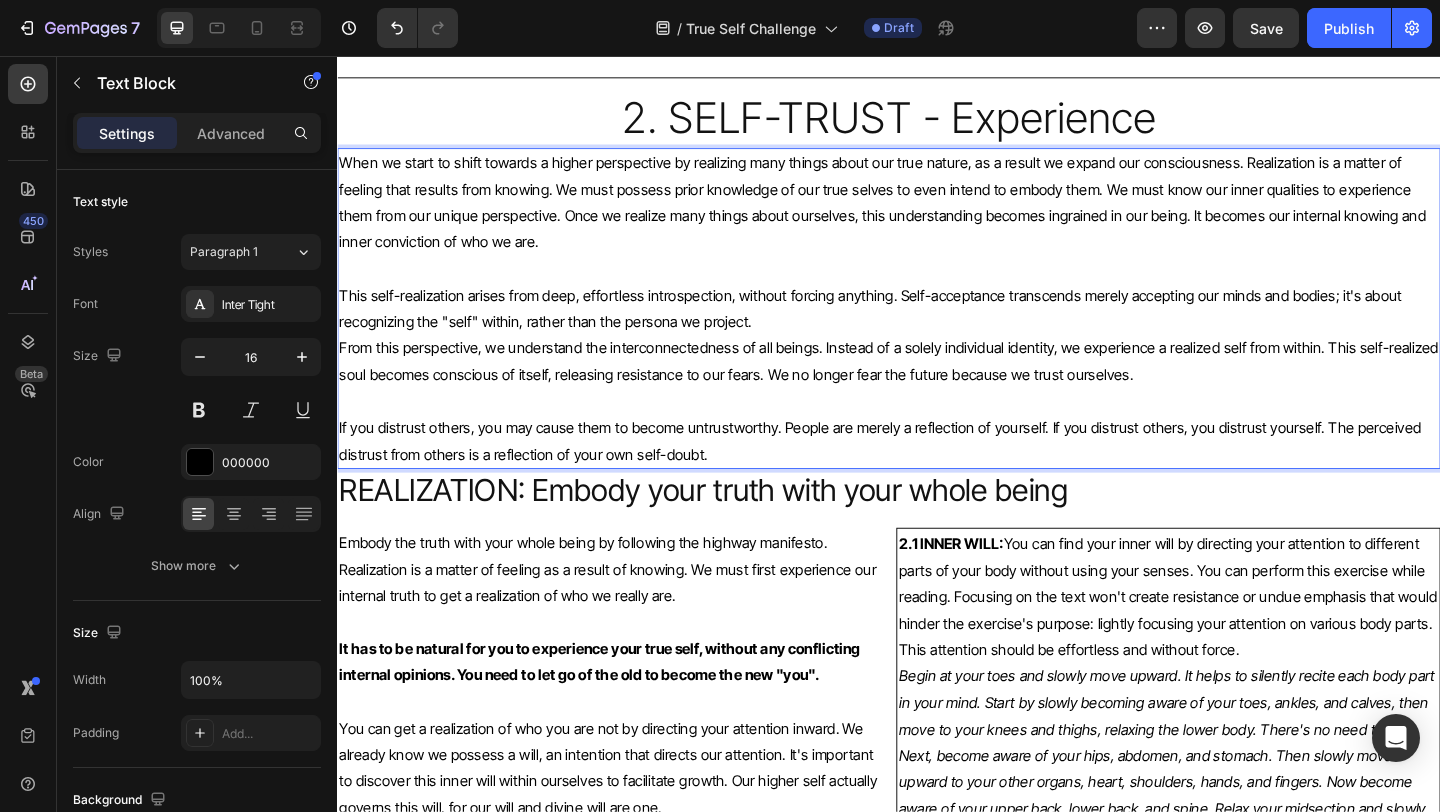 click on "From this perspective, we understand the interconnectedness of all beings. Instead of a solely individual identity, we experience a realized self from within. This self-realized soul becomes conscious of itself, releasing resistance to our fears. We no longer fear the future because we trust ourselves." at bounding box center (937, 387) 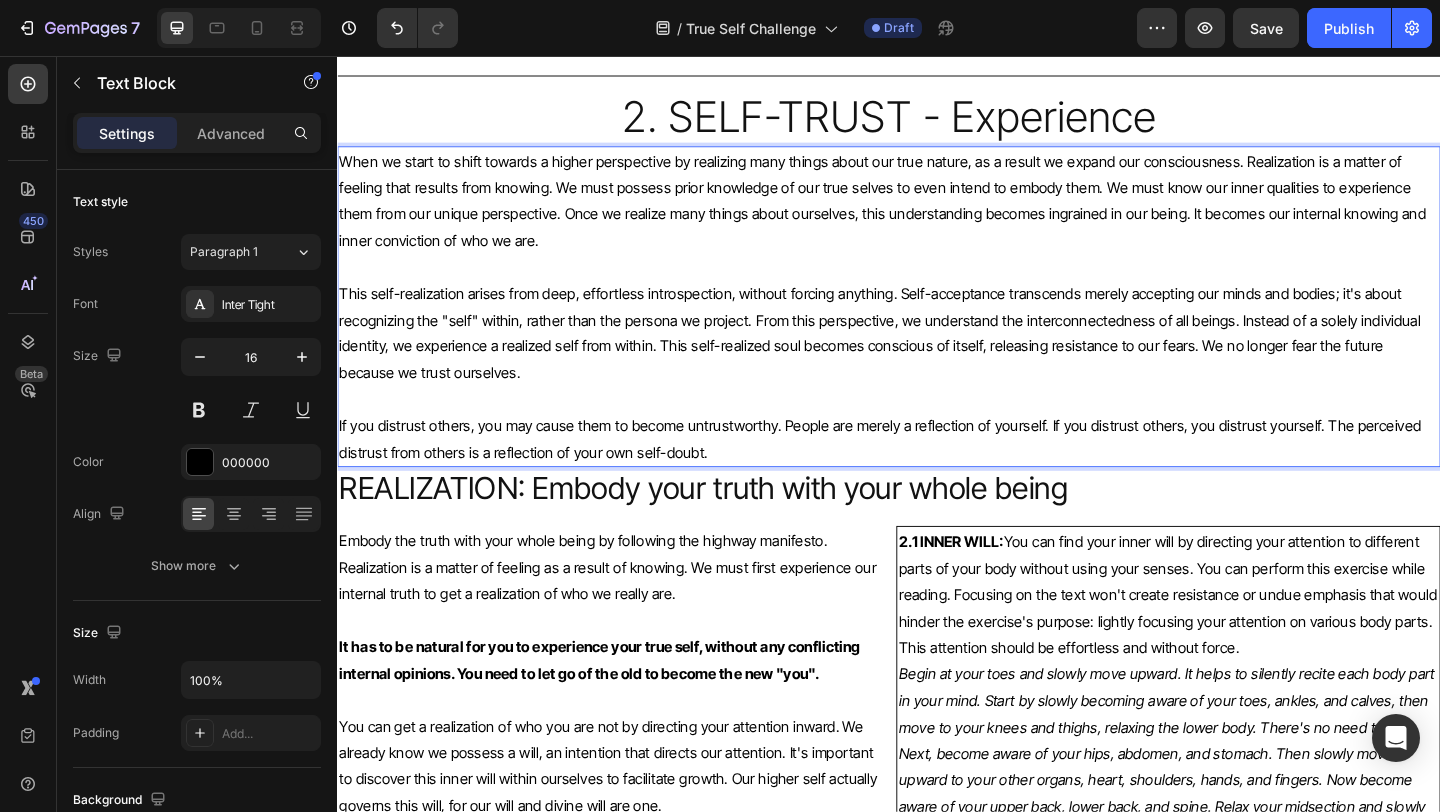 scroll, scrollTop: 6148, scrollLeft: 0, axis: vertical 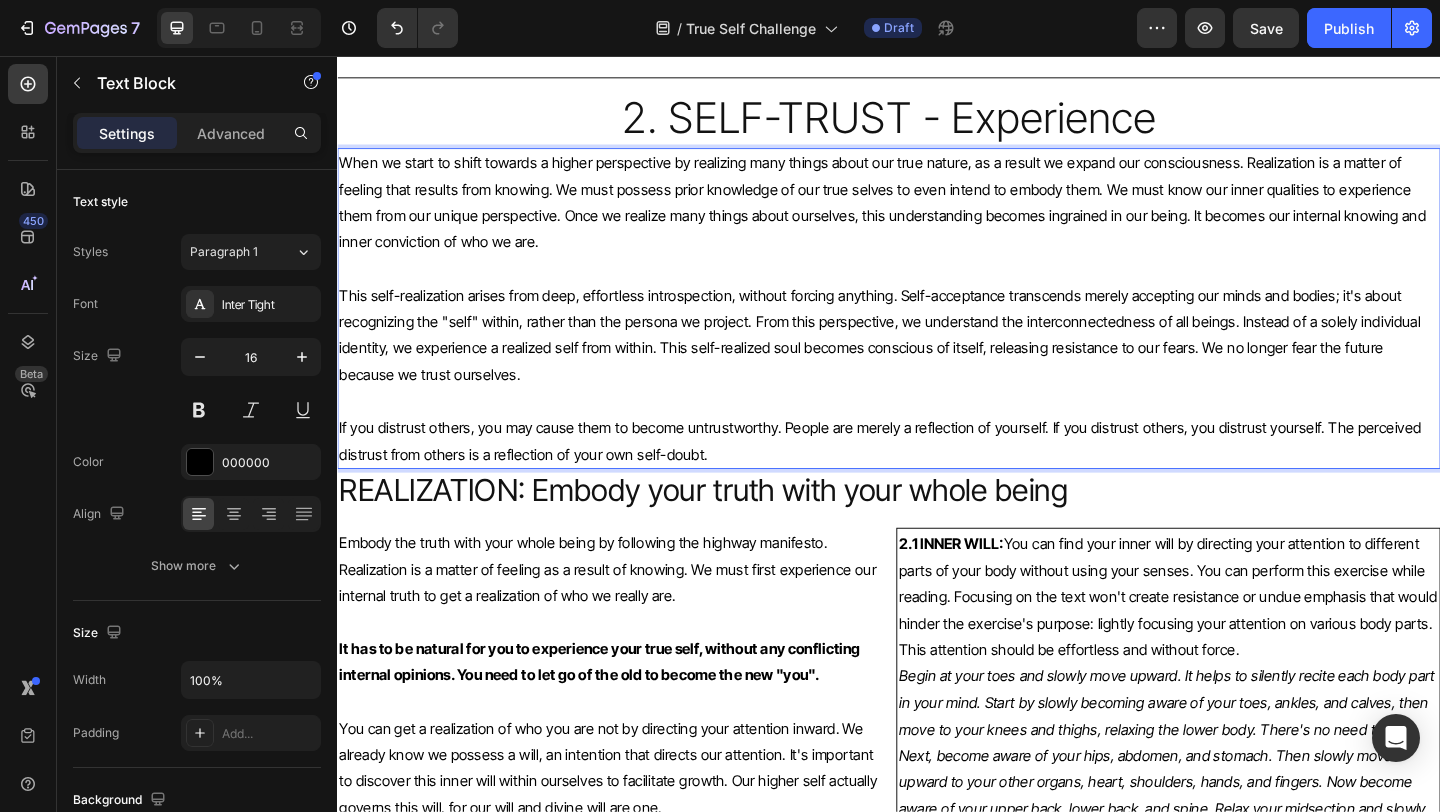 click on "This self-realization arises from deep, effortless introspection, without forcing anything. Self-acceptance transcends merely accepting our minds and bodies; it's about recognizing the "self" within, rather than the persona we project. From this perspective, we understand the interconnectedness of all beings. Instead of a solely individual identity, we experience a realized self from within. This self-realized soul becomes conscious of itself, releasing resistance to our fears. We no longer fear the future because we trust ourselves." at bounding box center [937, 359] 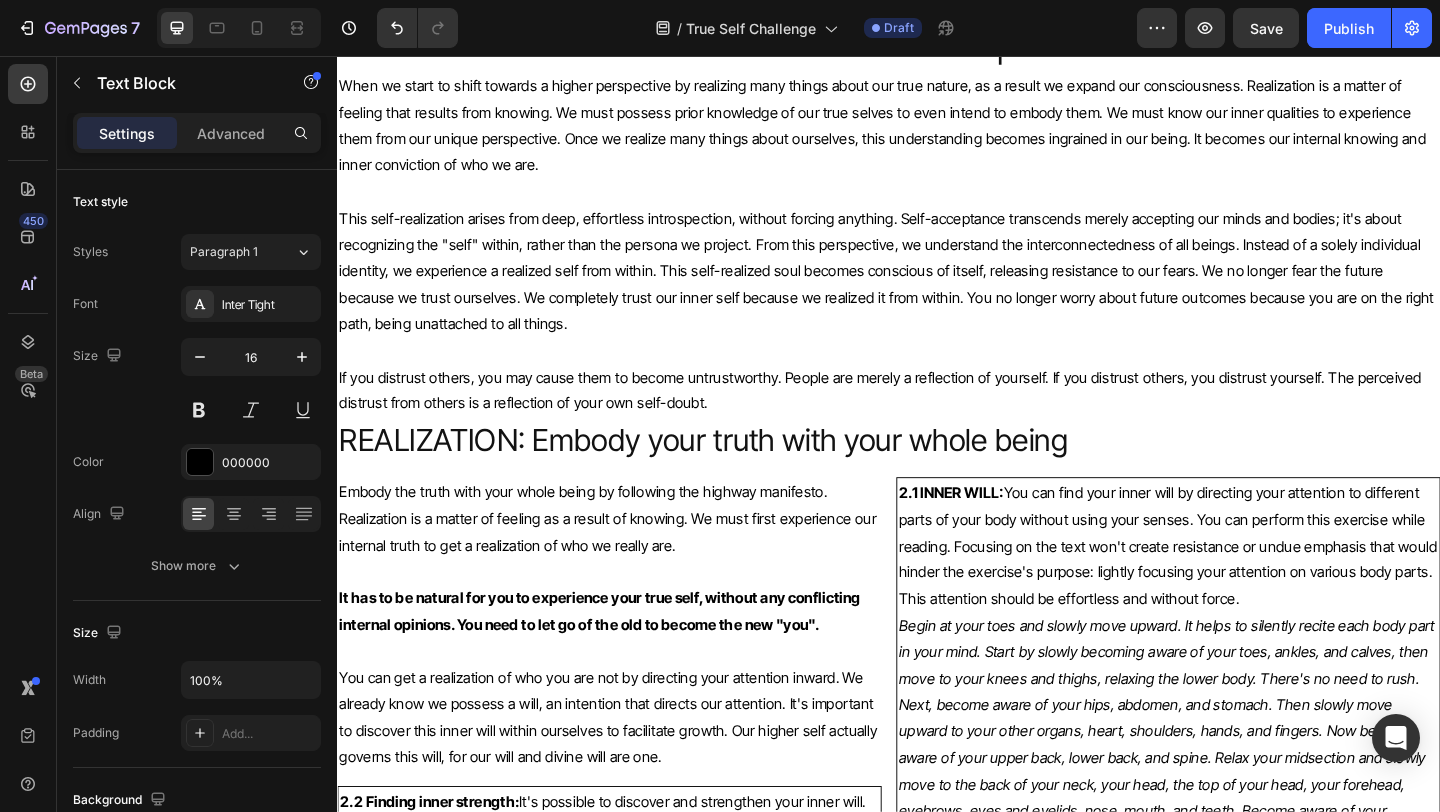 scroll, scrollTop: 6231, scrollLeft: 0, axis: vertical 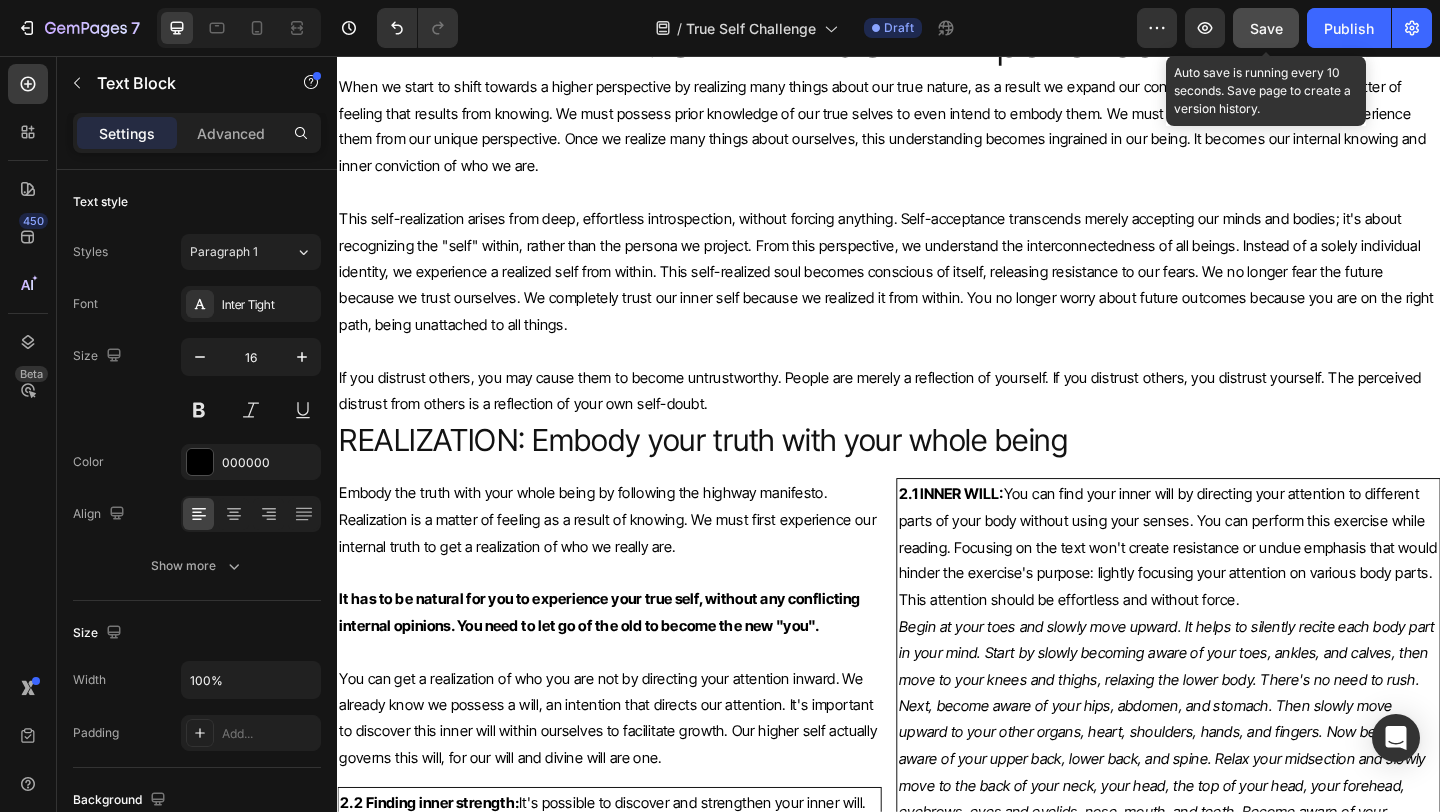 click on "Save" at bounding box center [1266, 28] 